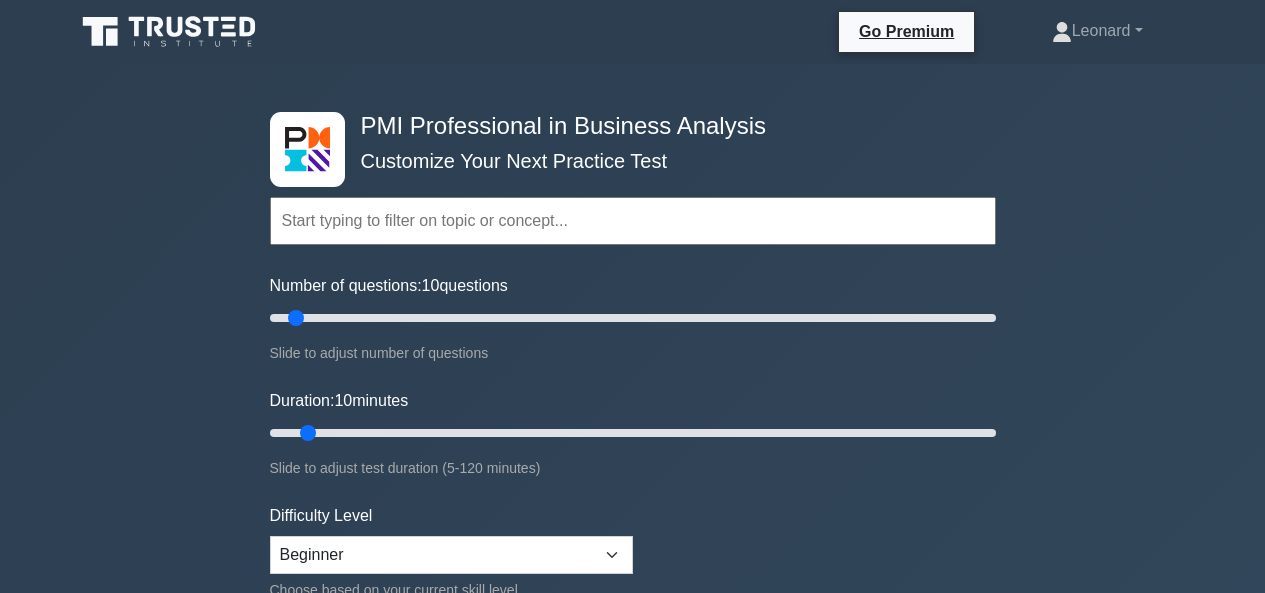 scroll, scrollTop: 200, scrollLeft: 0, axis: vertical 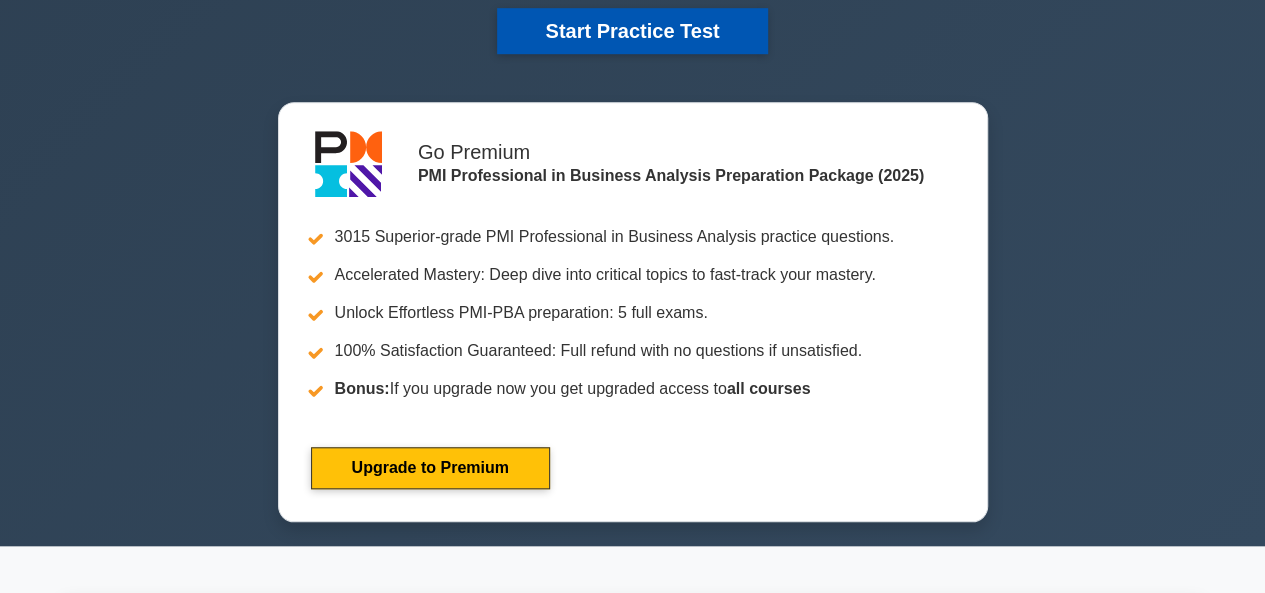 click on "Start Practice Test" at bounding box center [632, 31] 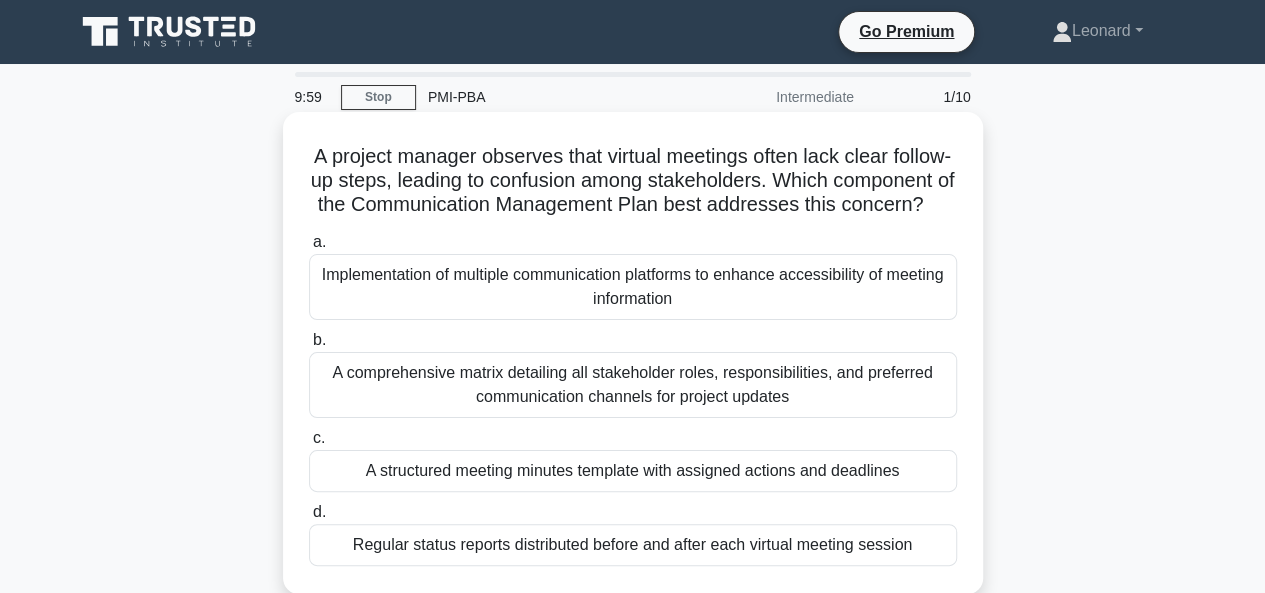 scroll, scrollTop: 100, scrollLeft: 0, axis: vertical 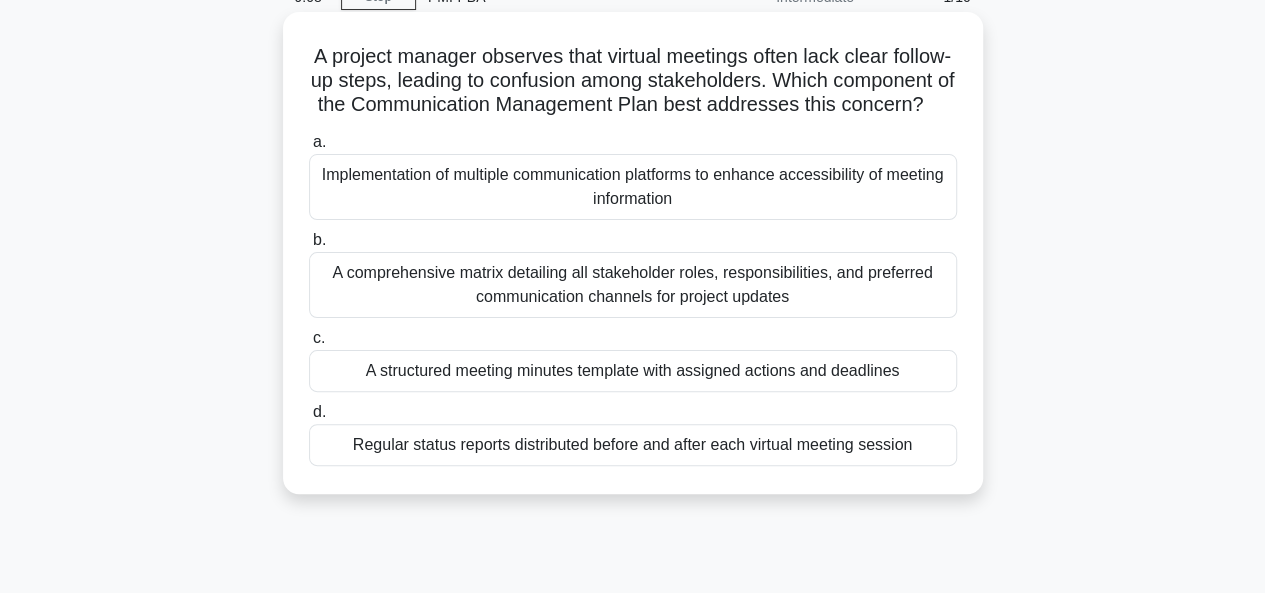 click on "A structured meeting minutes template with assigned actions and deadlines" at bounding box center (633, 371) 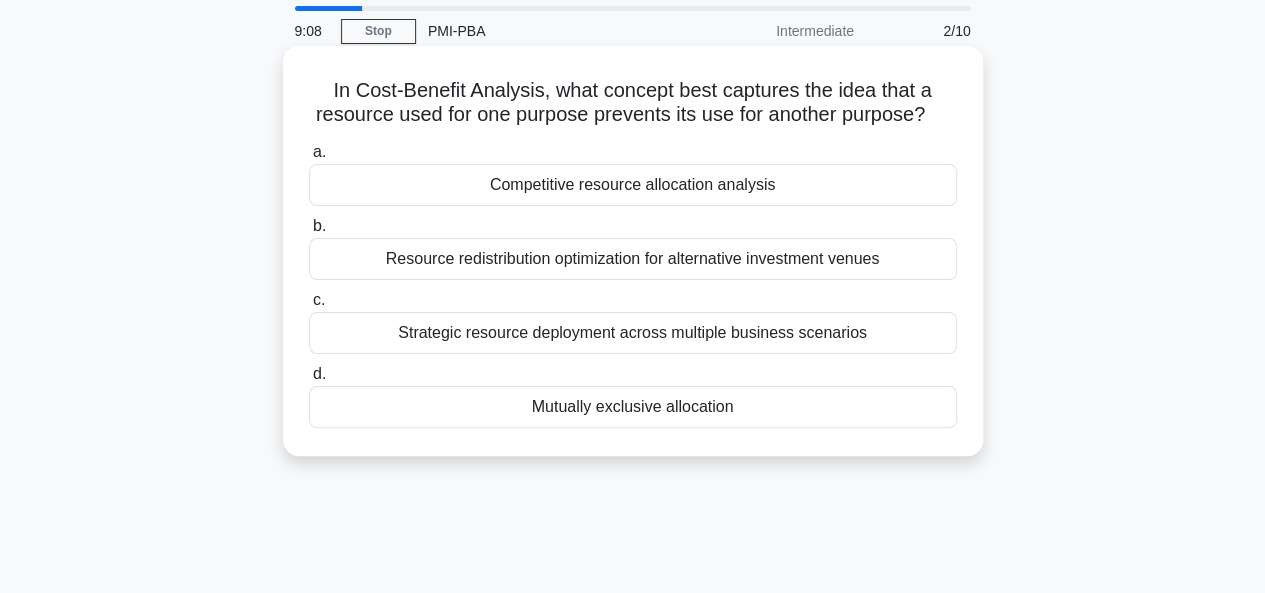scroll, scrollTop: 0, scrollLeft: 0, axis: both 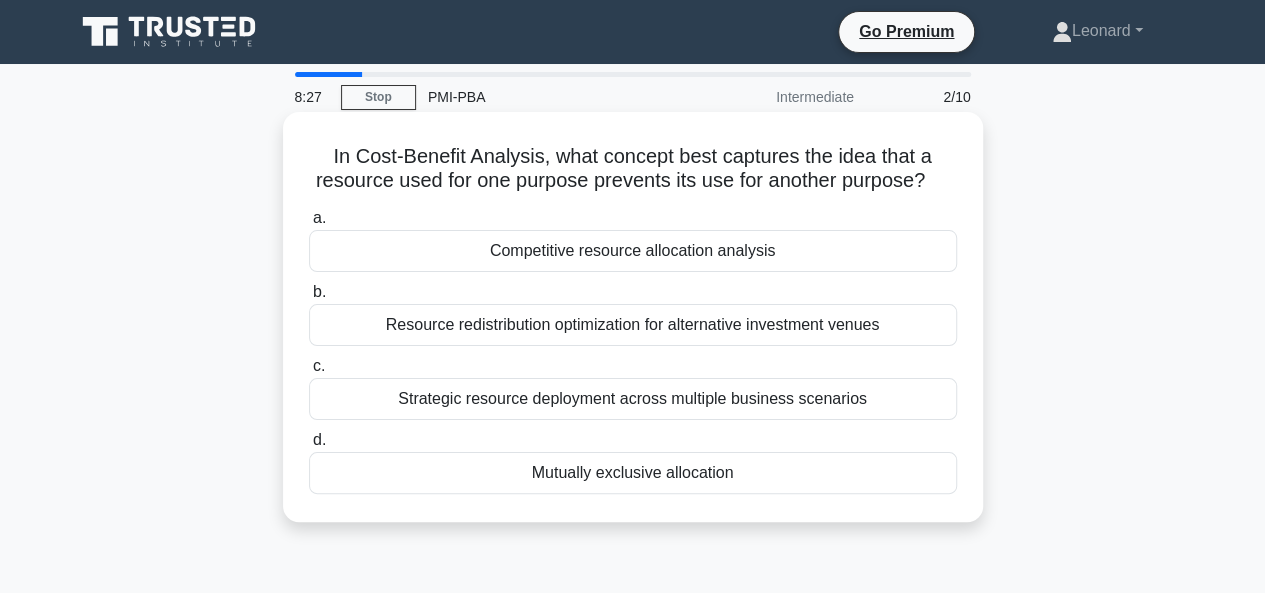 click on "Competitive resource allocation analysis" at bounding box center (633, 251) 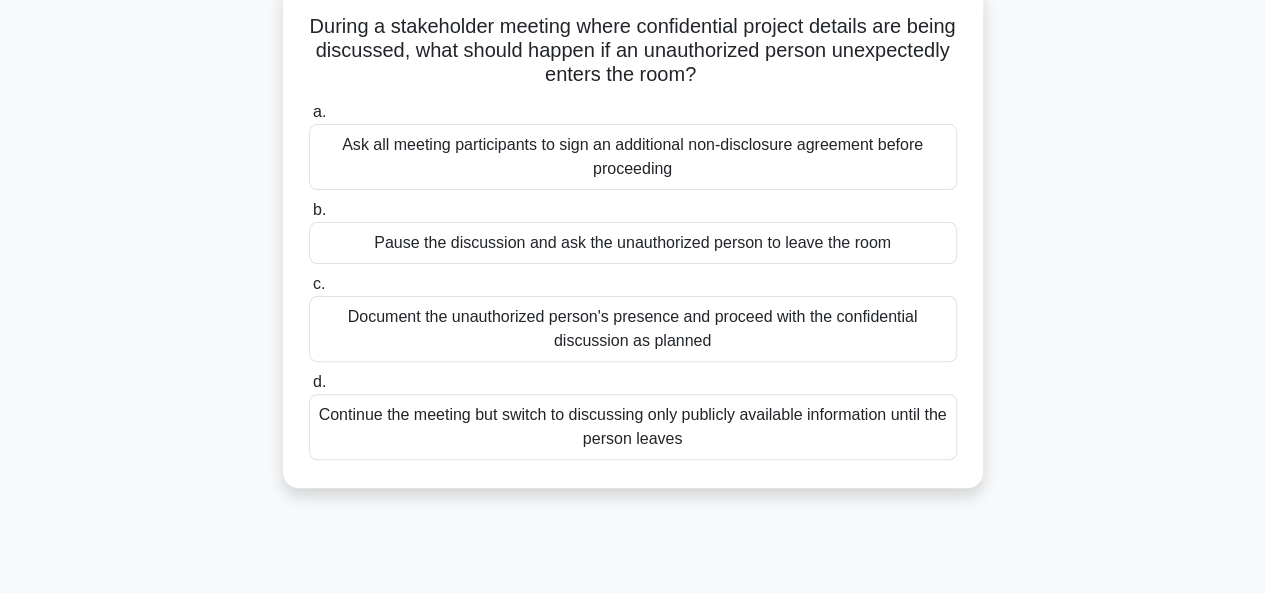 scroll, scrollTop: 100, scrollLeft: 0, axis: vertical 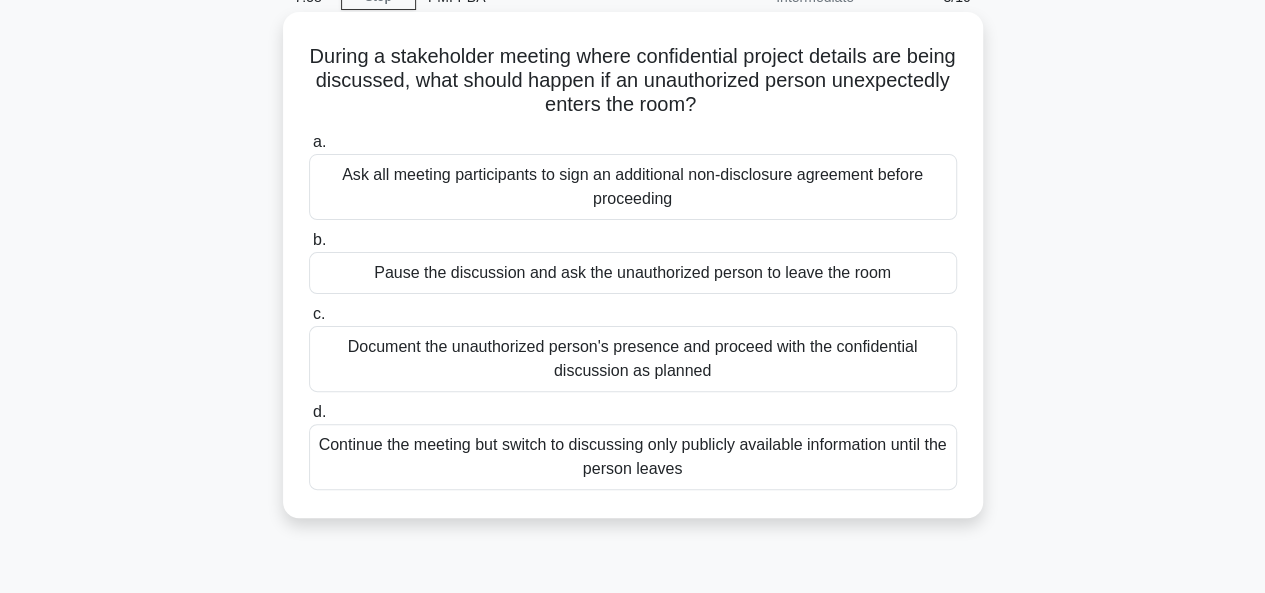 click on "Ask all meeting participants to sign an additional non-disclosure agreement before proceeding" at bounding box center (633, 187) 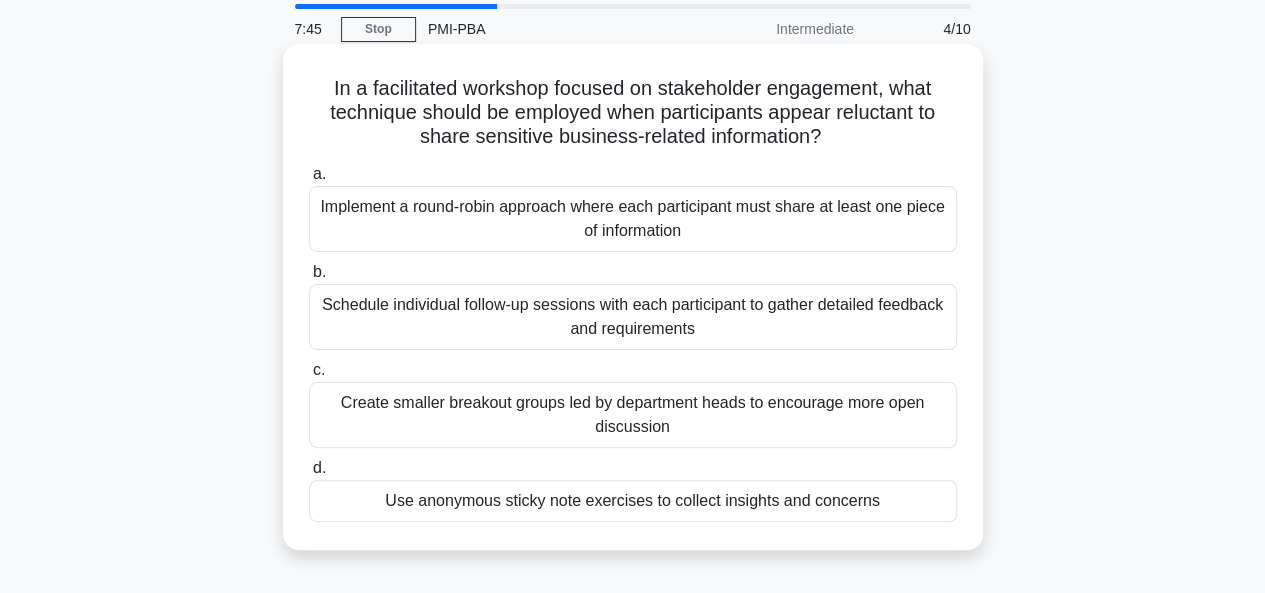 scroll, scrollTop: 100, scrollLeft: 0, axis: vertical 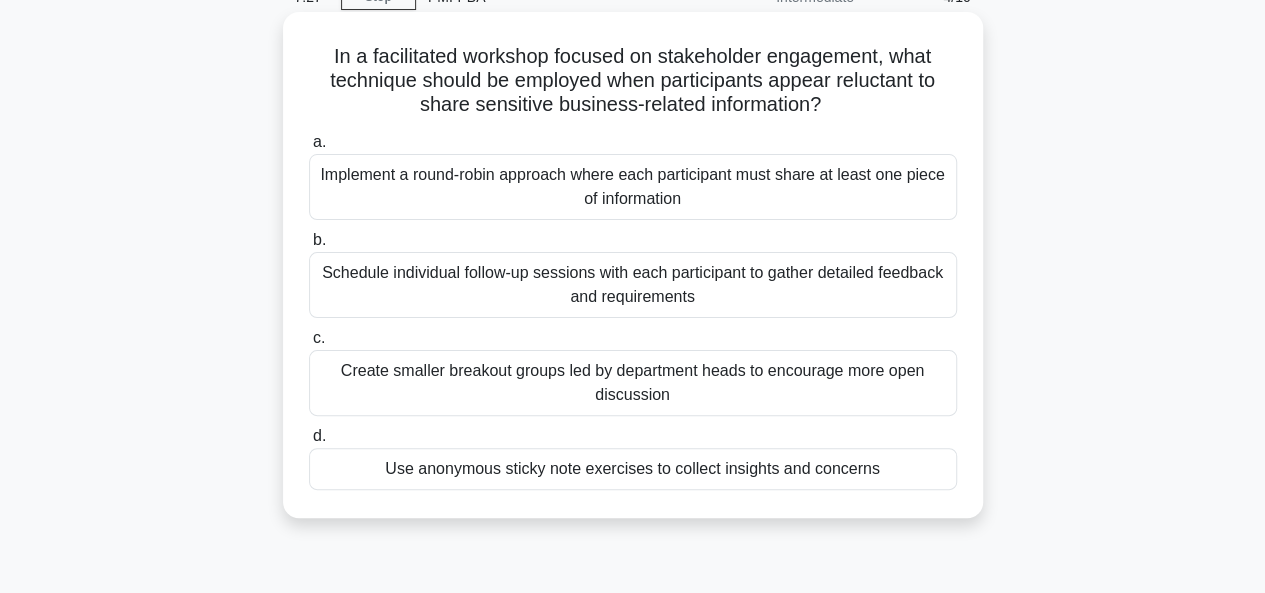 click on "Use anonymous sticky note exercises to collect insights and concerns" at bounding box center (633, 469) 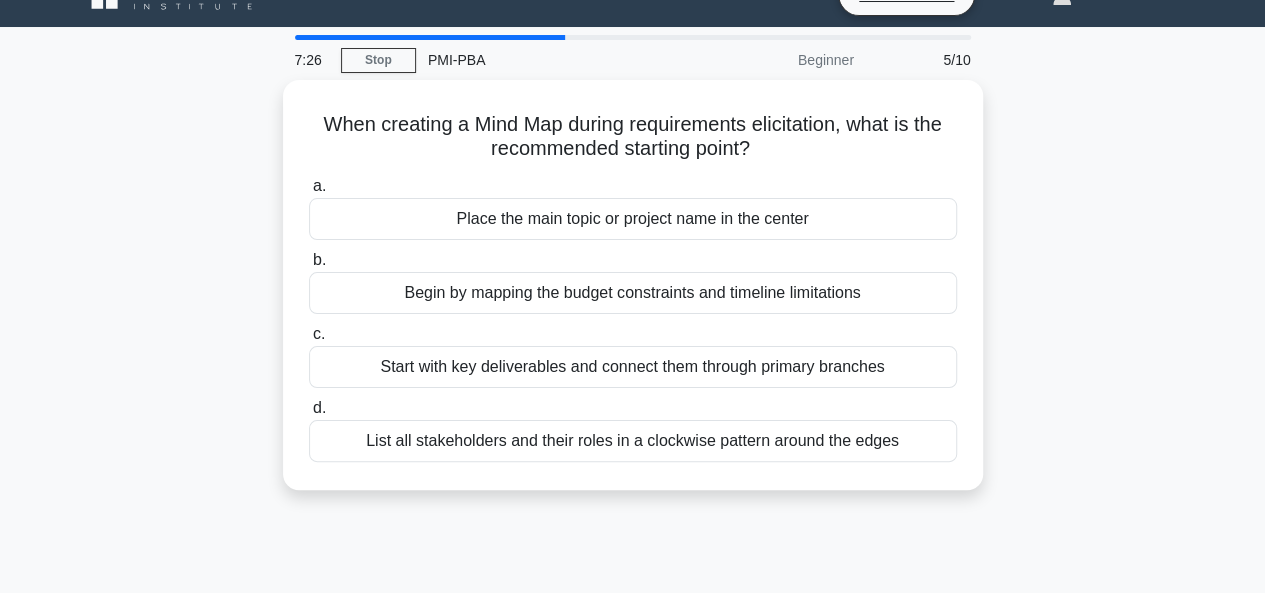 scroll, scrollTop: 0, scrollLeft: 0, axis: both 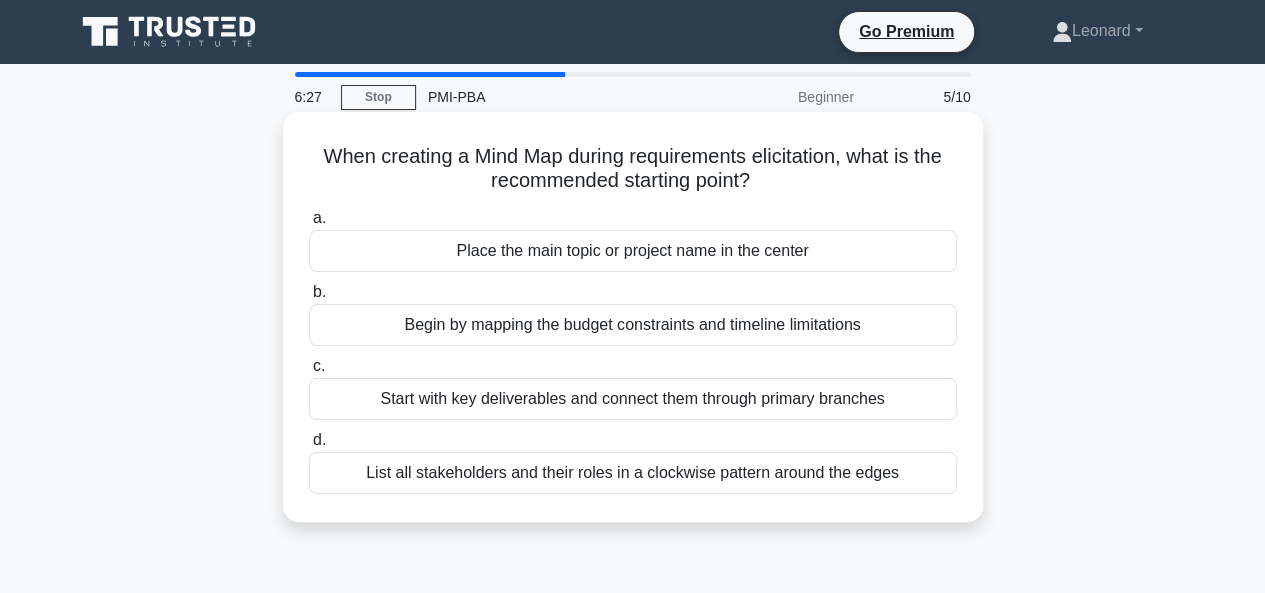 click on "Place the main topic or project name in the center" at bounding box center [633, 251] 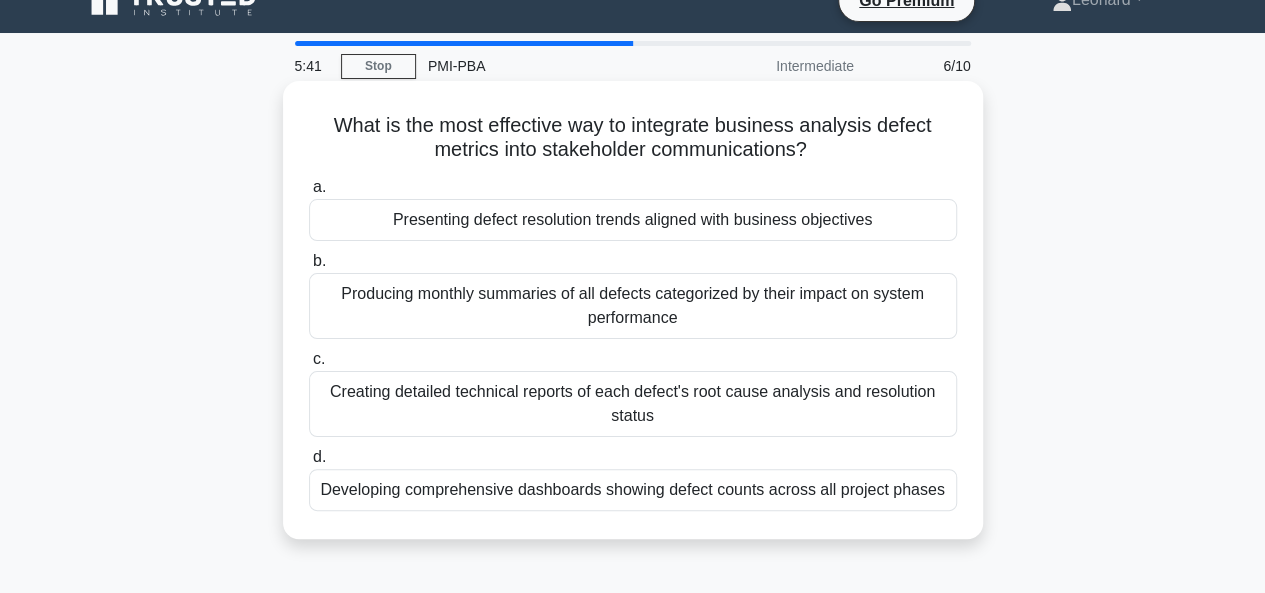 scroll, scrollTop: 0, scrollLeft: 0, axis: both 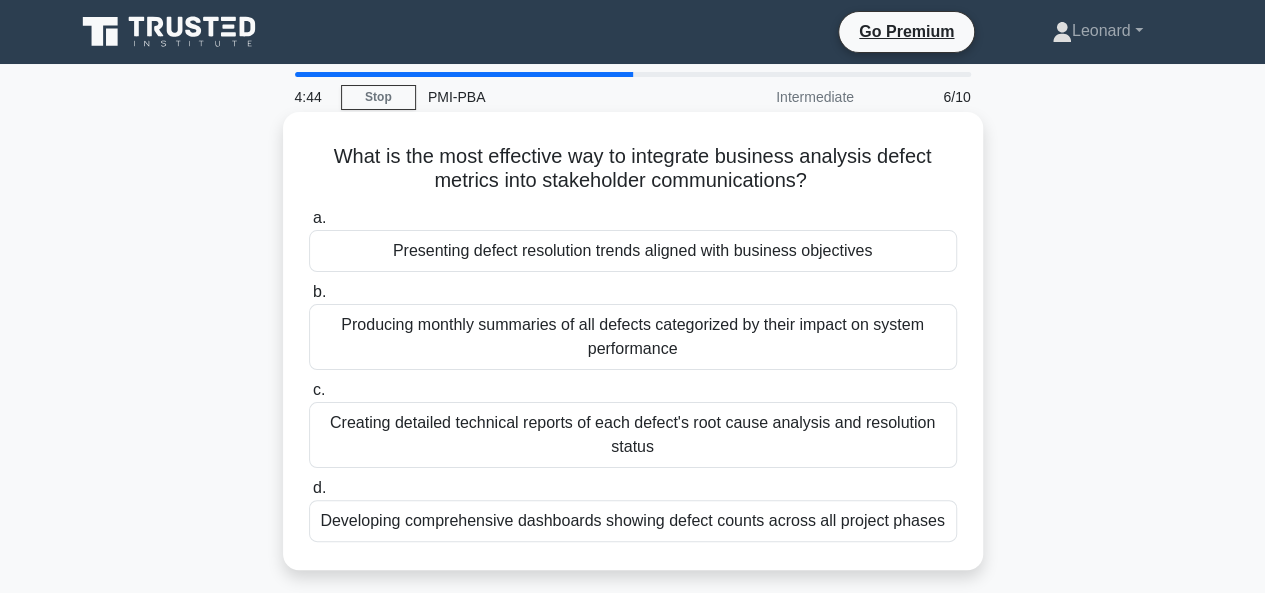 click on "Presenting defect resolution trends aligned with business objectives" at bounding box center [633, 251] 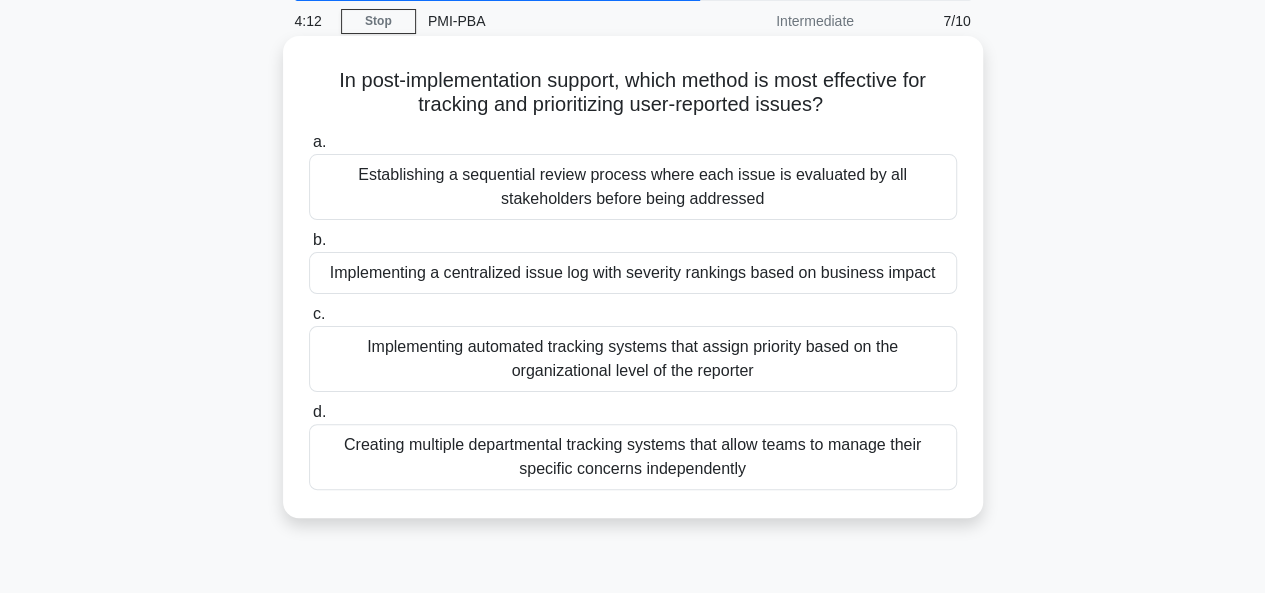 scroll, scrollTop: 100, scrollLeft: 0, axis: vertical 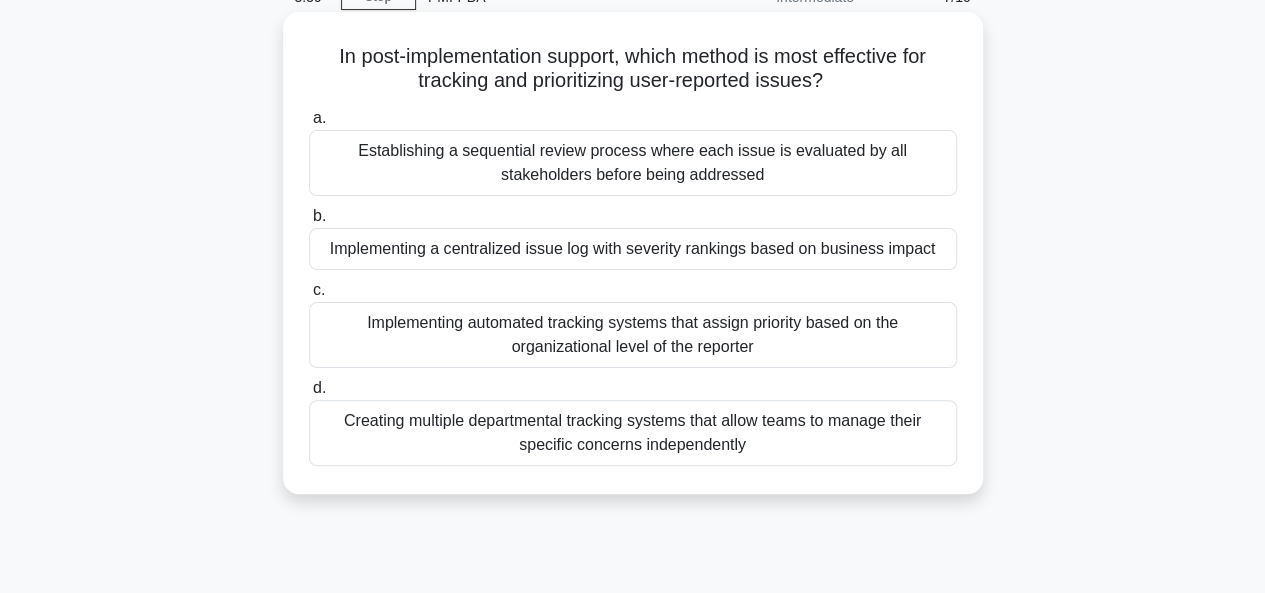 click on "Implementing a centralized issue log with severity rankings based on business impact" at bounding box center [633, 249] 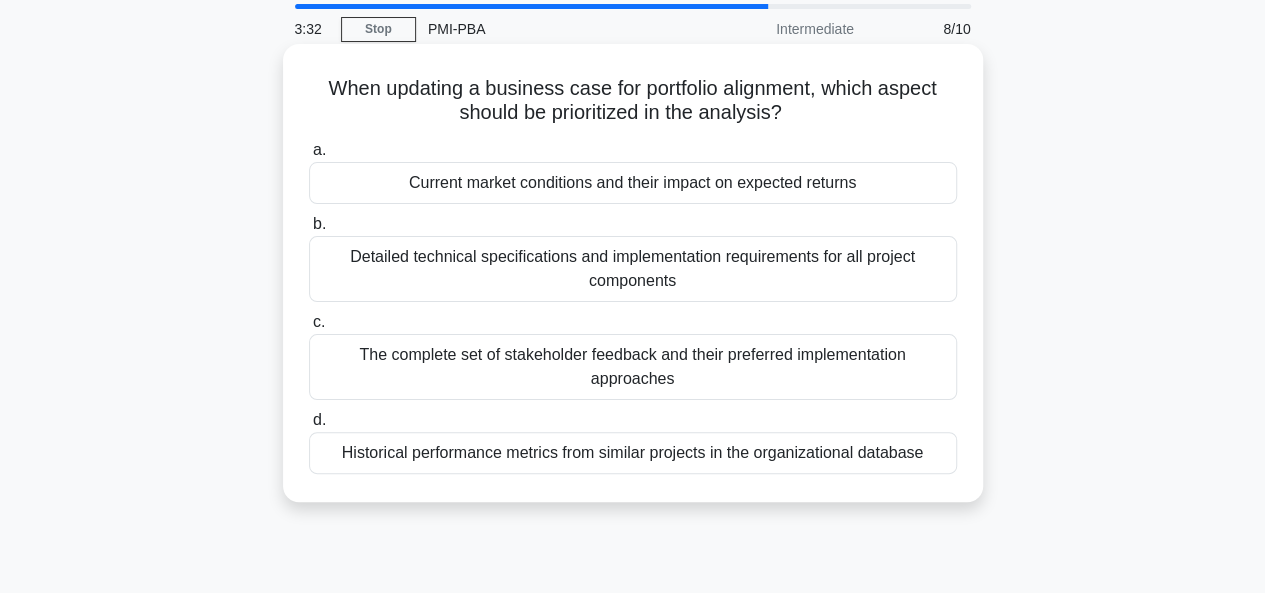 scroll, scrollTop: 100, scrollLeft: 0, axis: vertical 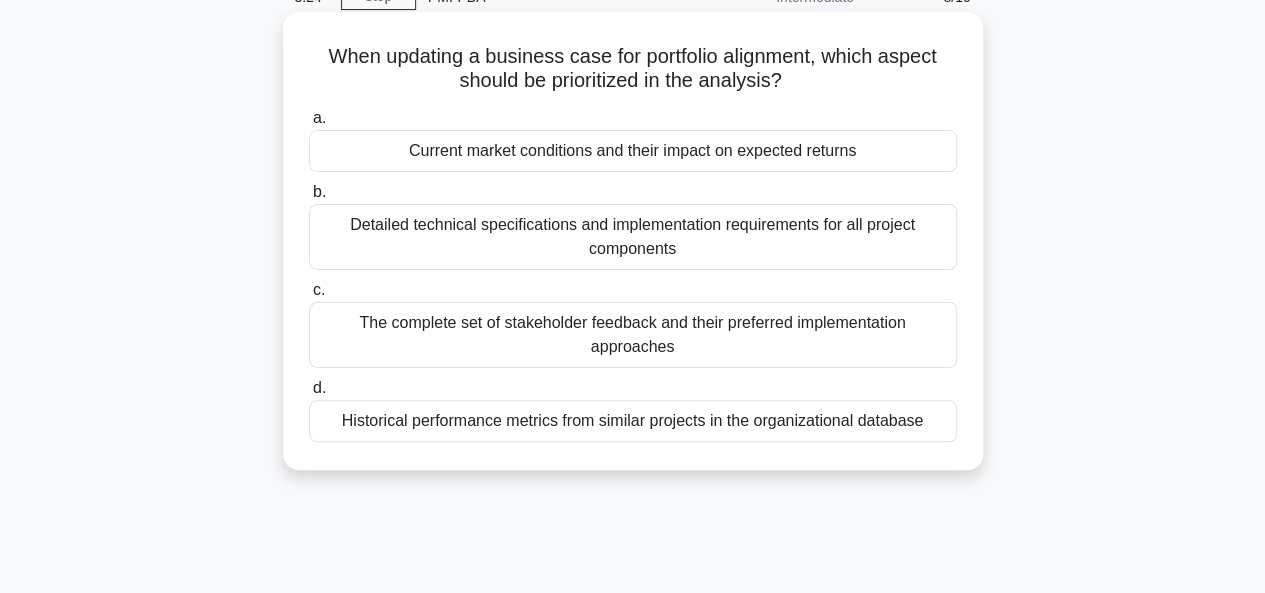 click on "Current market conditions and their impact on expected returns" at bounding box center (633, 151) 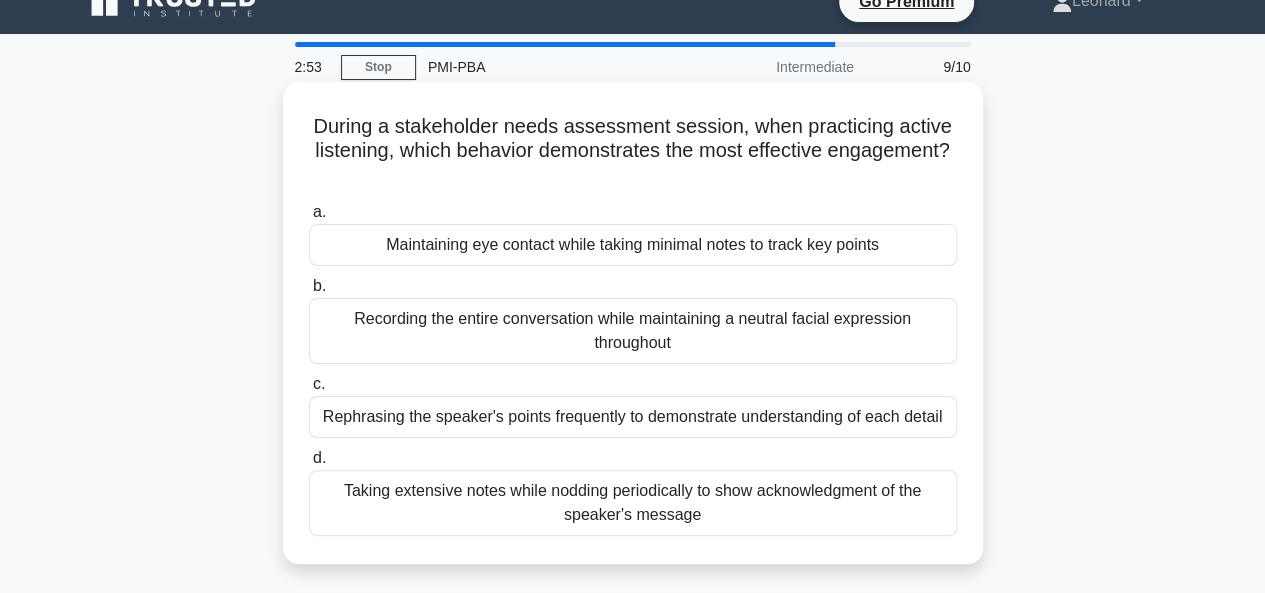 scroll, scrollTop: 0, scrollLeft: 0, axis: both 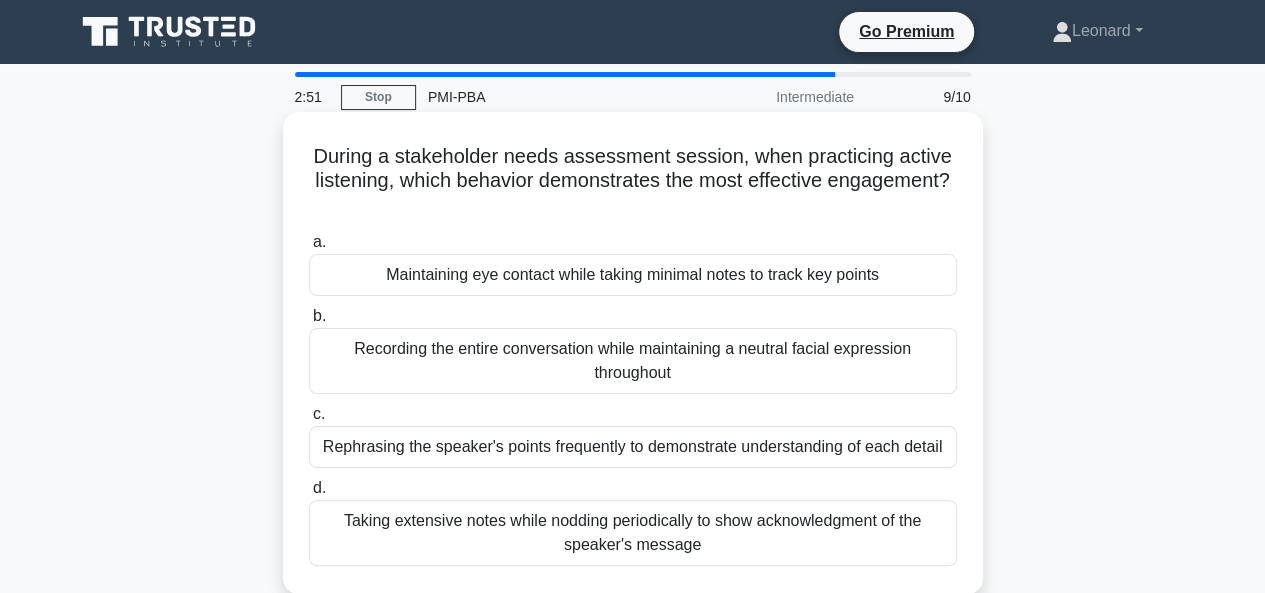 click on "Maintaining eye contact while taking minimal notes to track key points" at bounding box center [633, 275] 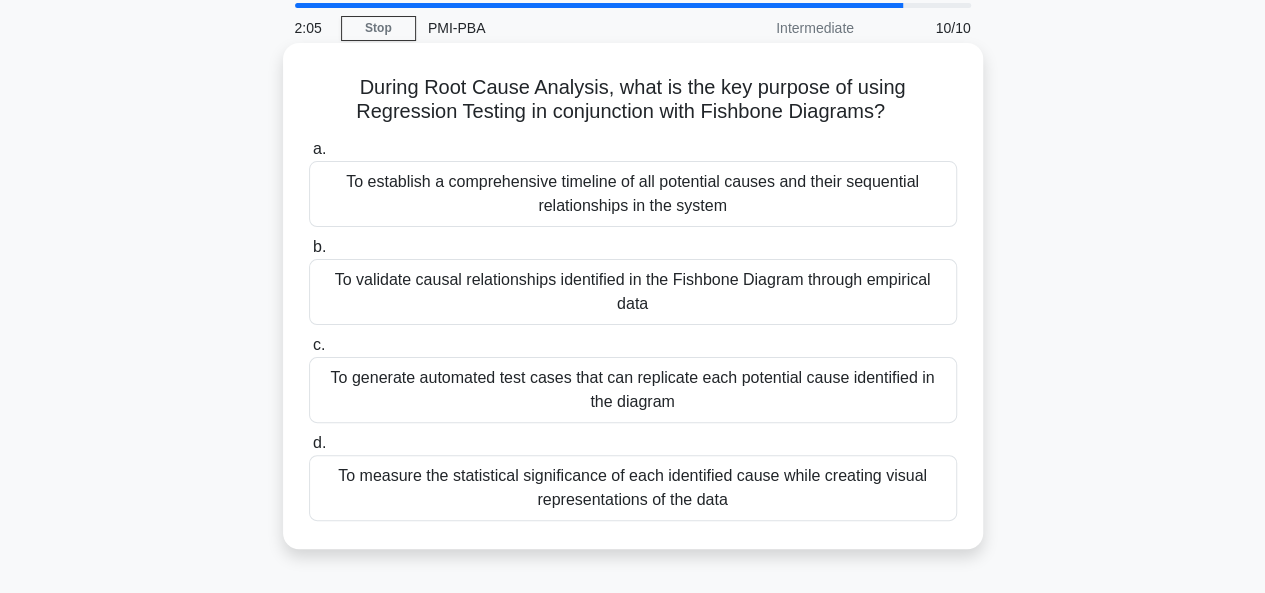 scroll, scrollTop: 100, scrollLeft: 0, axis: vertical 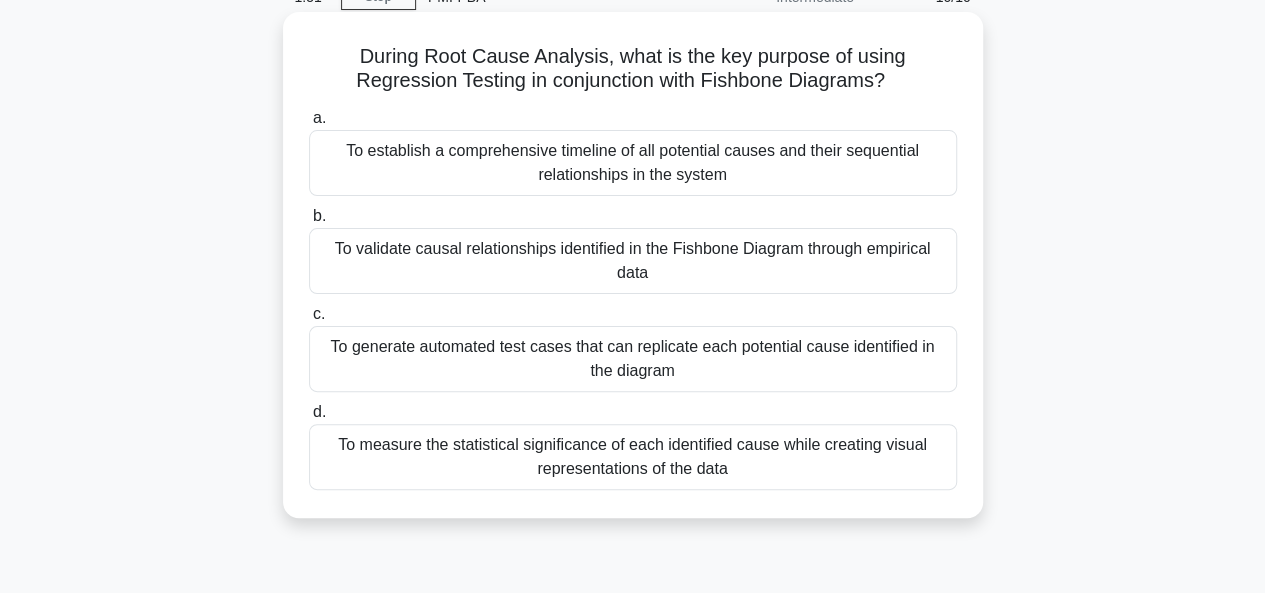 click on "To measure the statistical significance of each identified cause while creating visual representations of the data" at bounding box center (633, 457) 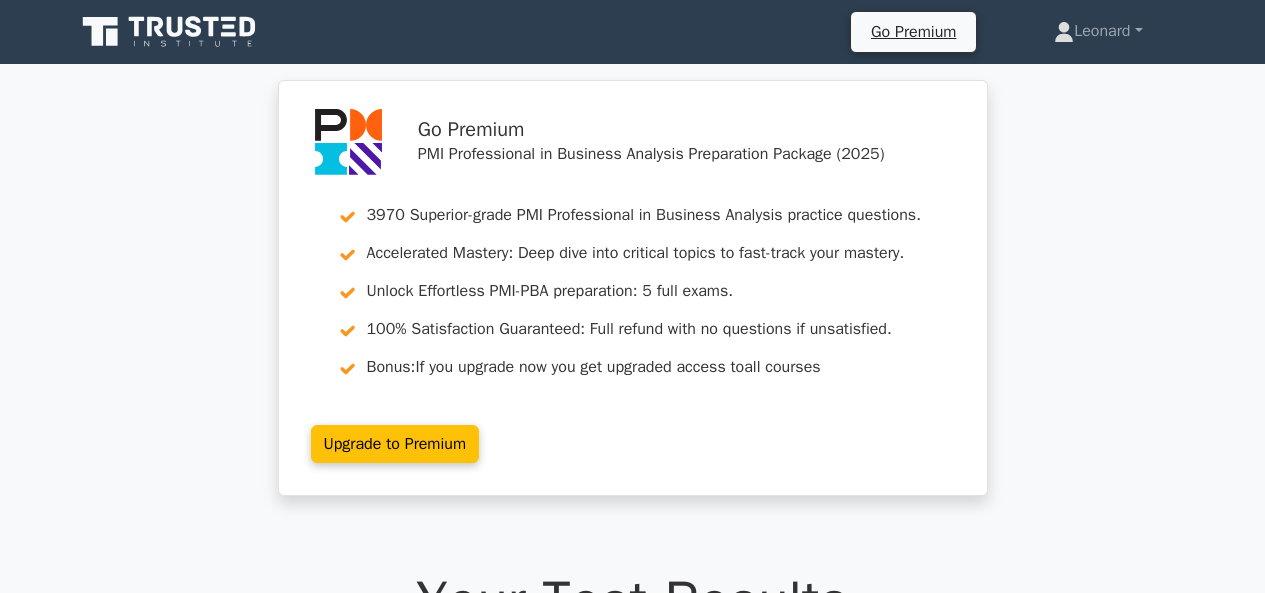 scroll, scrollTop: 0, scrollLeft: 0, axis: both 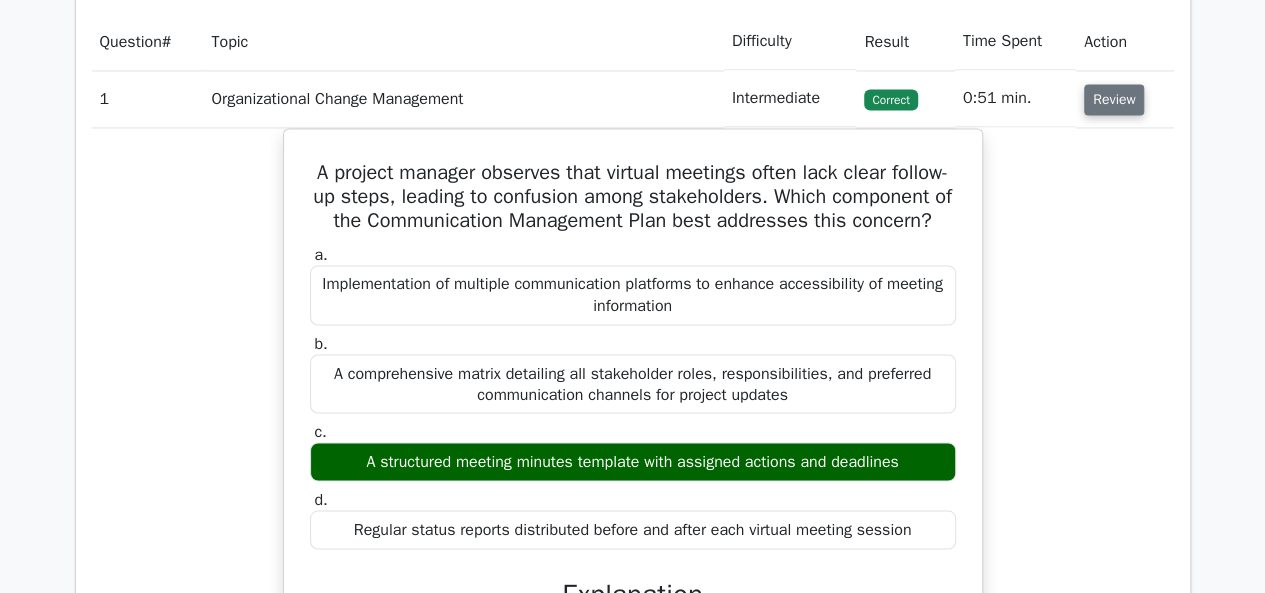 click on "Review" at bounding box center (1114, 99) 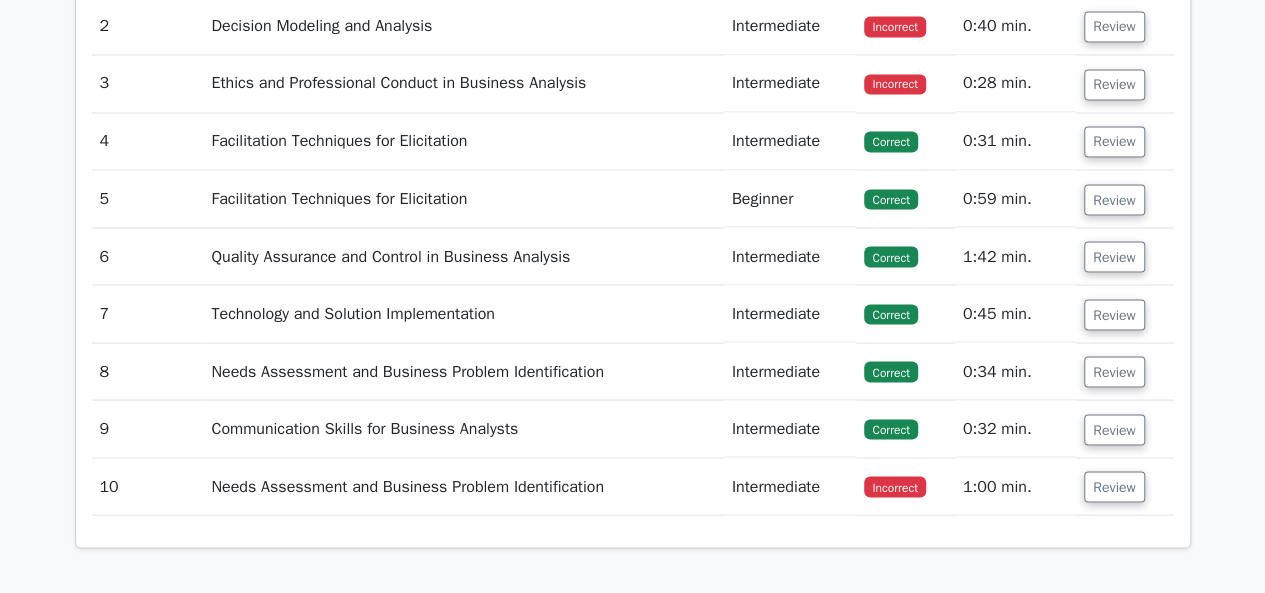 scroll, scrollTop: 1600, scrollLeft: 0, axis: vertical 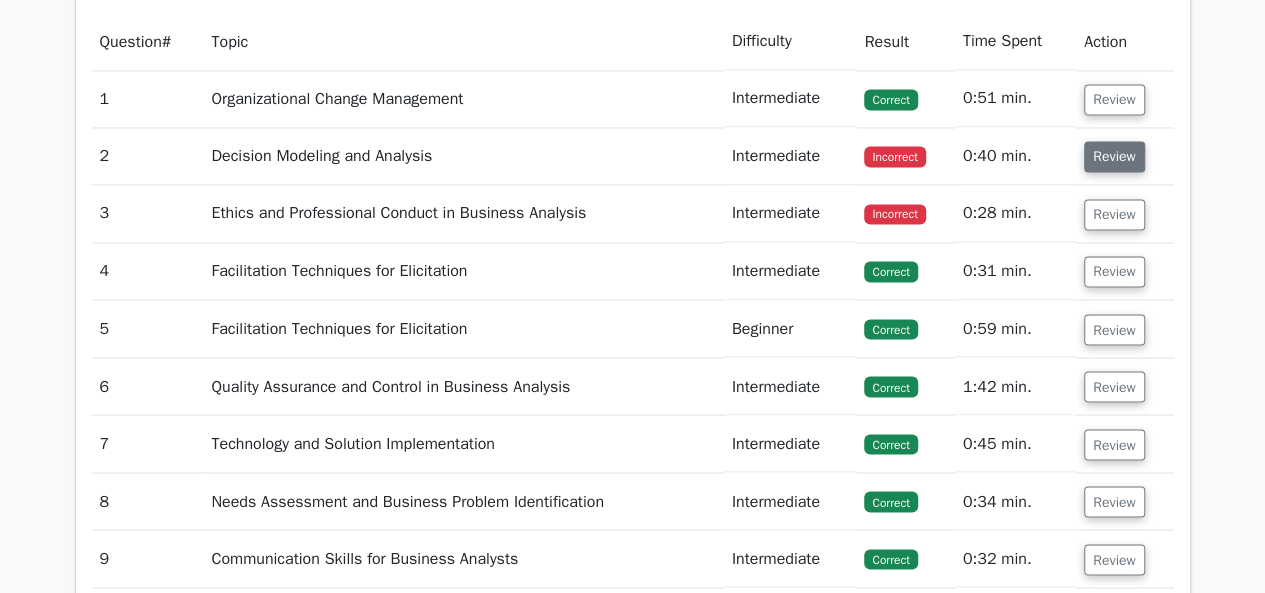 click on "Review" at bounding box center (1114, 156) 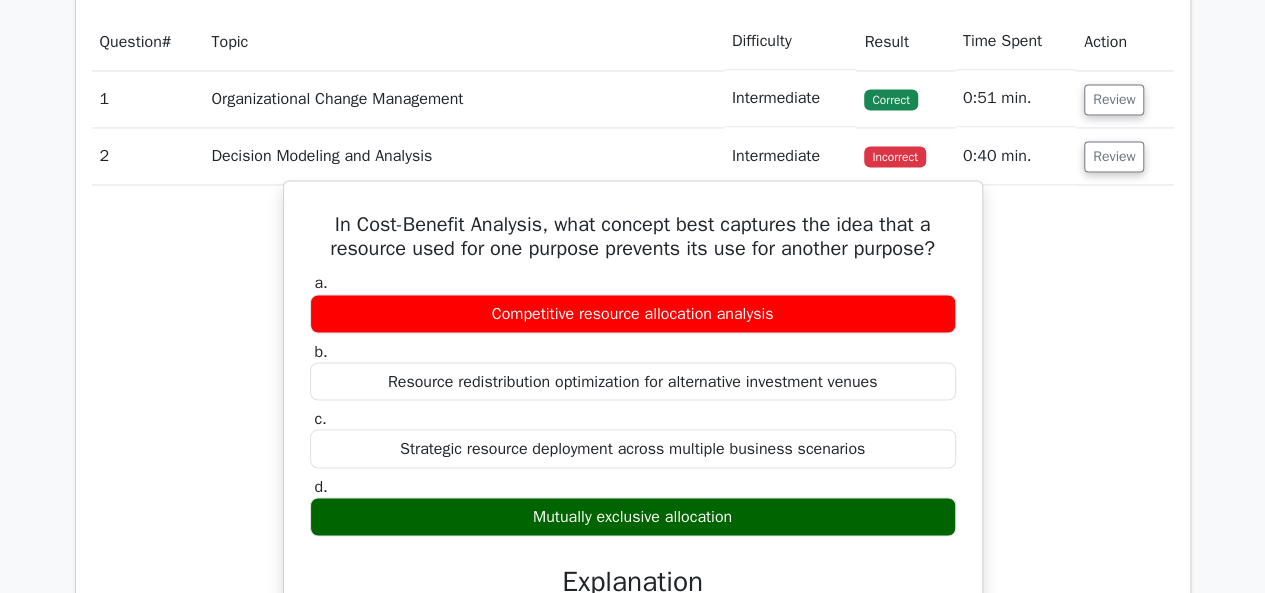 scroll, scrollTop: 1700, scrollLeft: 0, axis: vertical 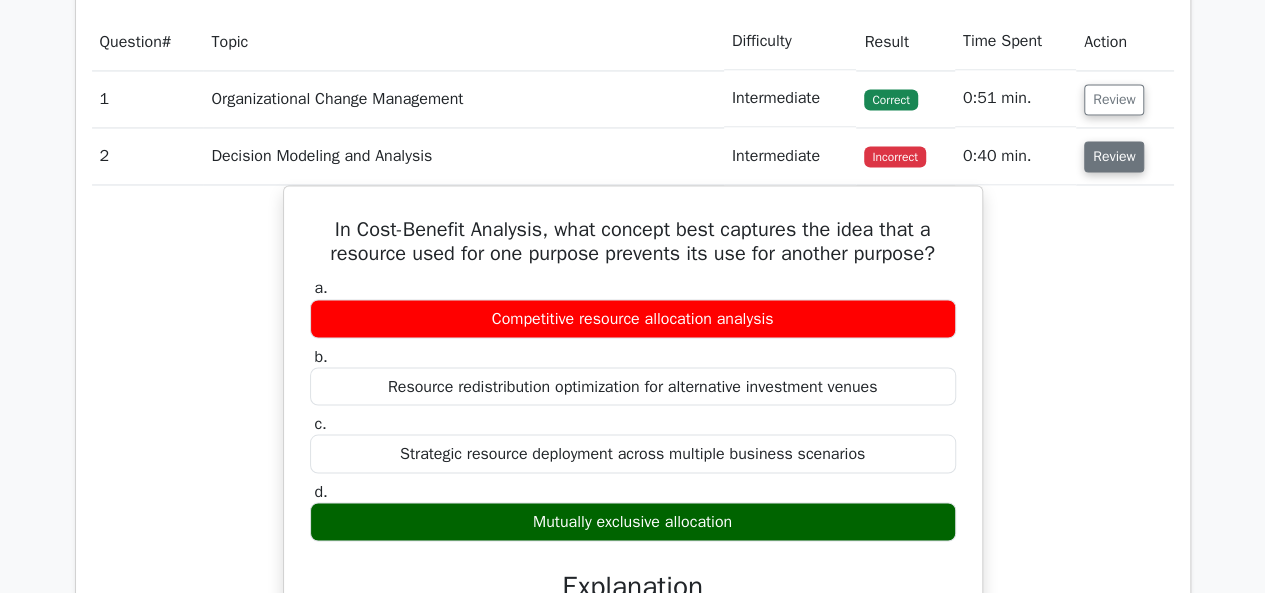 click on "Review" at bounding box center [1114, 156] 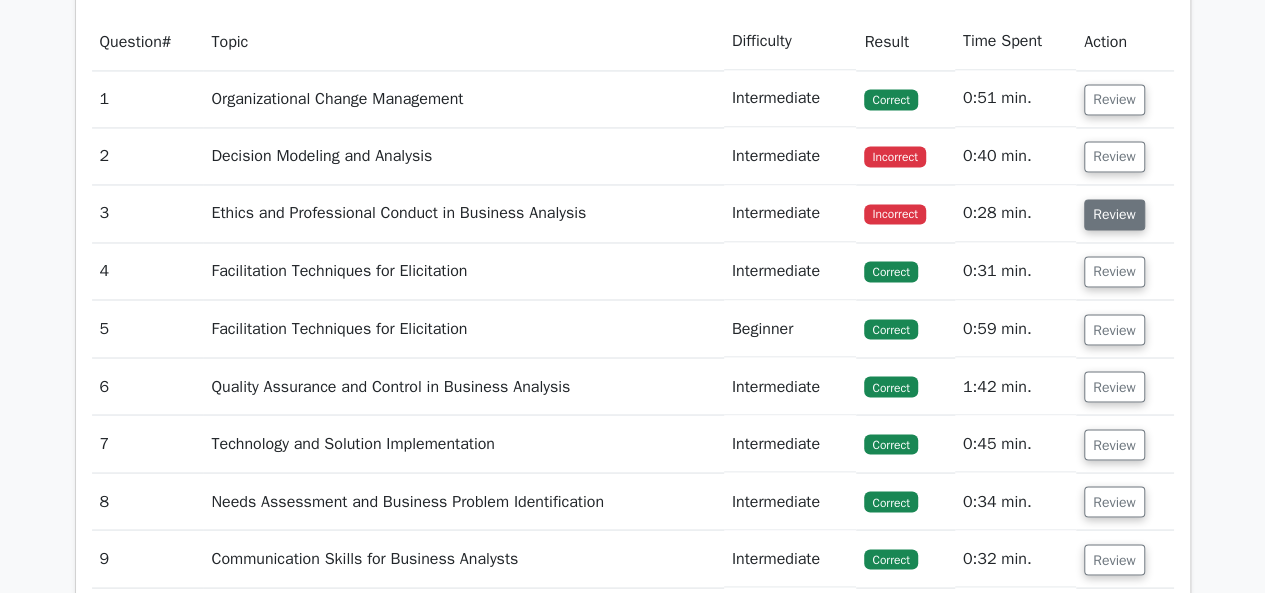 click on "Review" at bounding box center [1114, 214] 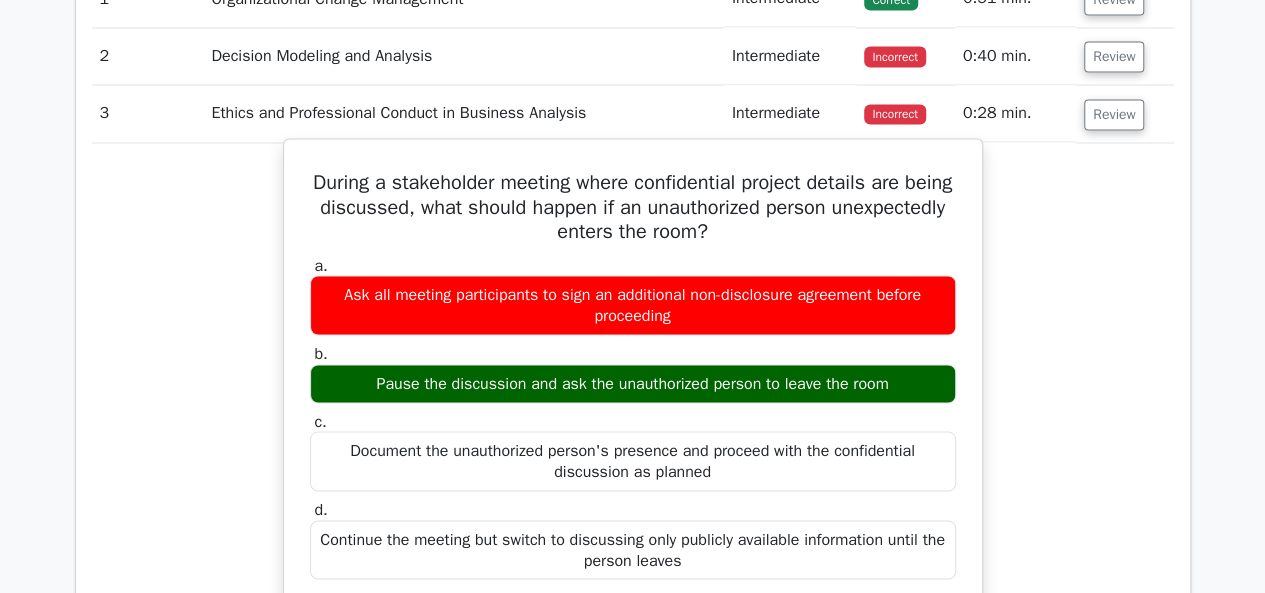 scroll, scrollTop: 1600, scrollLeft: 0, axis: vertical 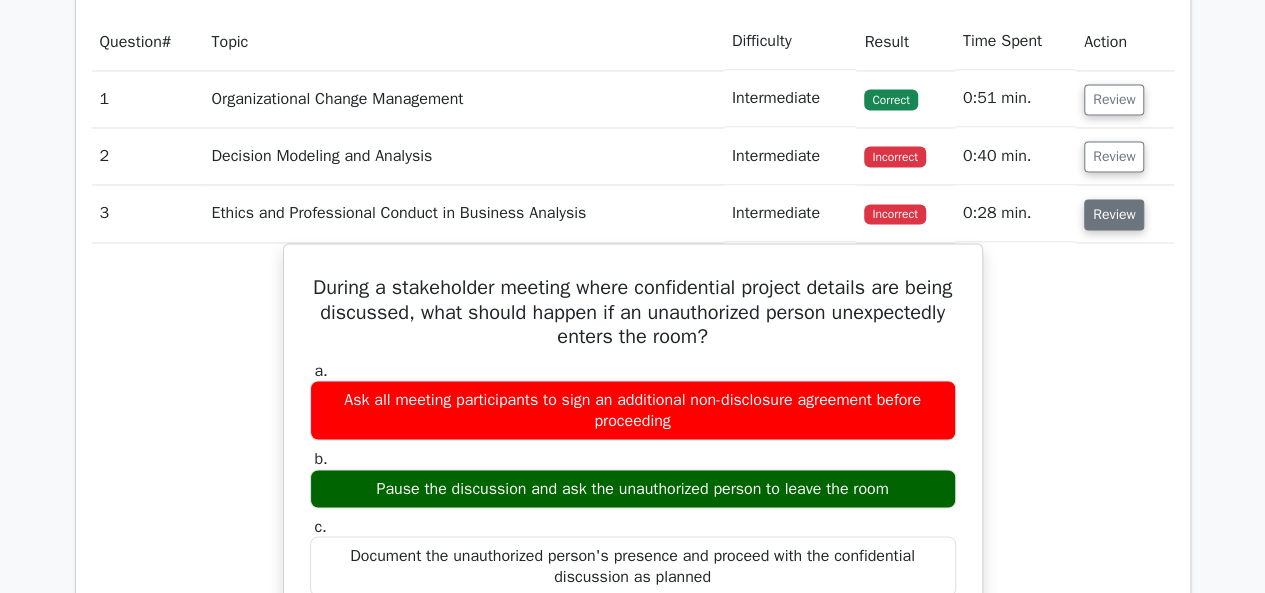 click on "Review" at bounding box center (1114, 214) 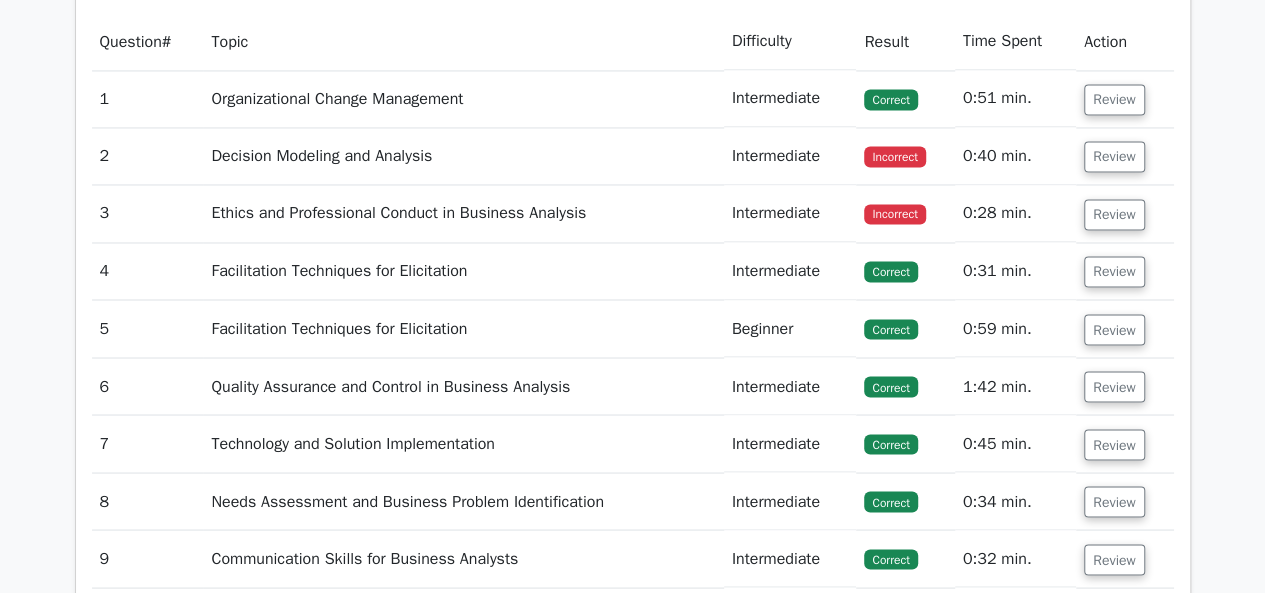 scroll, scrollTop: 1700, scrollLeft: 0, axis: vertical 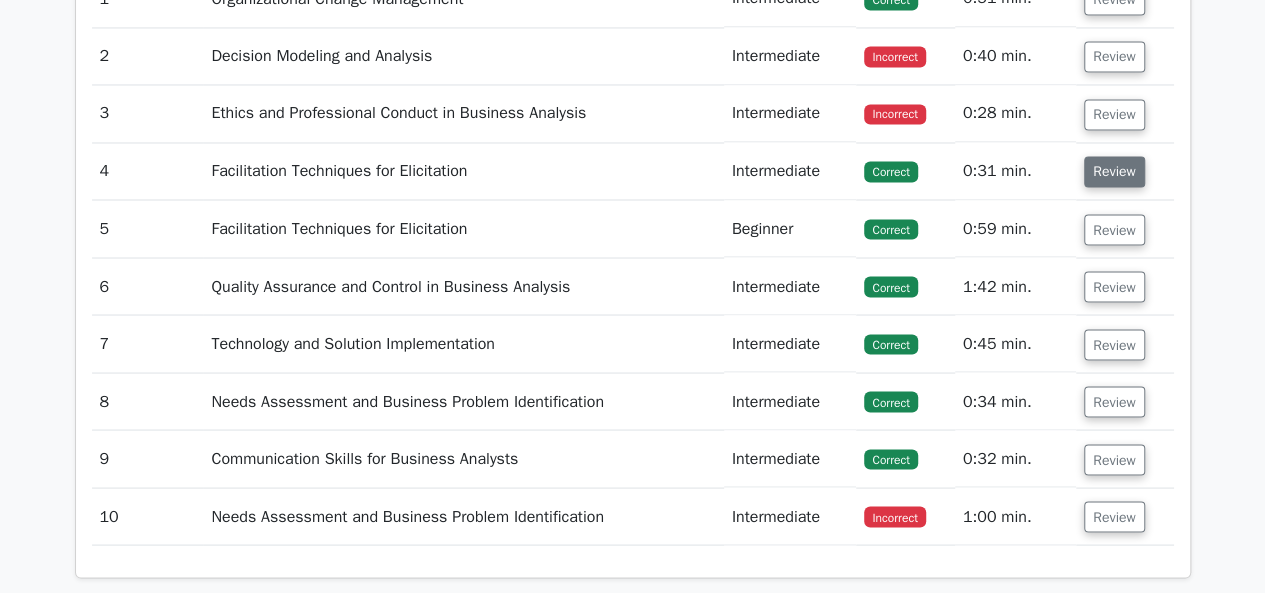 click on "Review" at bounding box center (1114, 171) 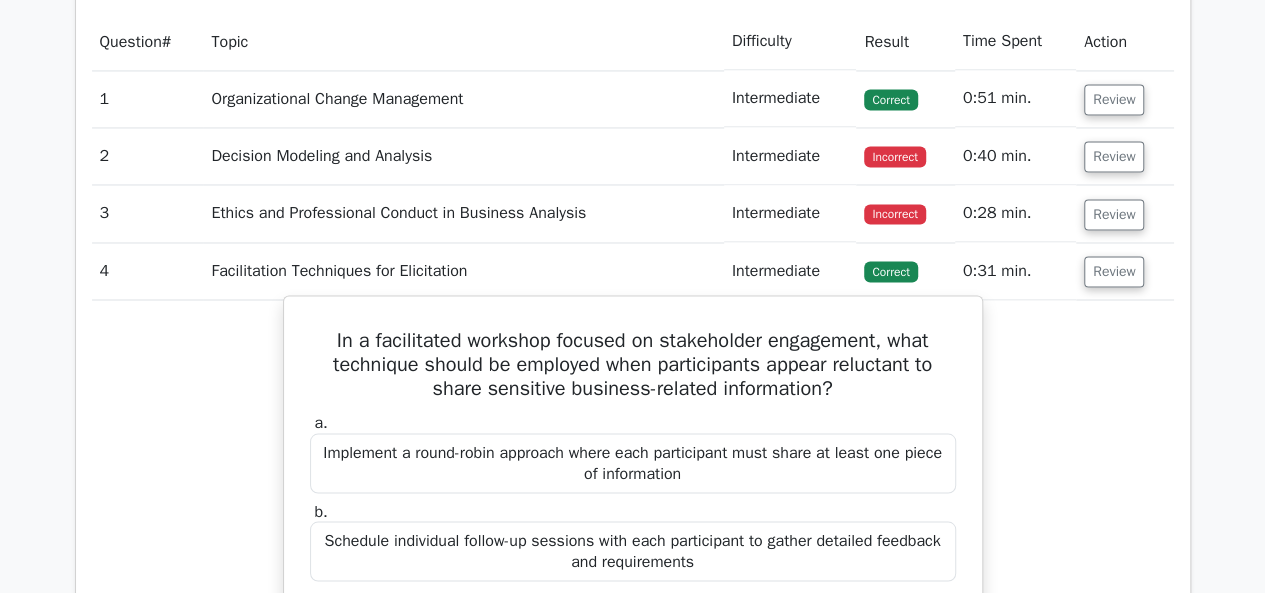 scroll, scrollTop: 1400, scrollLeft: 0, axis: vertical 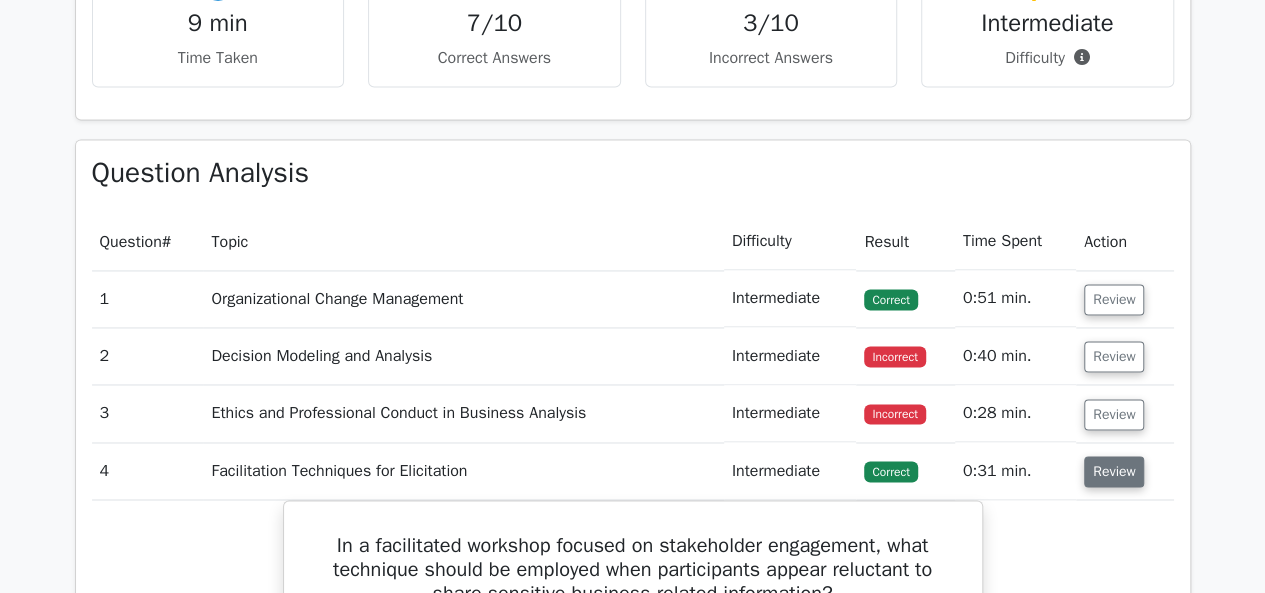 click on "Review" at bounding box center (1114, 471) 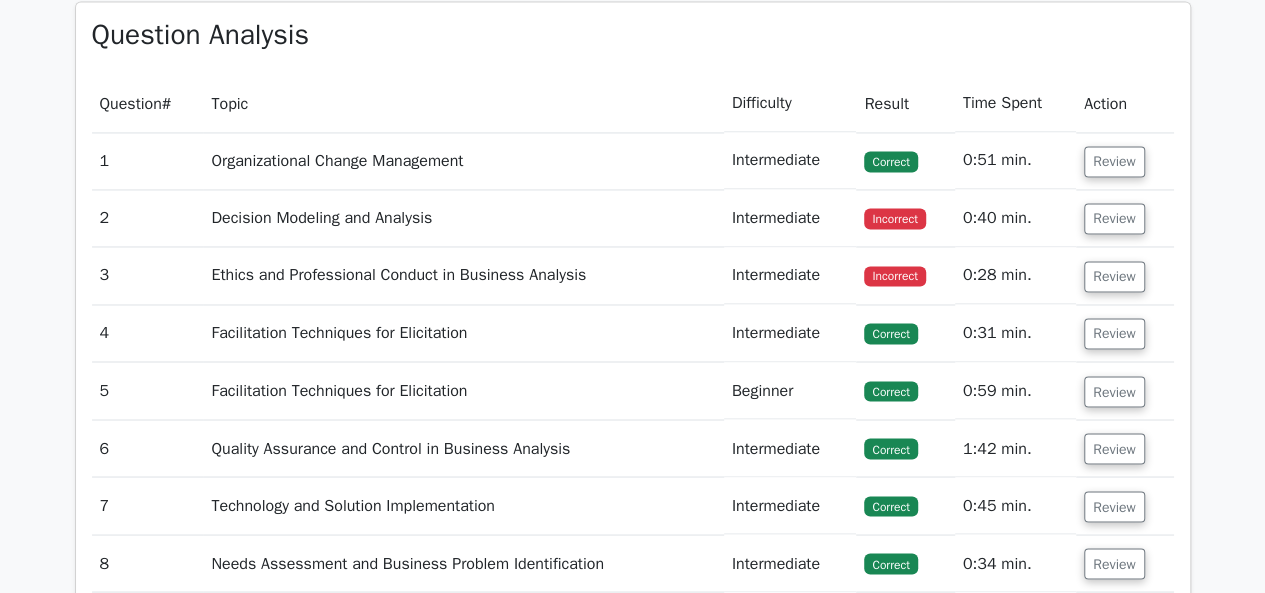 scroll, scrollTop: 1600, scrollLeft: 0, axis: vertical 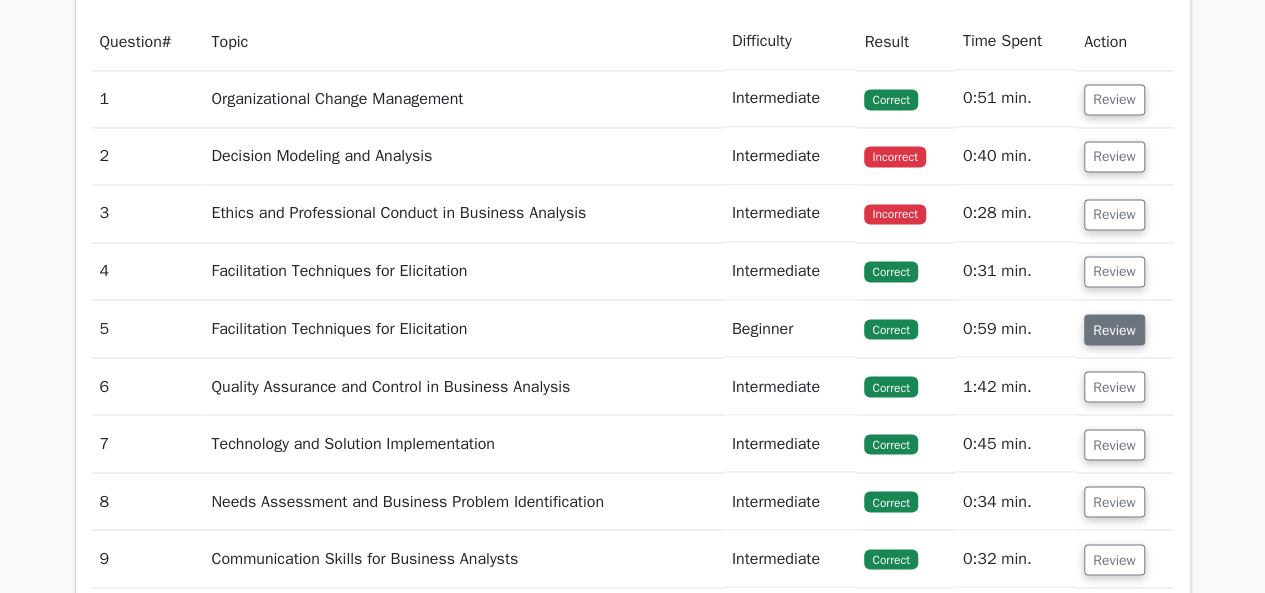 click on "Review" at bounding box center [1114, 329] 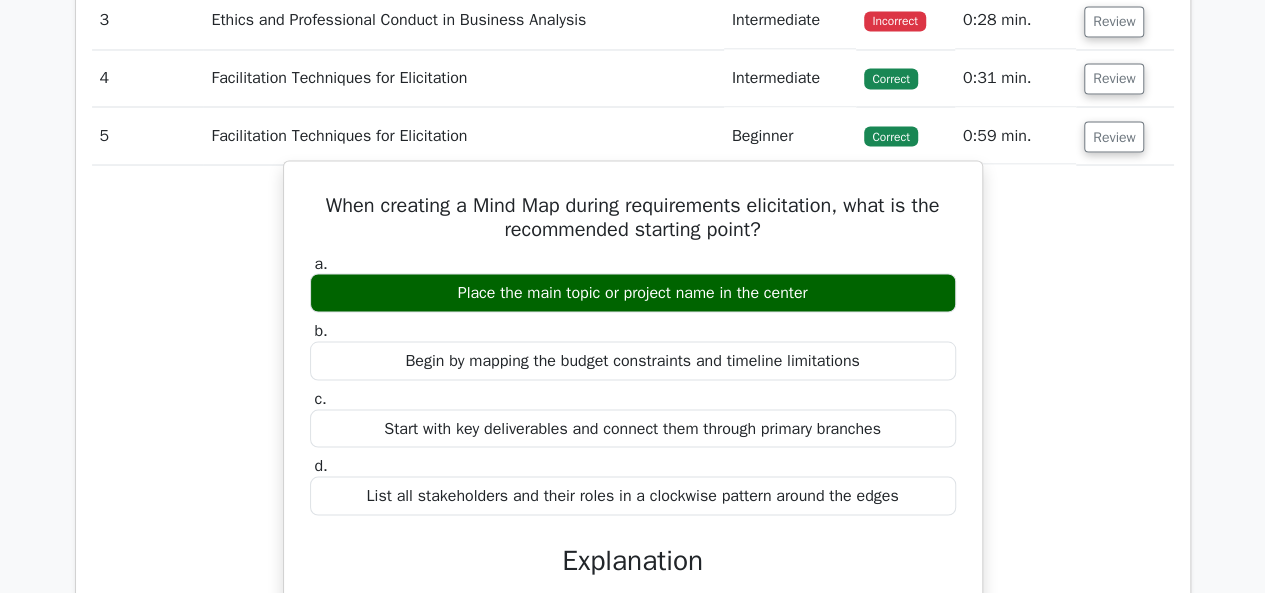 scroll, scrollTop: 1800, scrollLeft: 0, axis: vertical 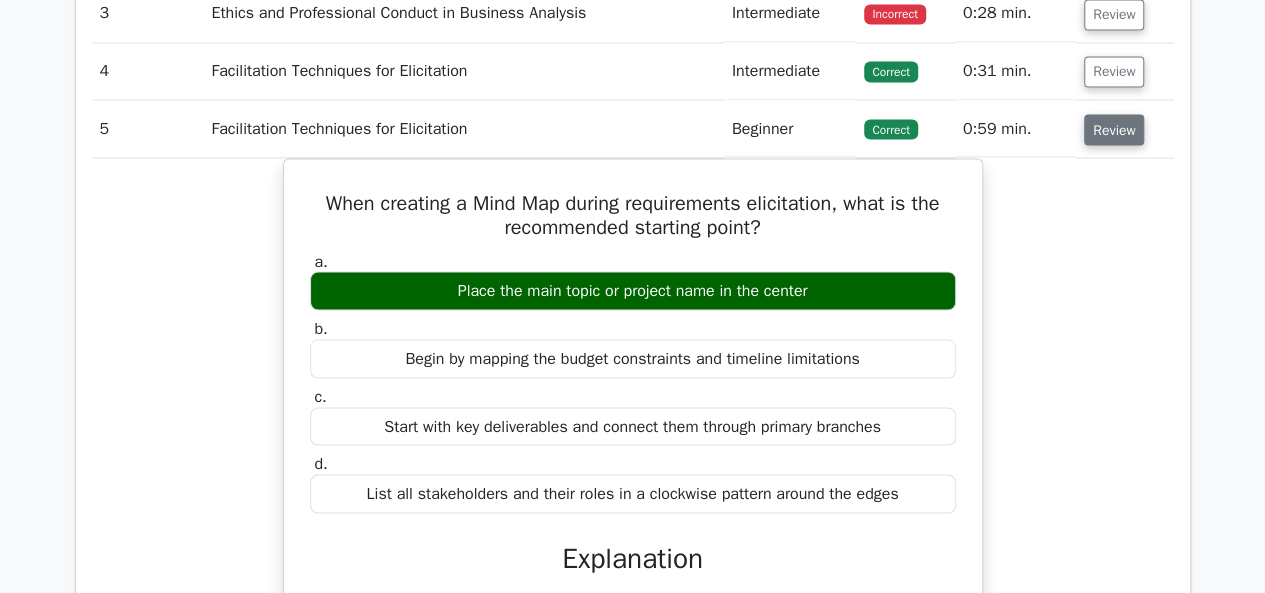 click on "Review" at bounding box center [1114, 129] 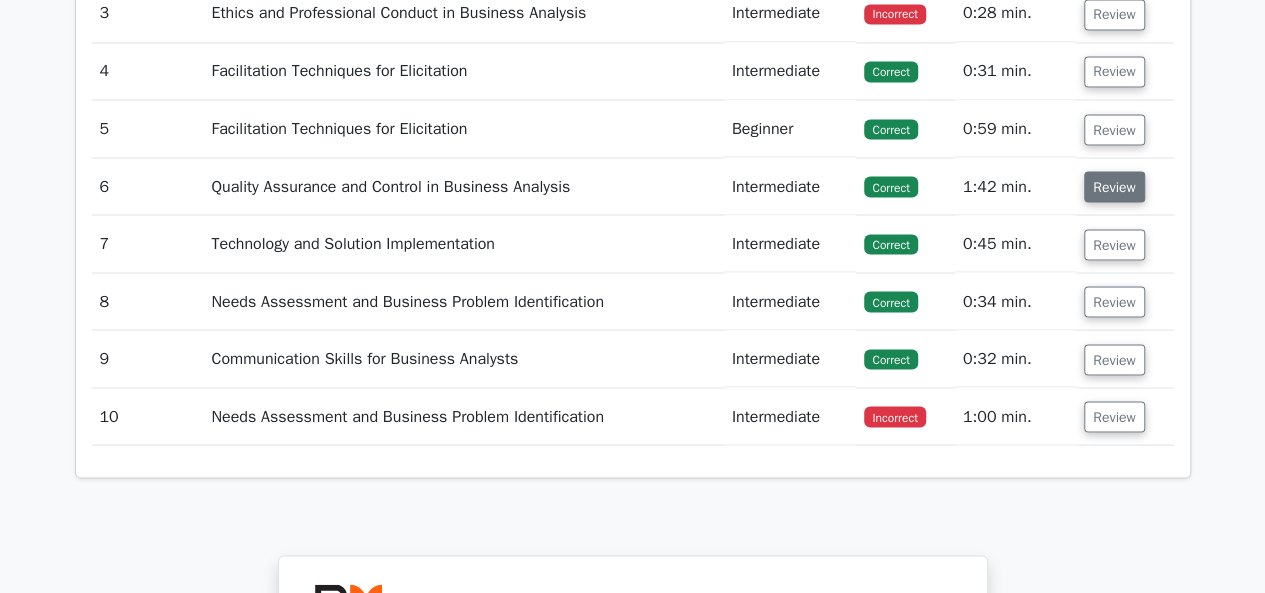 click on "Review" at bounding box center (1114, 186) 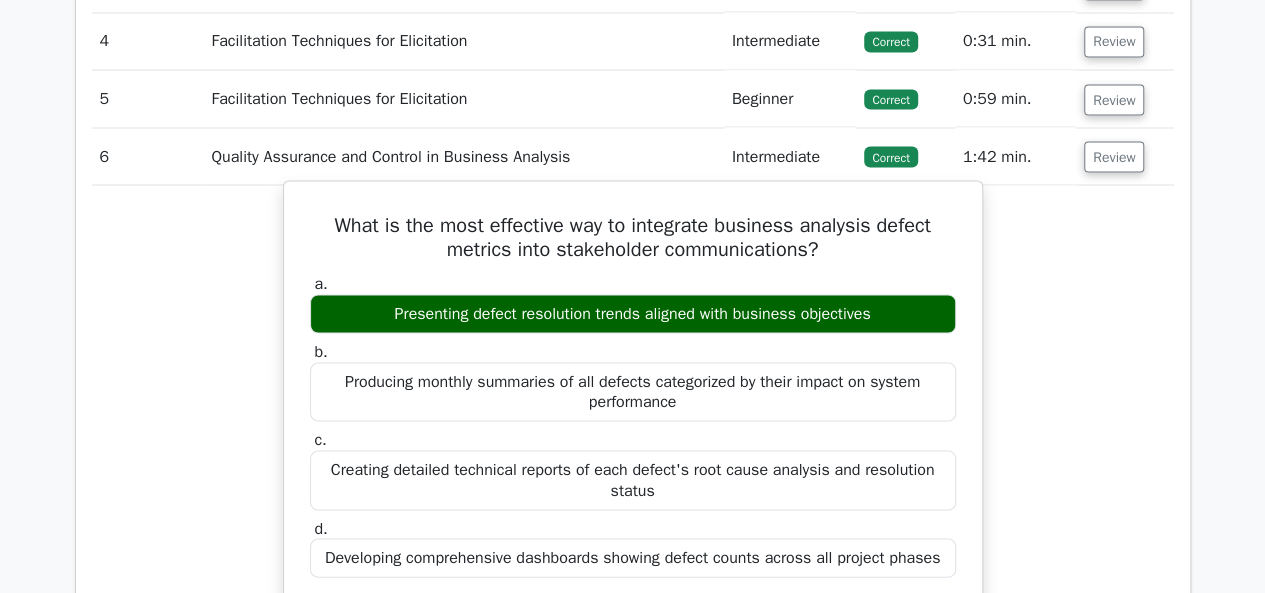 scroll, scrollTop: 1800, scrollLeft: 0, axis: vertical 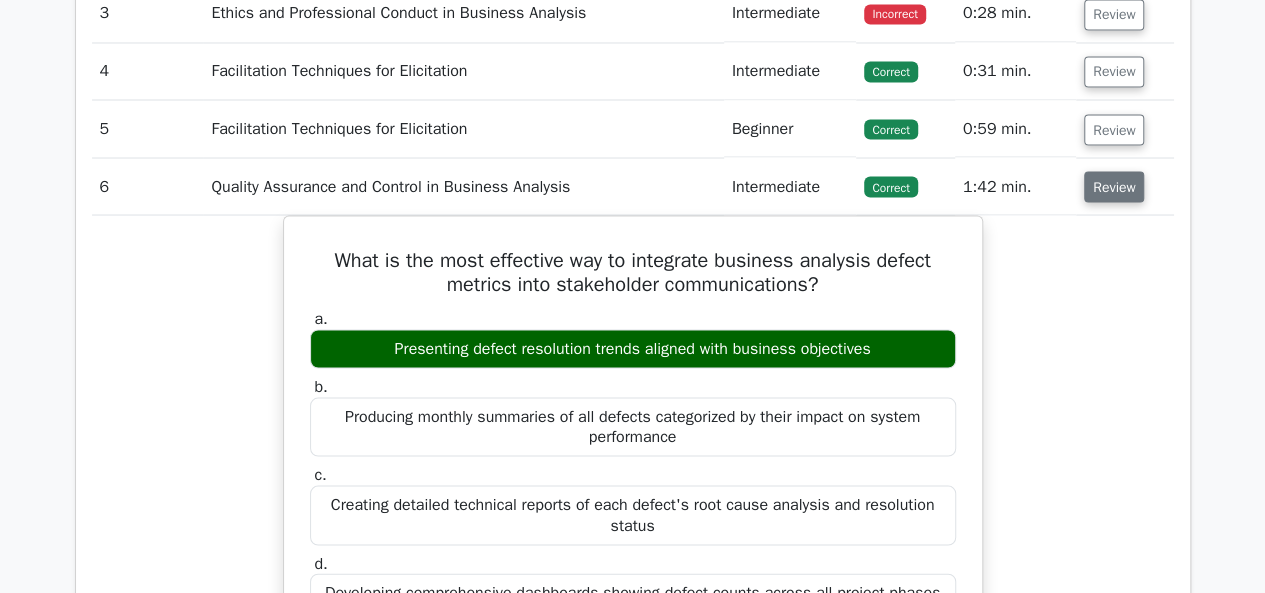 click on "Review" at bounding box center [1114, 186] 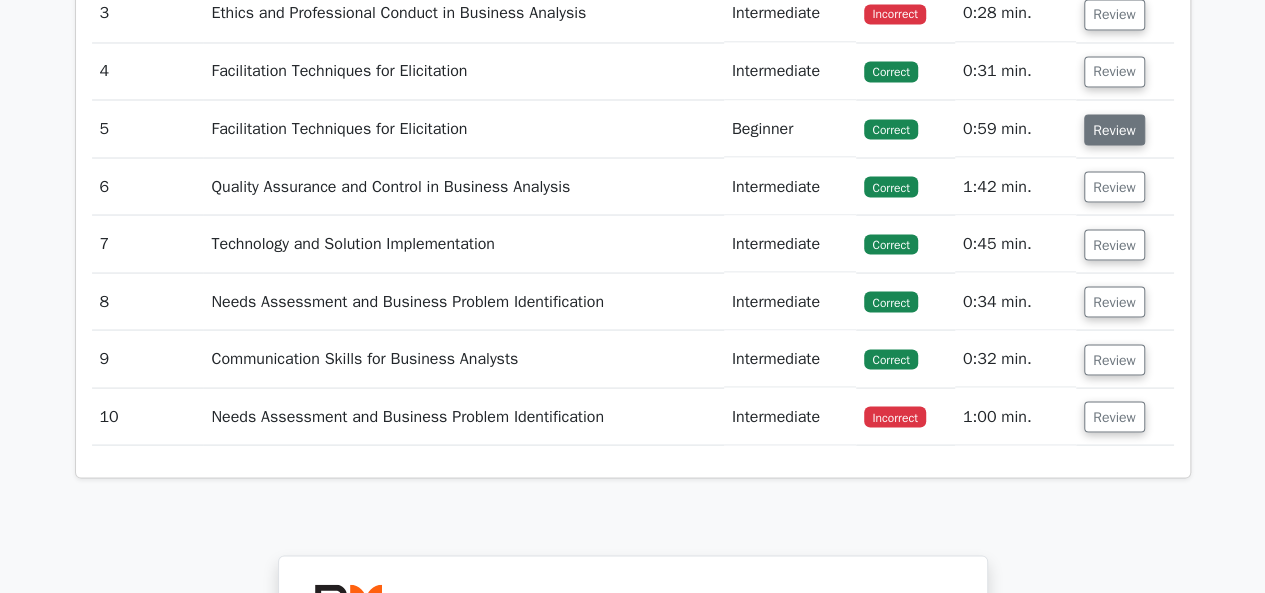 click on "Review" at bounding box center [1114, 129] 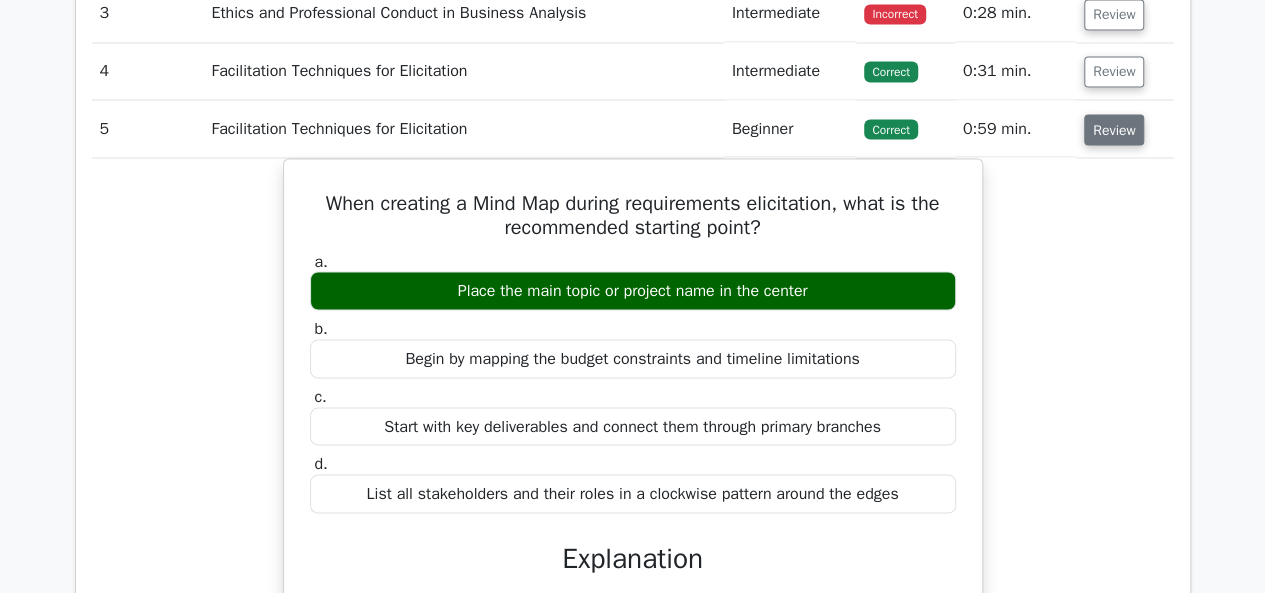 click on "Review" at bounding box center (1114, 129) 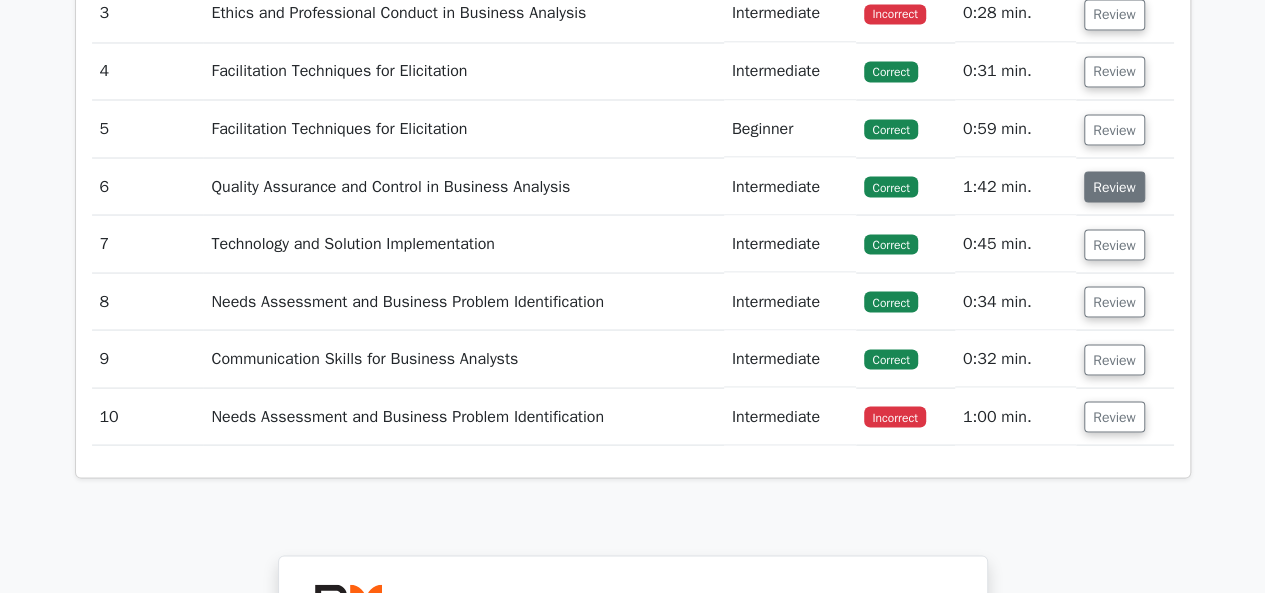 click on "Review" at bounding box center (1114, 186) 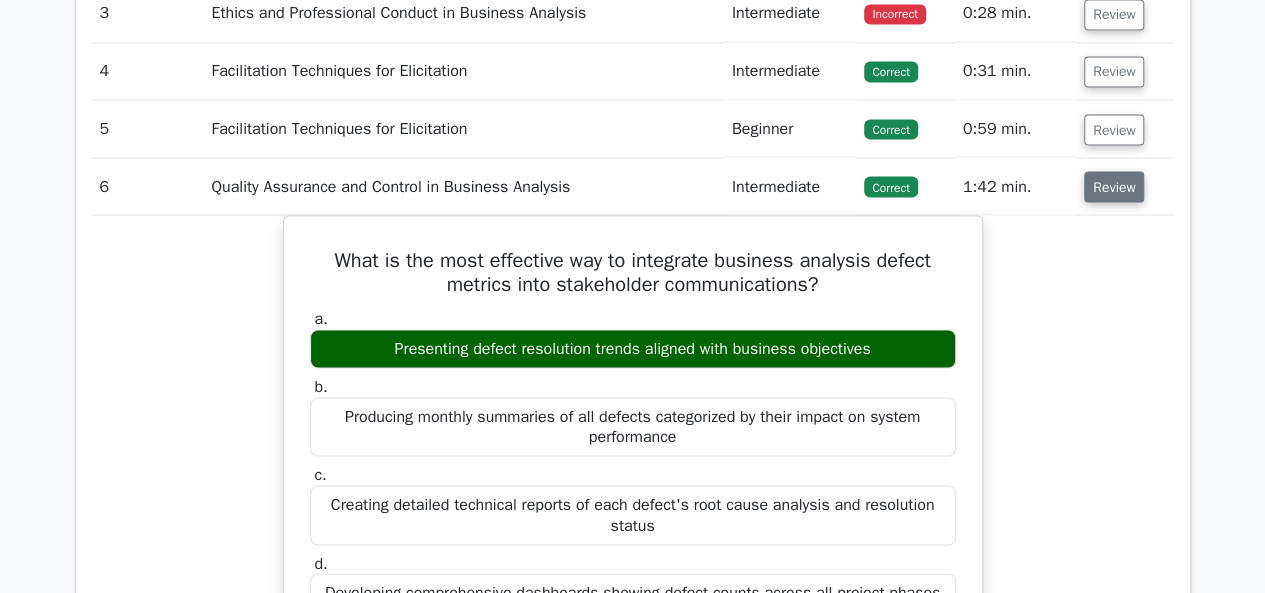 click on "Review" at bounding box center [1114, 186] 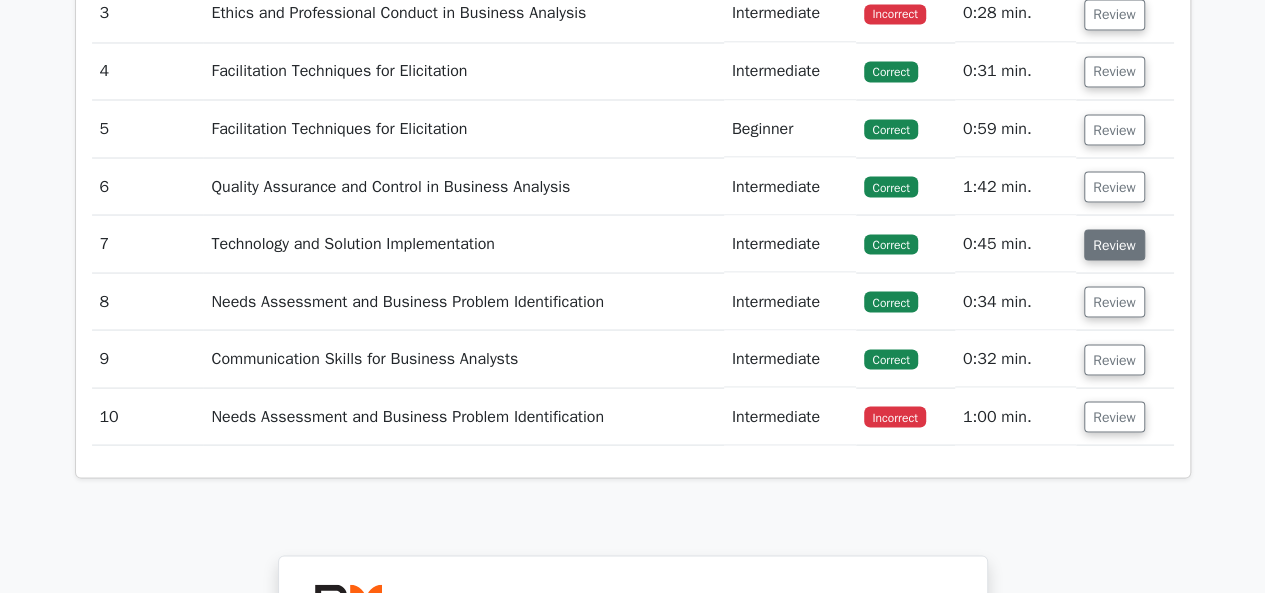click on "Review" at bounding box center (1114, 244) 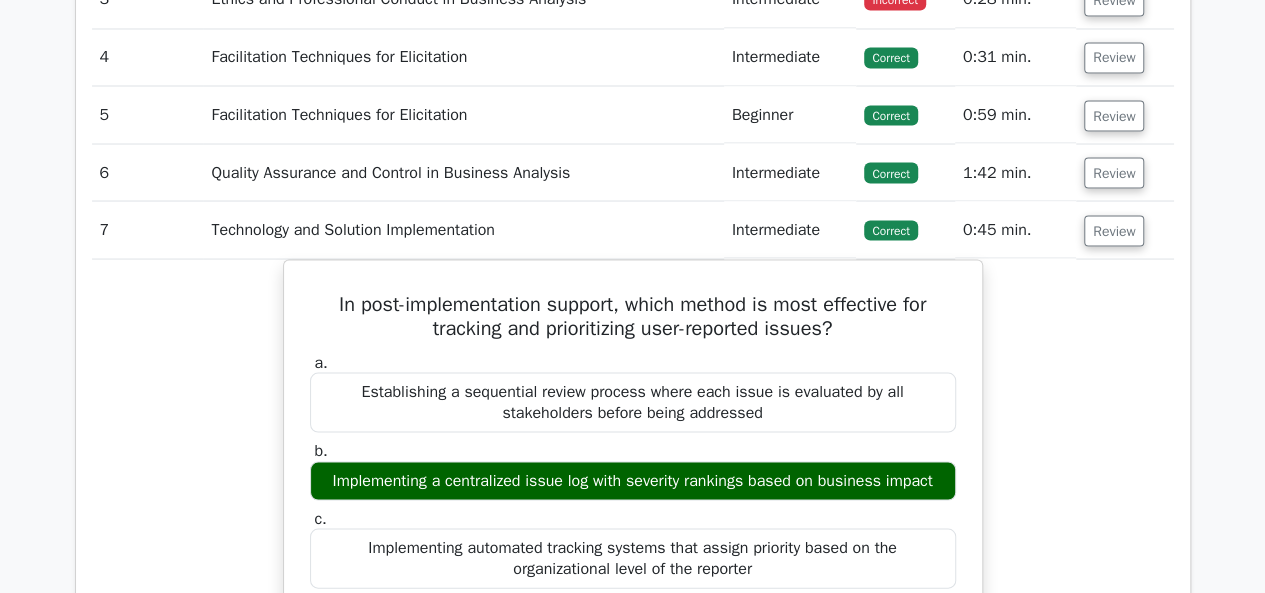scroll, scrollTop: 1800, scrollLeft: 0, axis: vertical 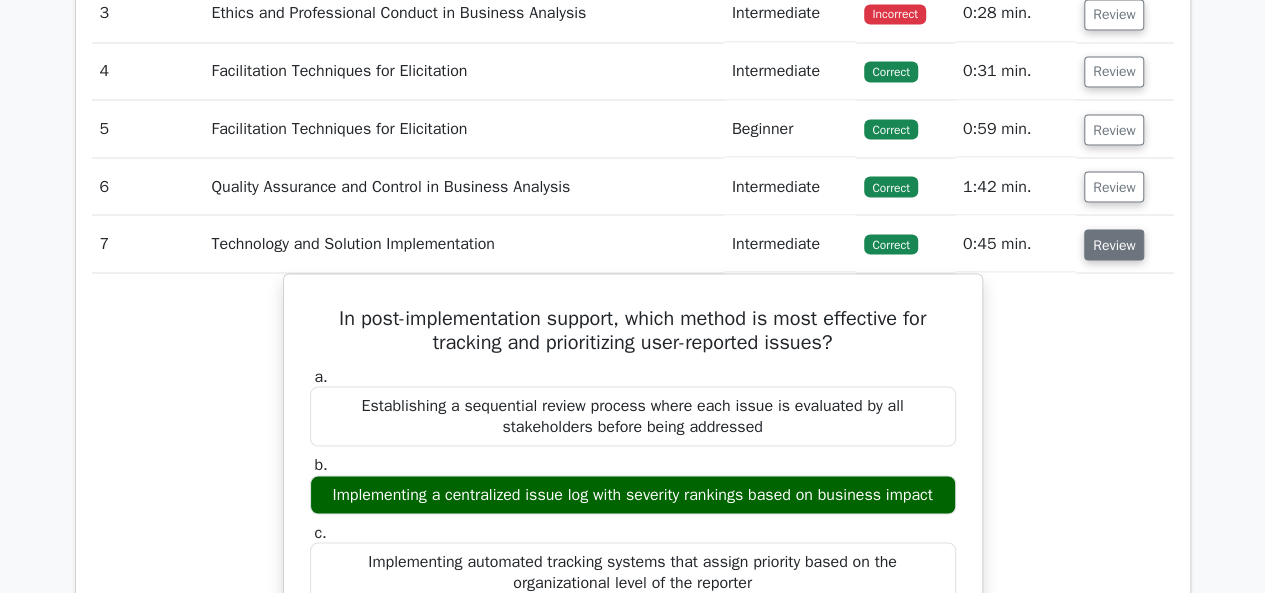 click on "Review" at bounding box center (1114, 244) 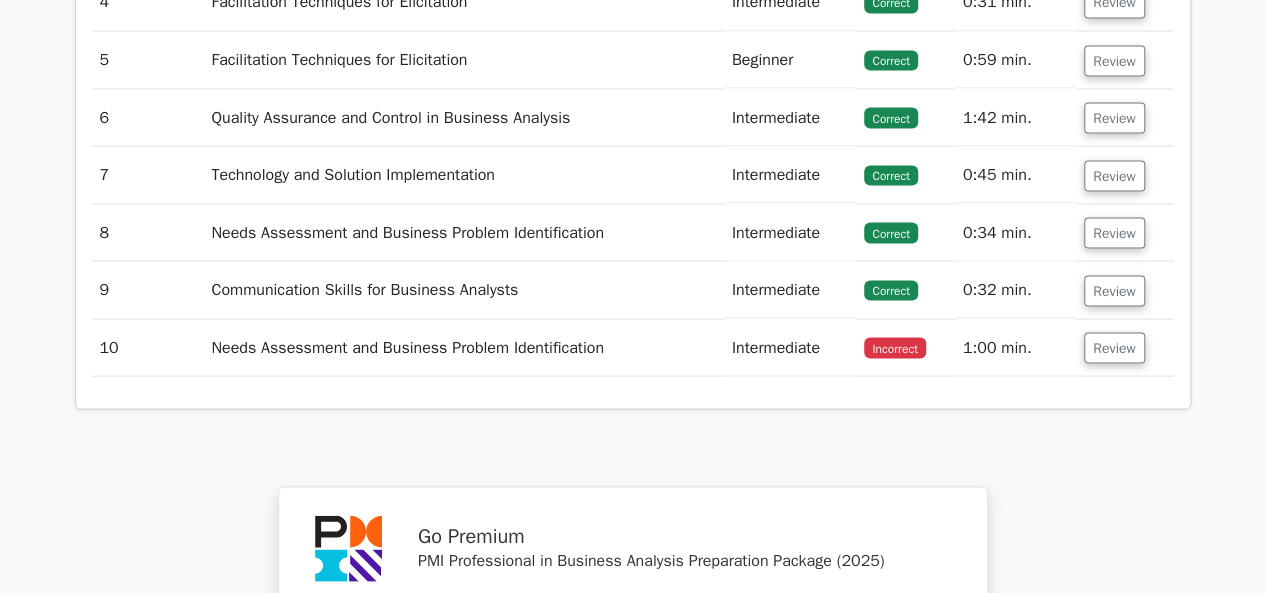 scroll, scrollTop: 1900, scrollLeft: 0, axis: vertical 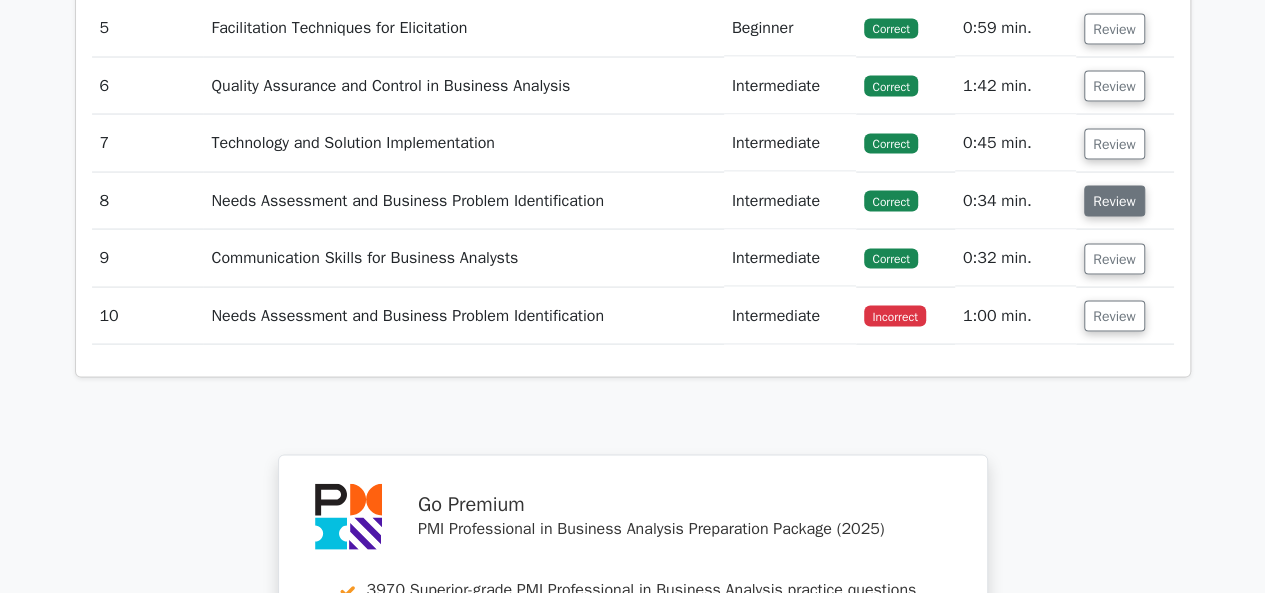click on "Review" at bounding box center [1114, 201] 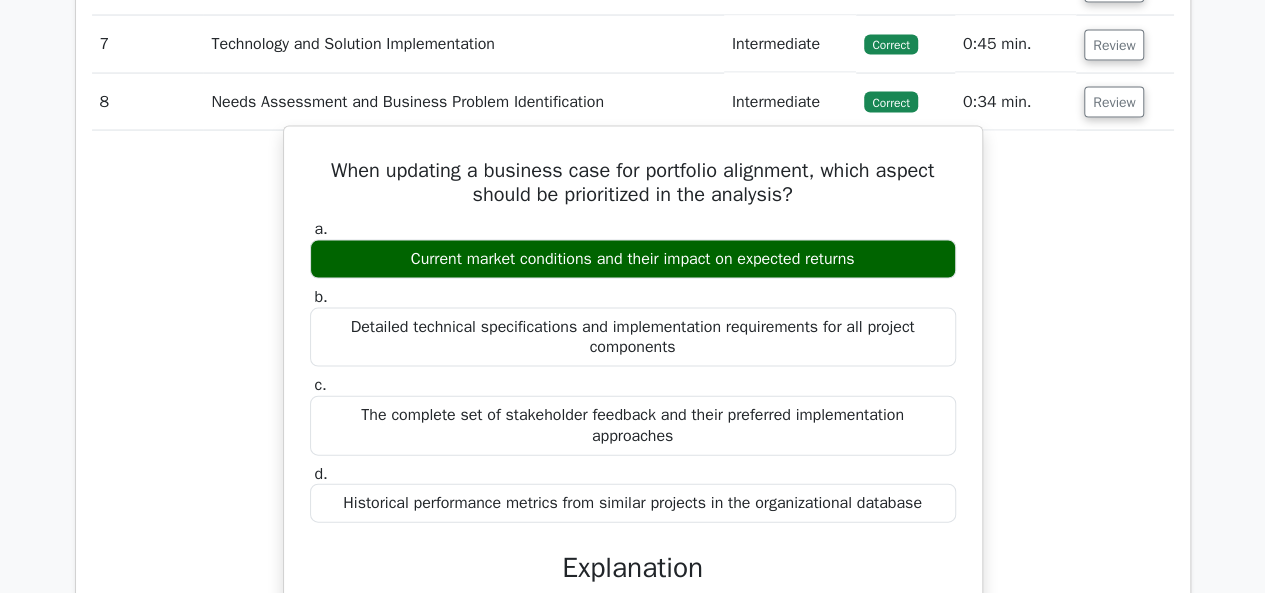 scroll, scrollTop: 1900, scrollLeft: 0, axis: vertical 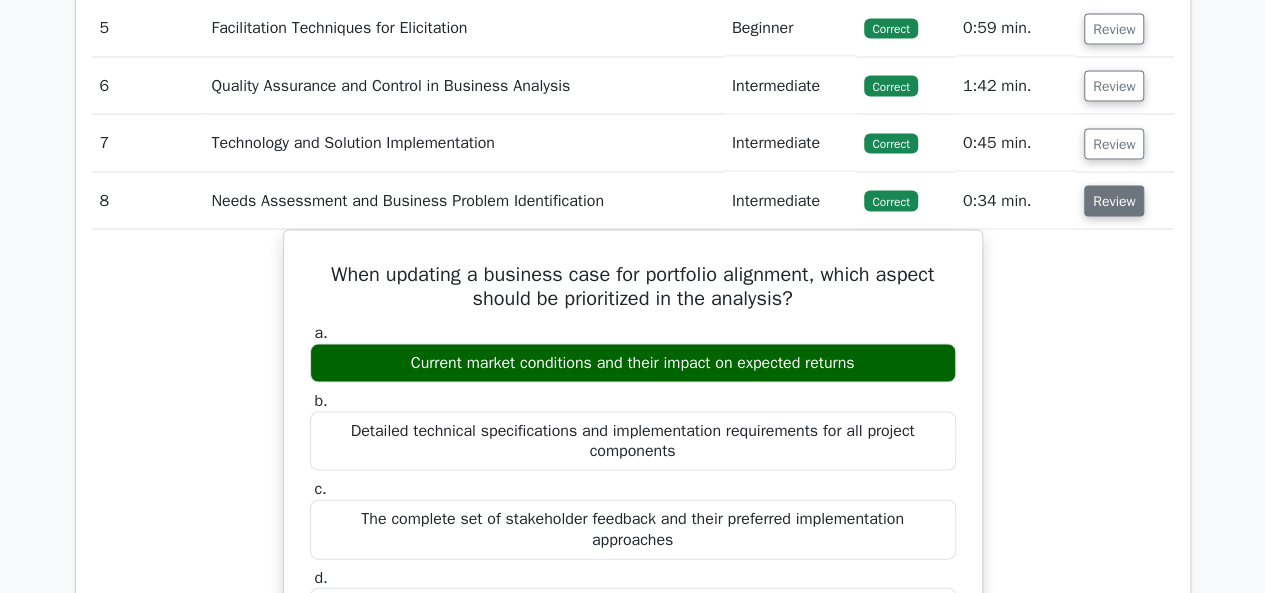 click on "Review" at bounding box center (1114, 201) 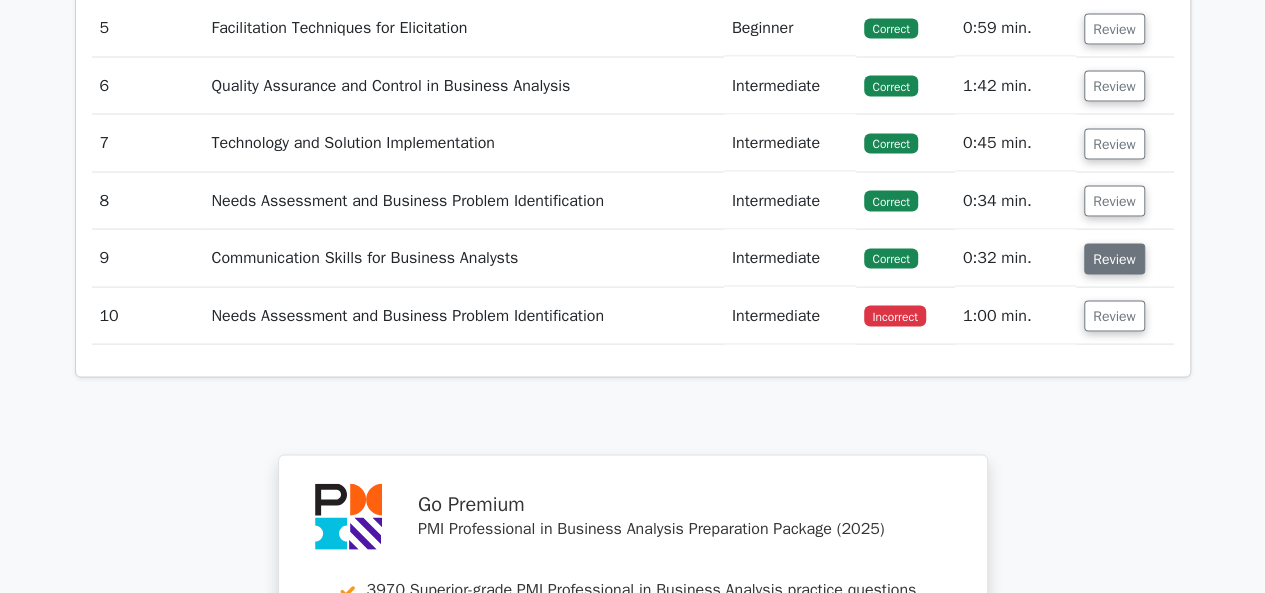 click on "Review" at bounding box center [1114, 259] 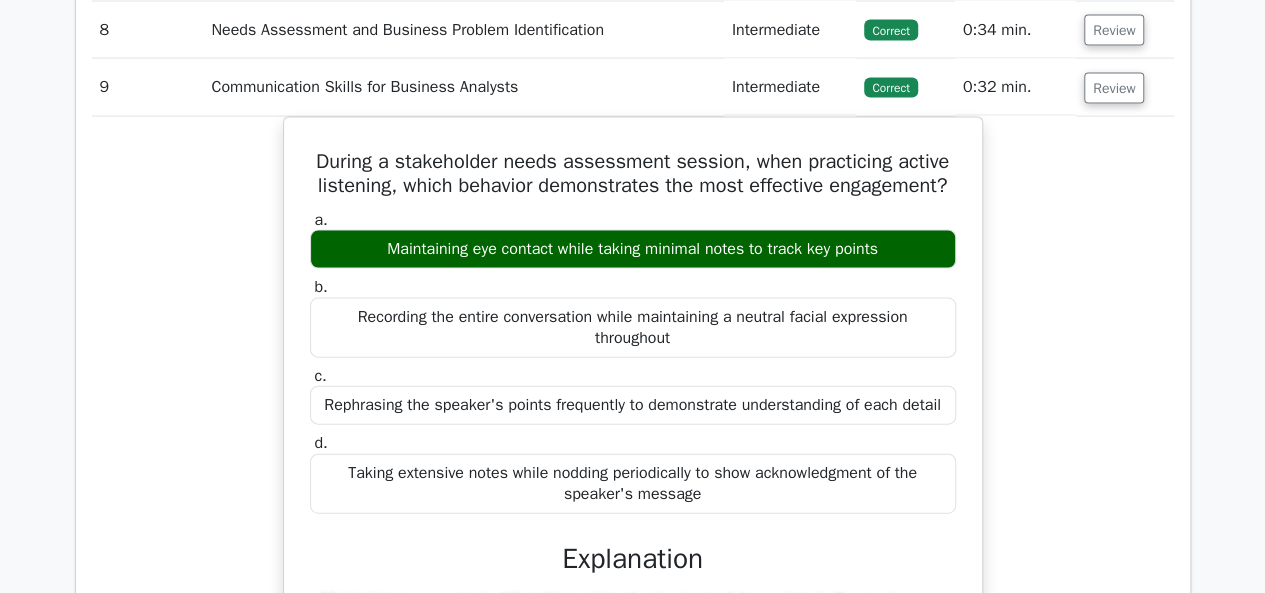 scroll, scrollTop: 2100, scrollLeft: 0, axis: vertical 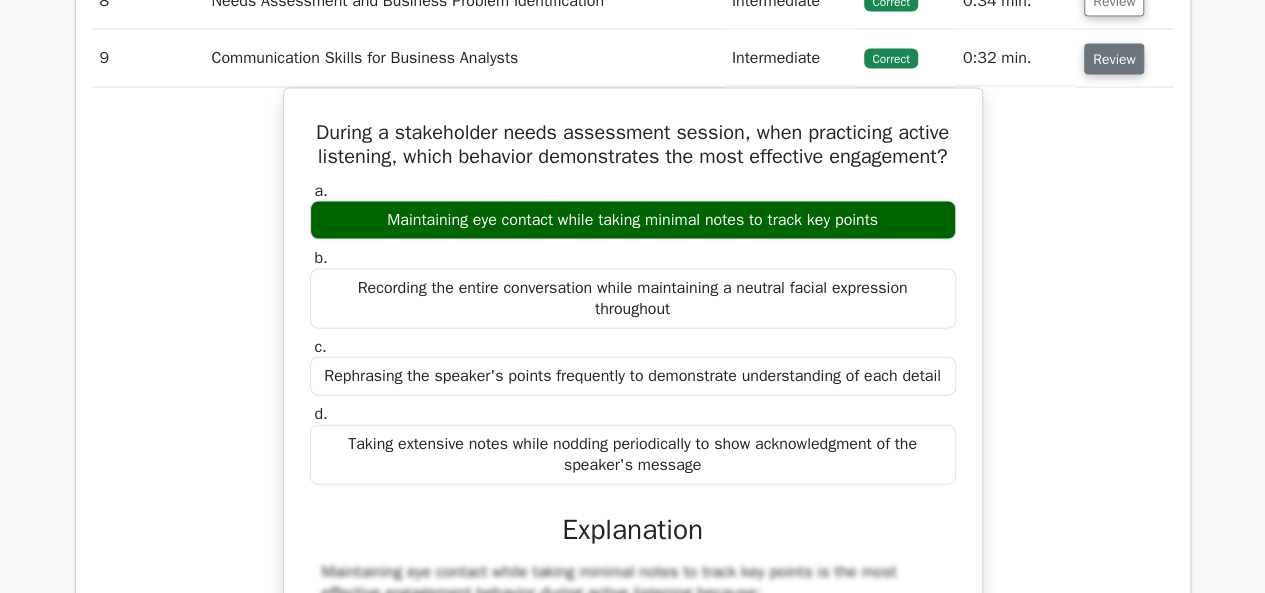 click on "Review" at bounding box center (1114, 59) 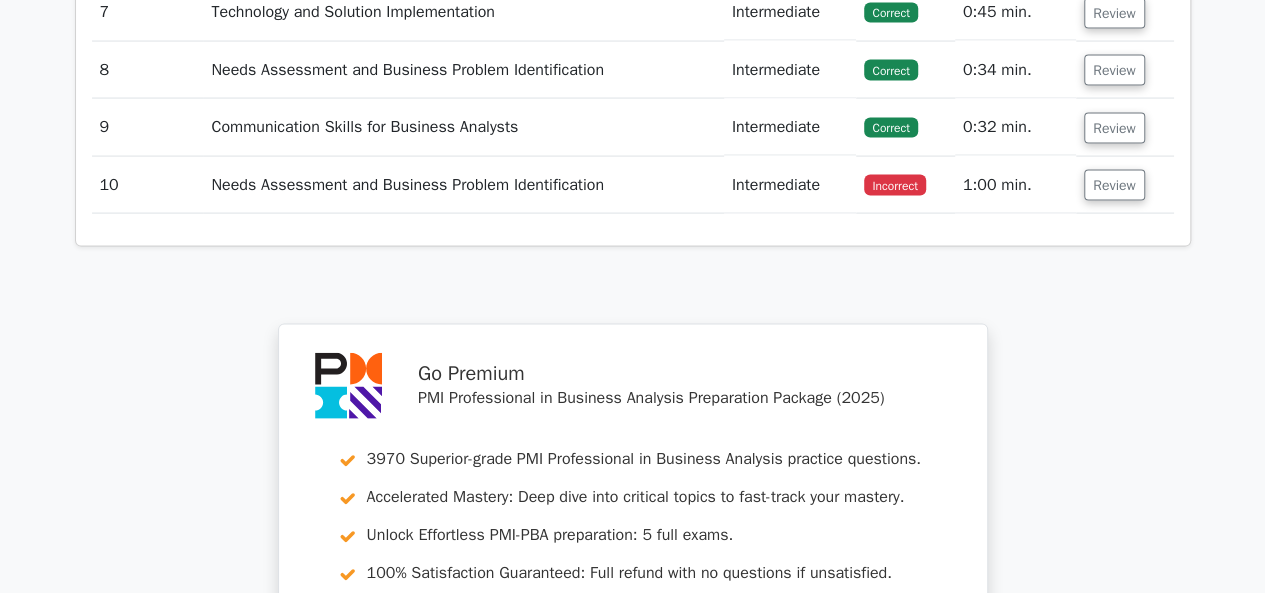 scroll, scrollTop: 2000, scrollLeft: 0, axis: vertical 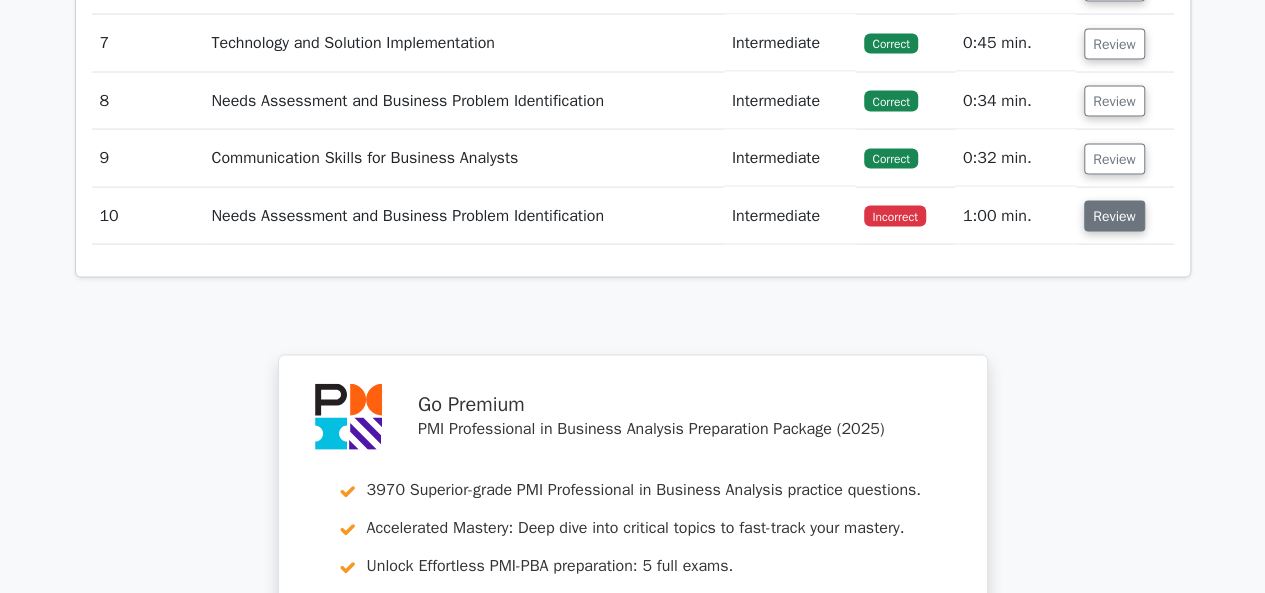 click on "Review" at bounding box center (1114, 216) 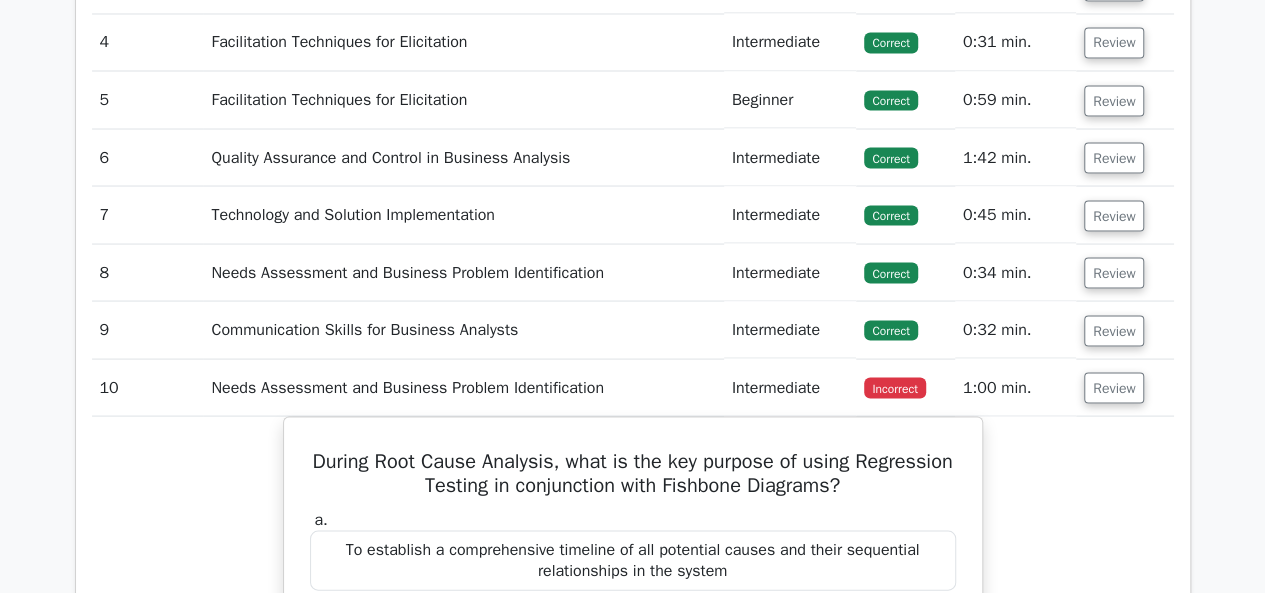 scroll, scrollTop: 1800, scrollLeft: 0, axis: vertical 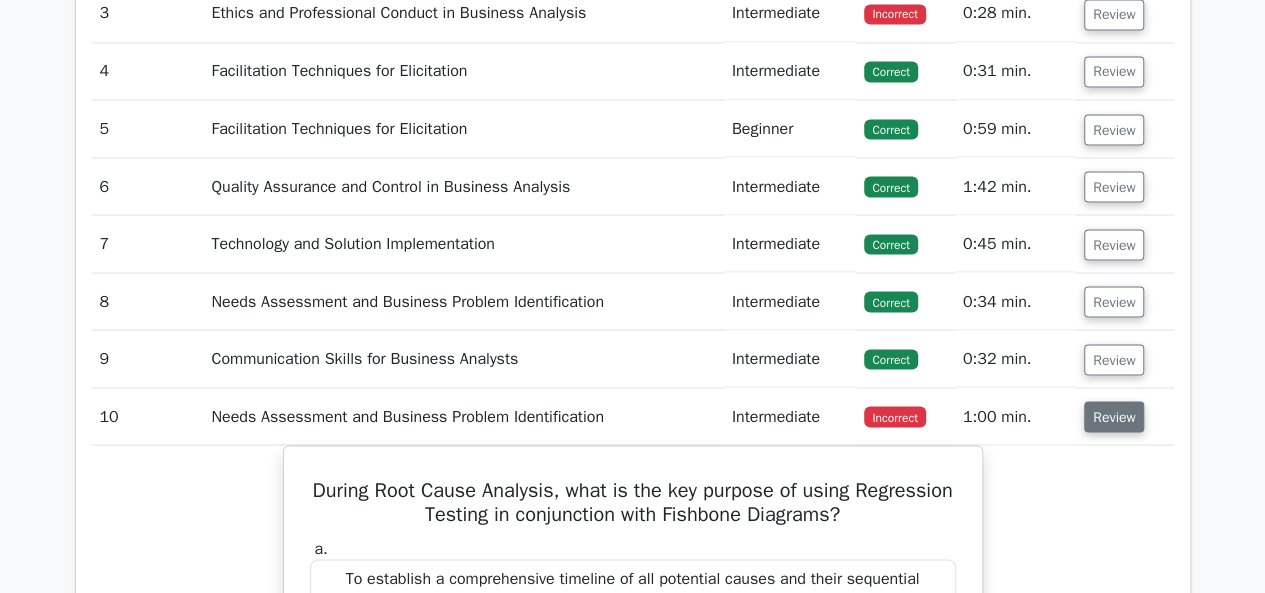 click on "Review" at bounding box center [1114, 416] 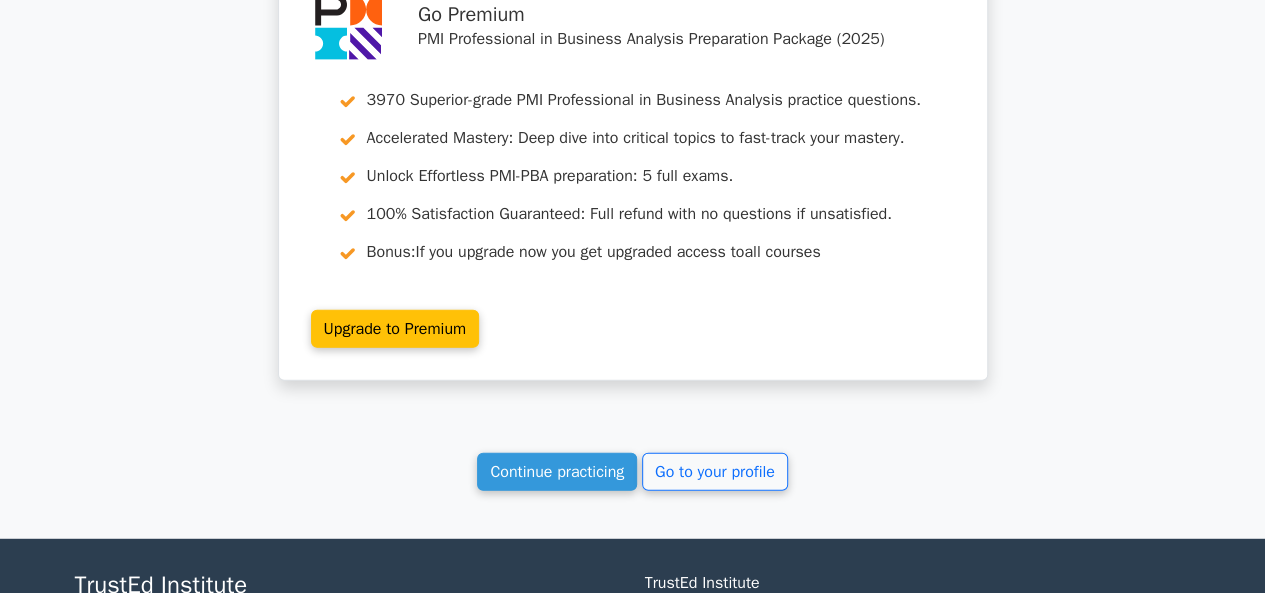 scroll, scrollTop: 2561, scrollLeft: 0, axis: vertical 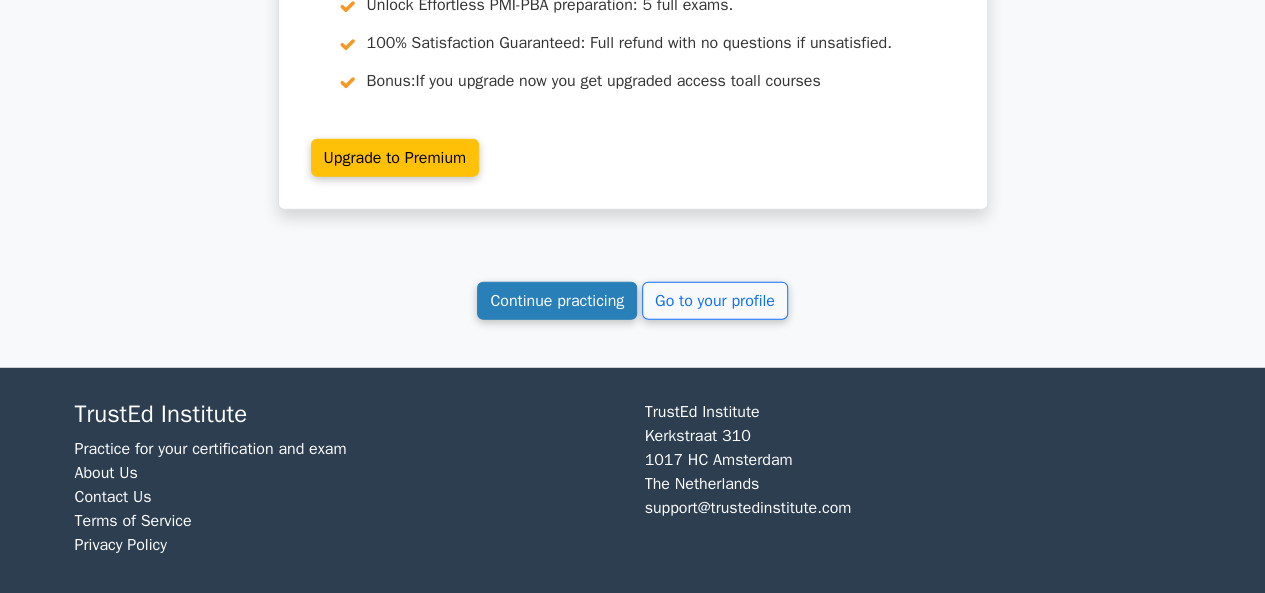 click on "Continue practicing" at bounding box center (557, 301) 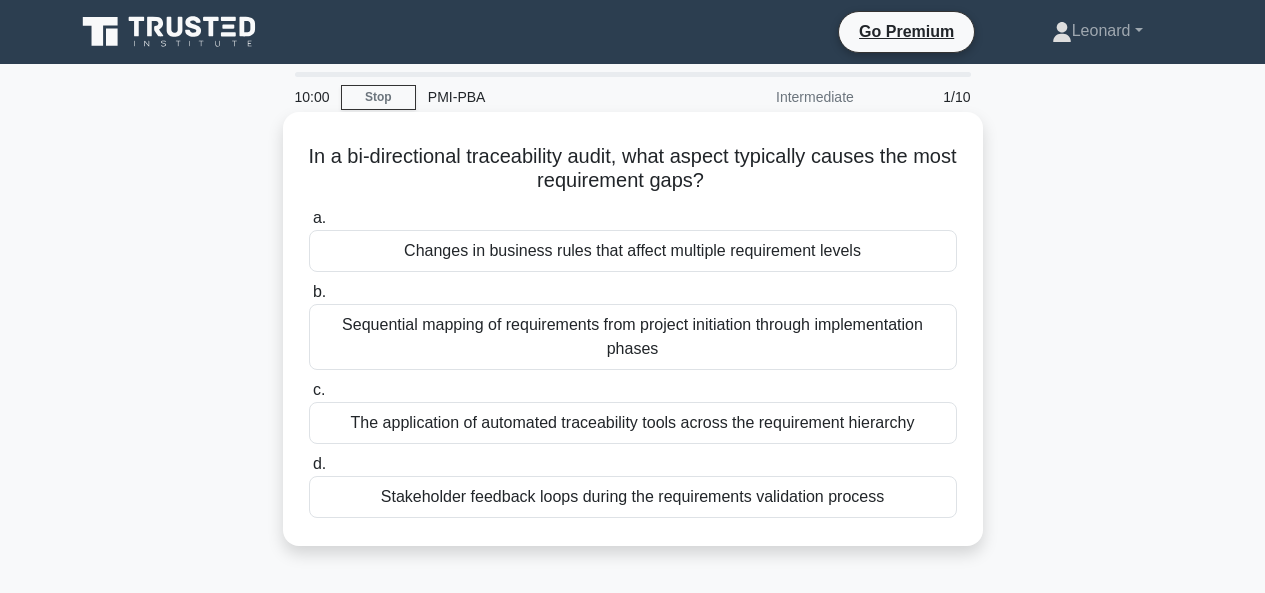 scroll, scrollTop: 0, scrollLeft: 0, axis: both 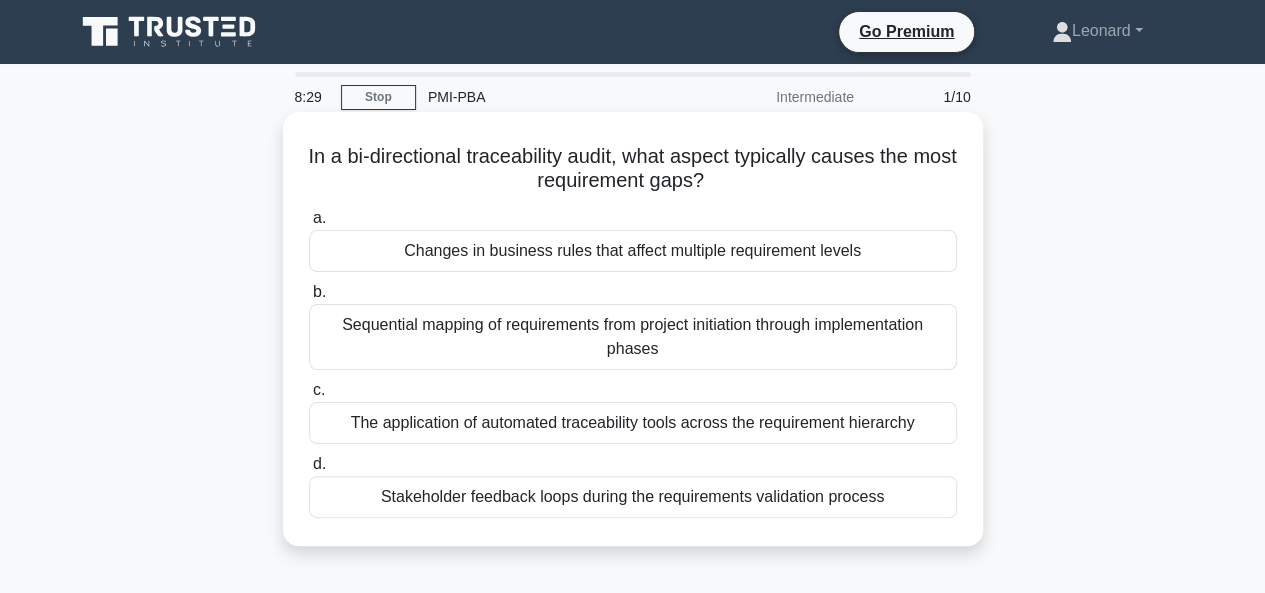 click on "Stakeholder feedback loops during the requirements validation process" at bounding box center [633, 497] 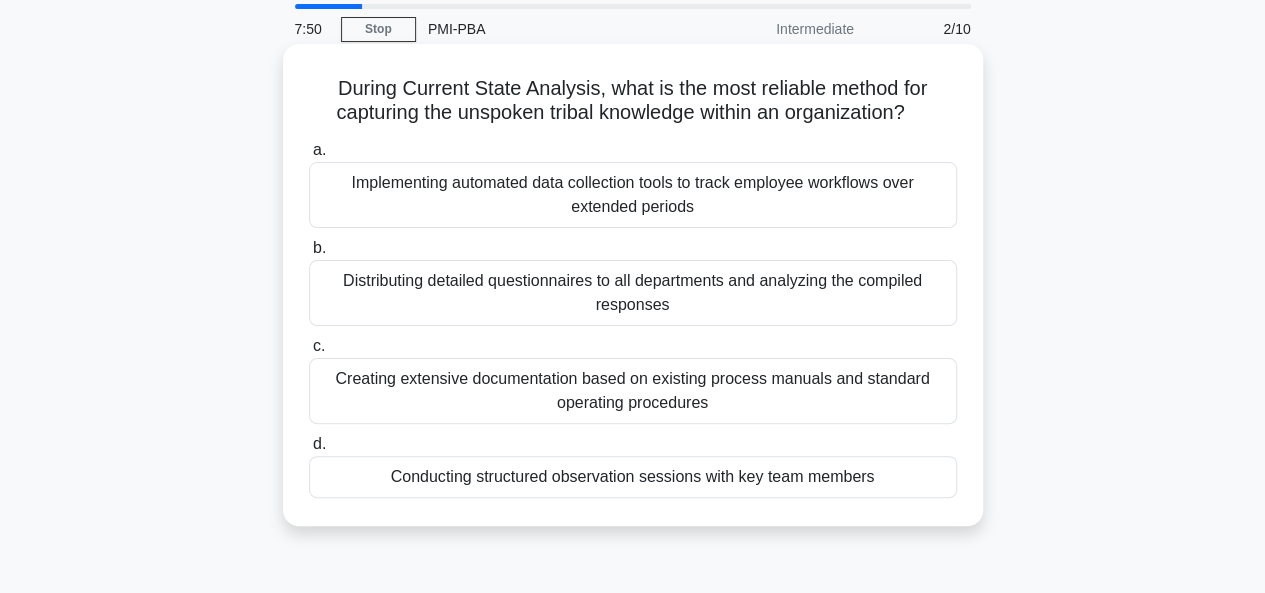 scroll, scrollTop: 100, scrollLeft: 0, axis: vertical 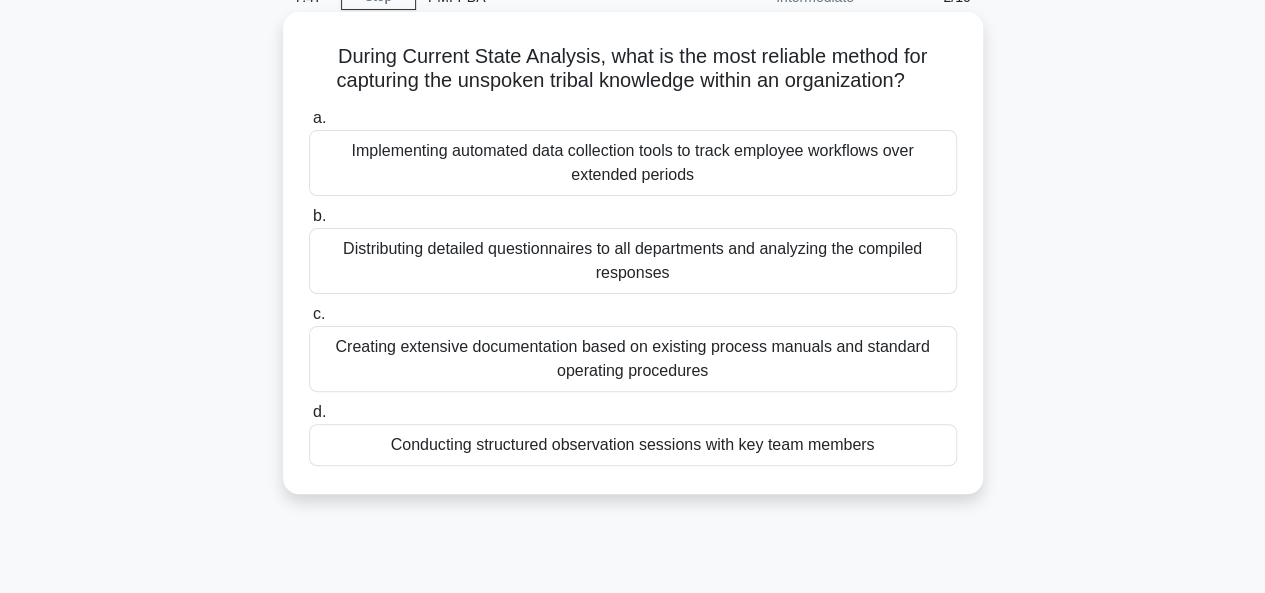 click on "Conducting structured observation sessions with key team members" at bounding box center (633, 445) 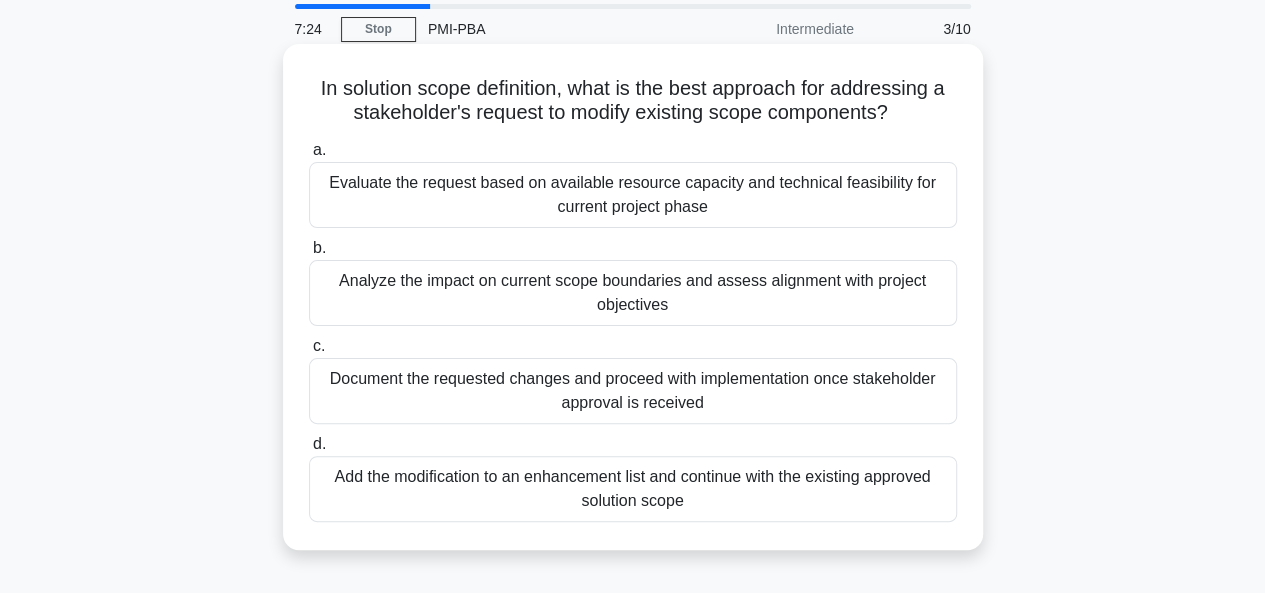 scroll, scrollTop: 100, scrollLeft: 0, axis: vertical 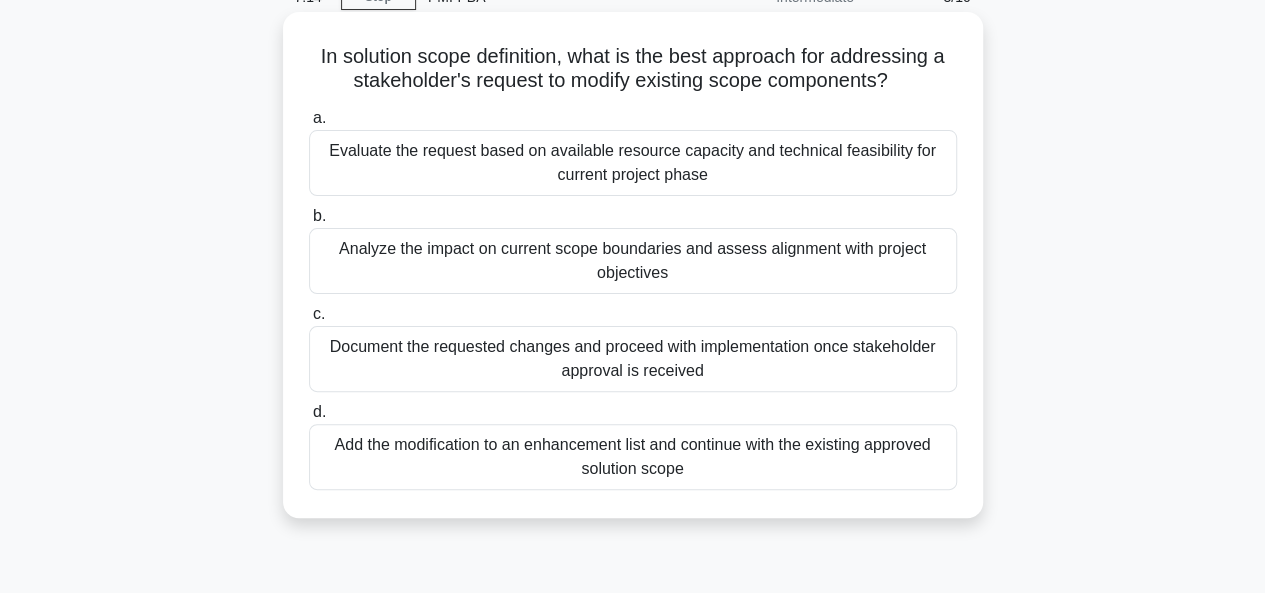 click on "Analyze the impact on current scope boundaries and assess alignment with project objectives" at bounding box center (633, 261) 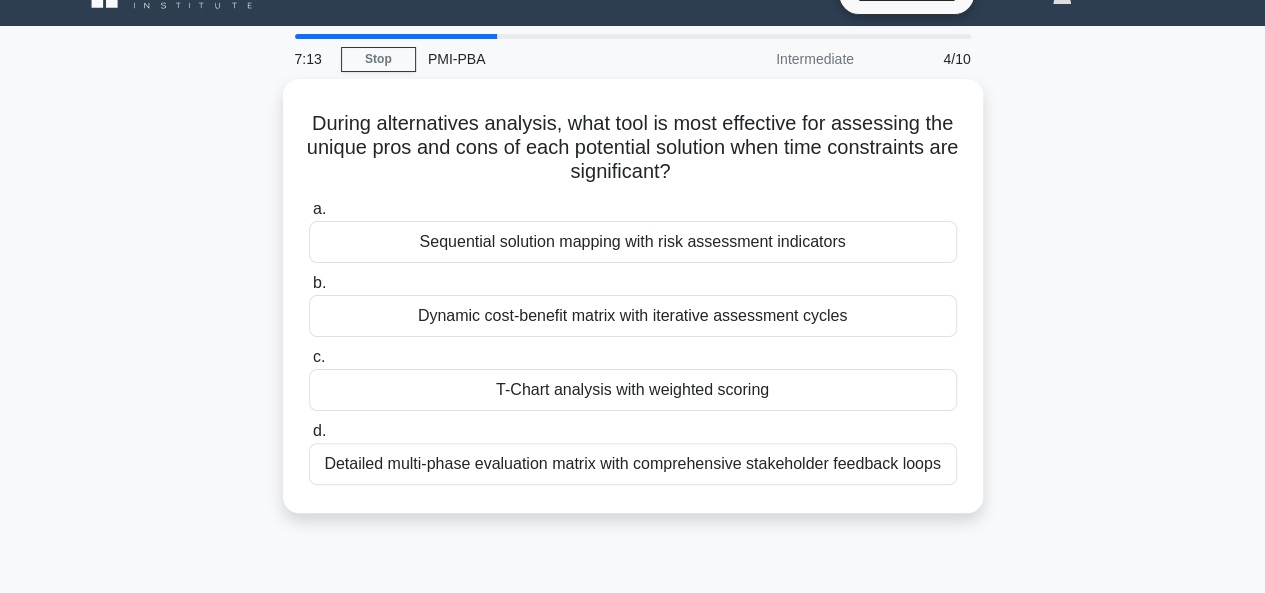 scroll, scrollTop: 0, scrollLeft: 0, axis: both 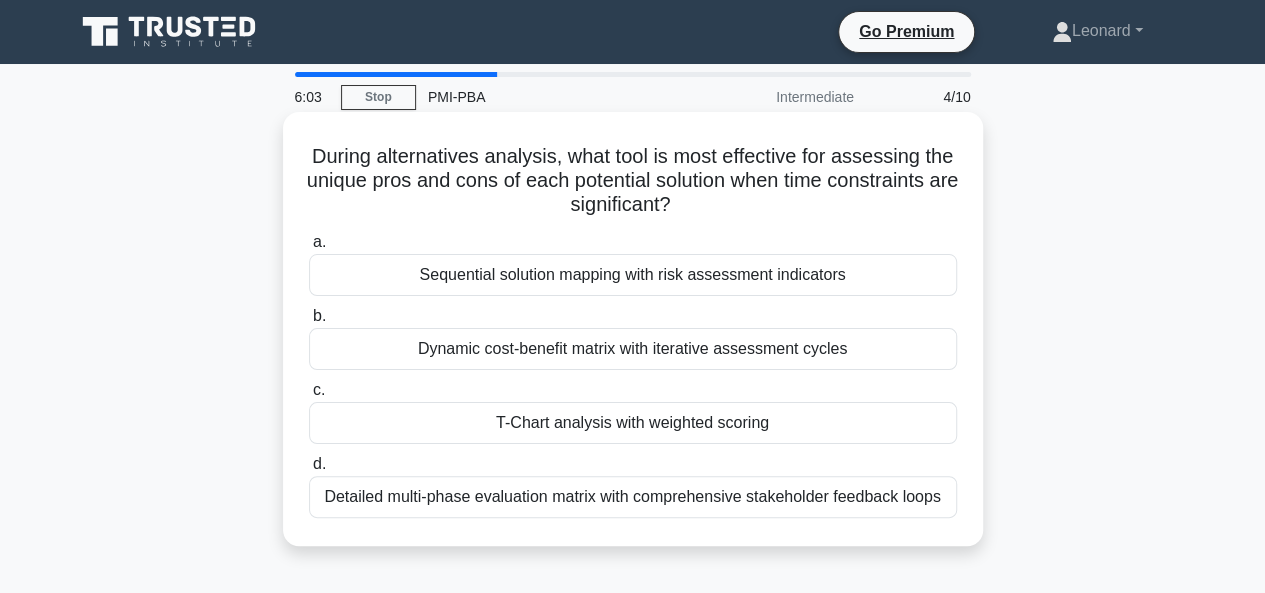 click on "Dynamic cost-benefit matrix with iterative assessment cycles" at bounding box center (633, 349) 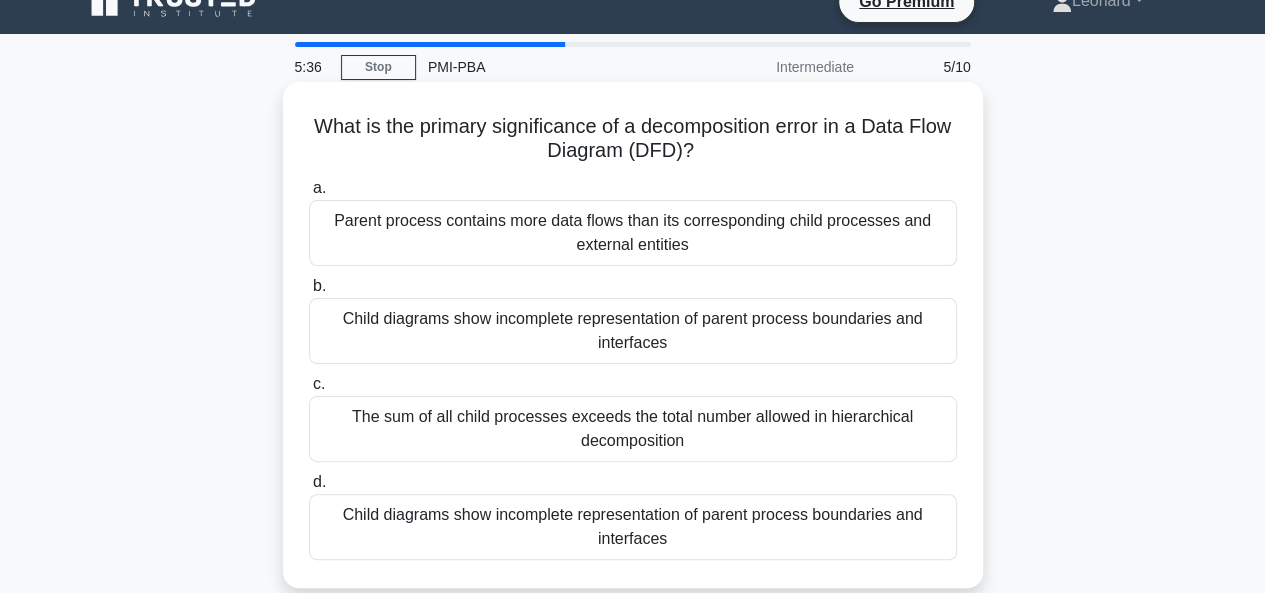 scroll, scrollTop: 0, scrollLeft: 0, axis: both 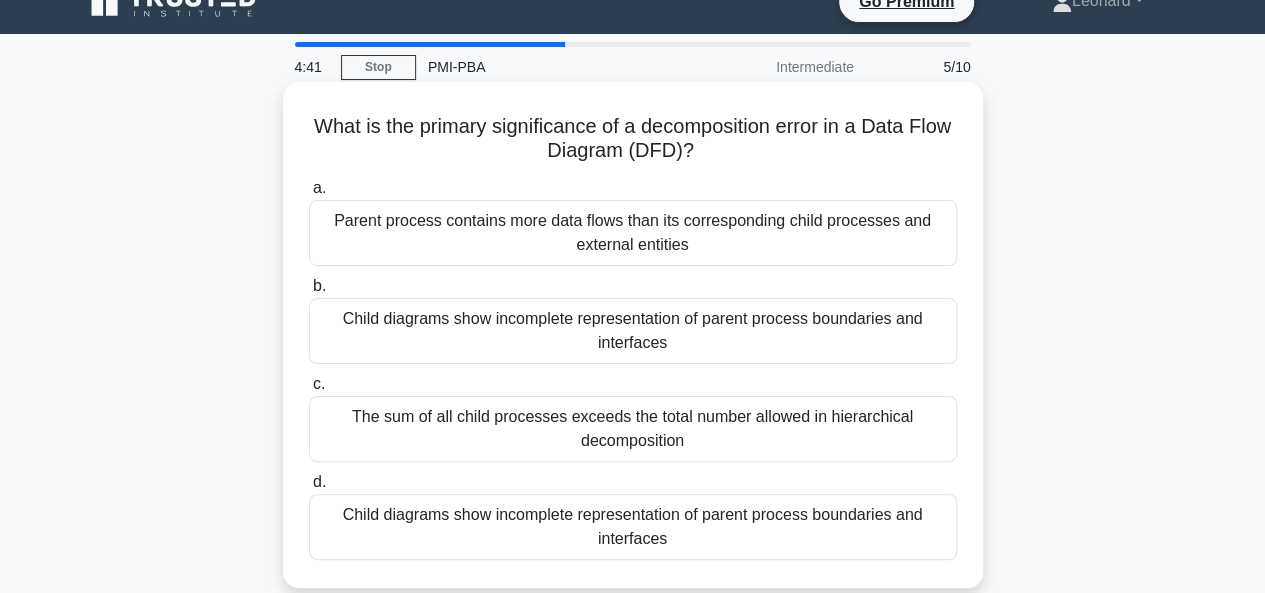 click on "Parent process contains more data flows than its corresponding child processes and external entities" at bounding box center (633, 233) 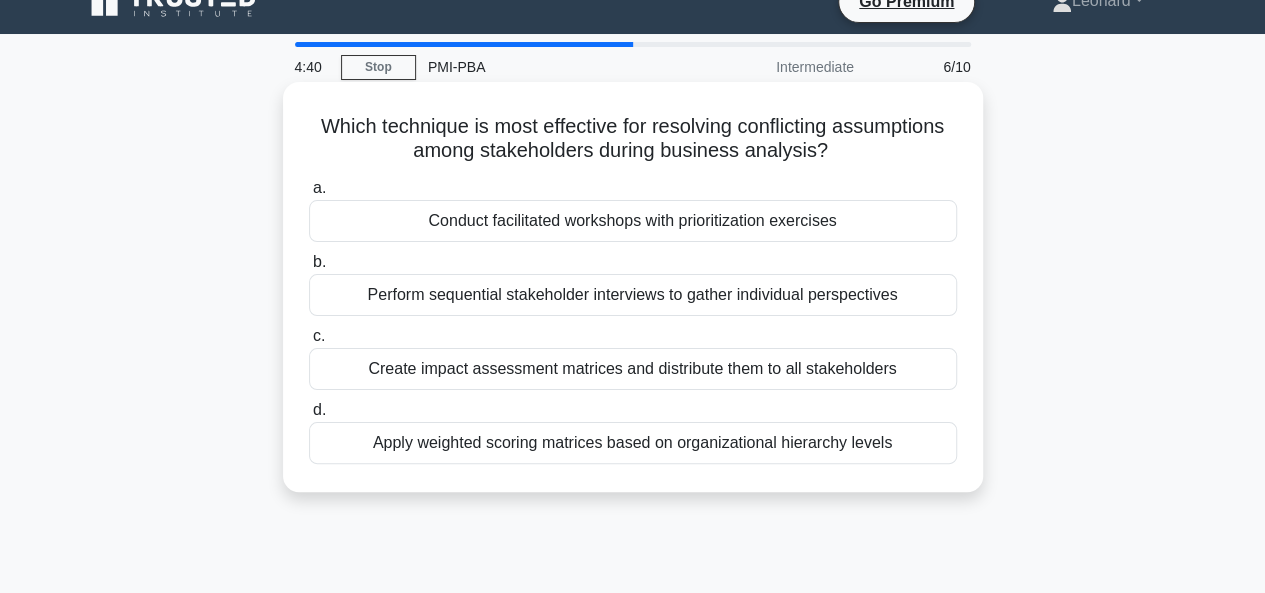 scroll, scrollTop: 0, scrollLeft: 0, axis: both 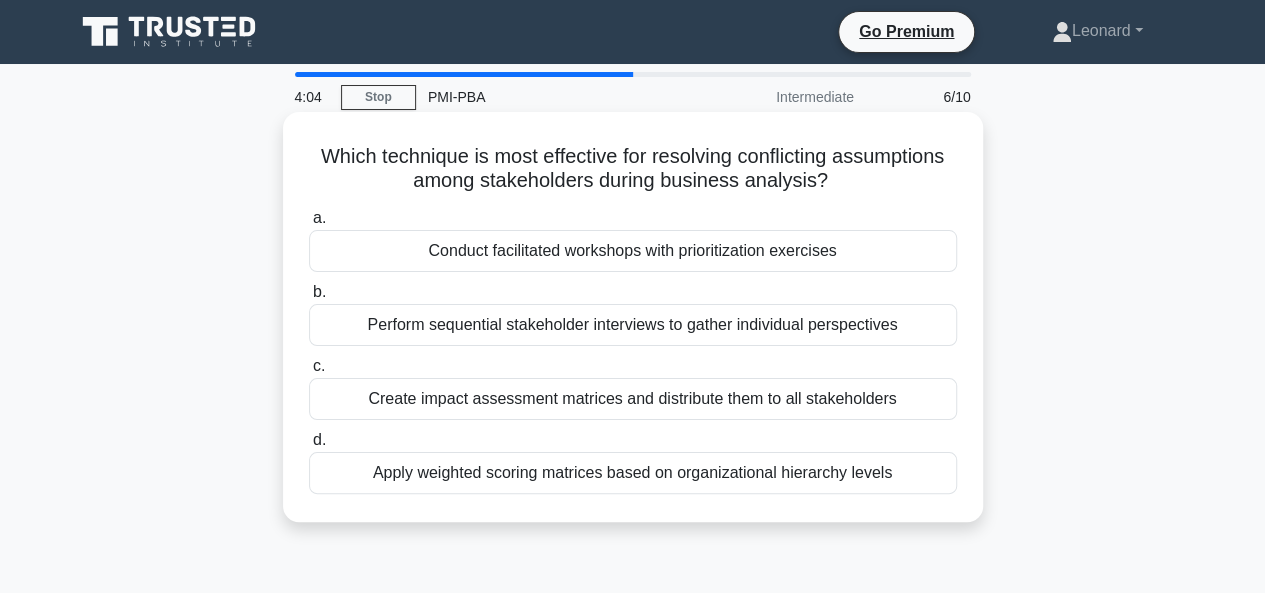 click on "Perform sequential stakeholder interviews to gather individual perspectives" at bounding box center (633, 325) 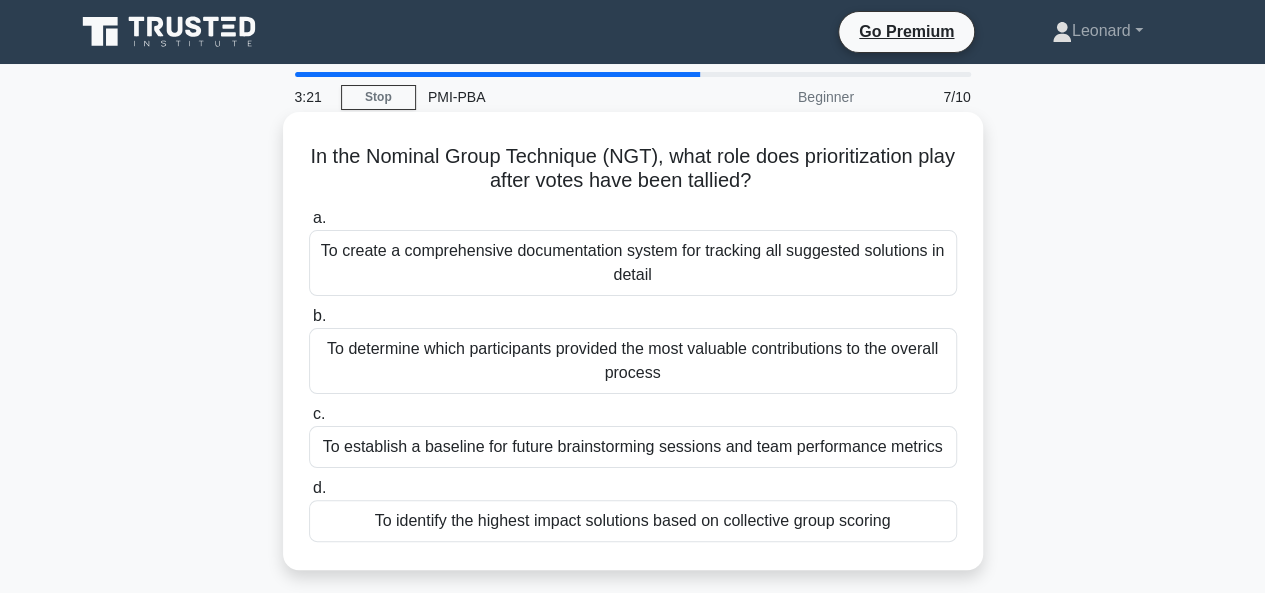 click on "To identify the highest impact solutions based on collective group scoring" at bounding box center (633, 521) 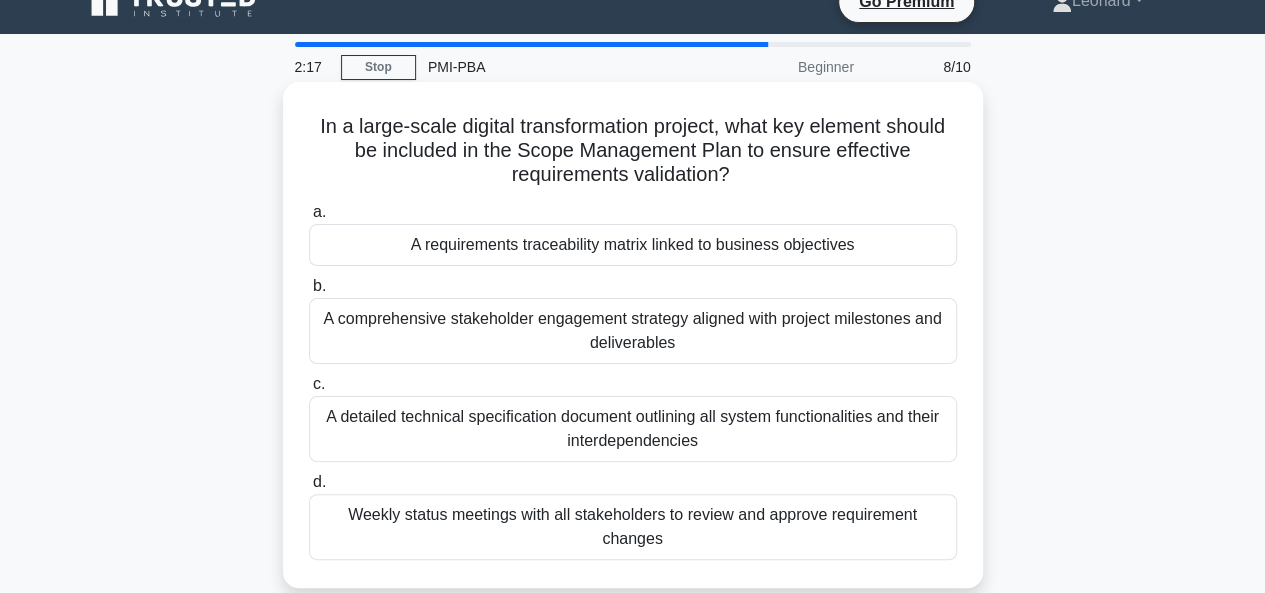 scroll, scrollTop: 0, scrollLeft: 0, axis: both 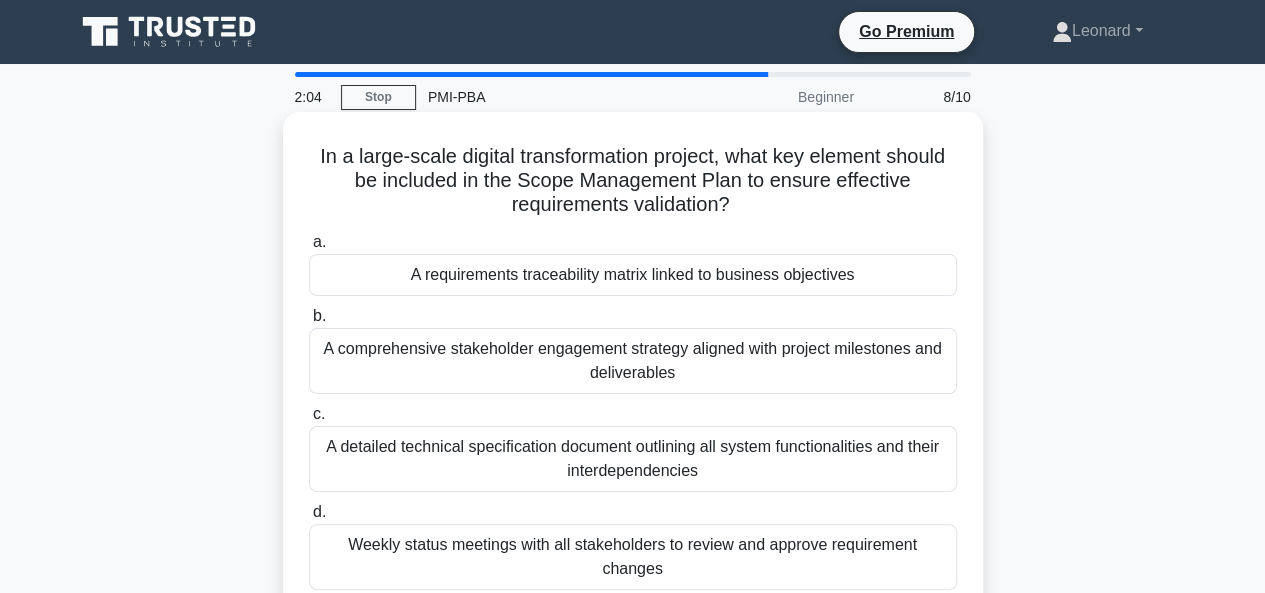 click on "A requirements traceability matrix linked to business objectives" at bounding box center (633, 275) 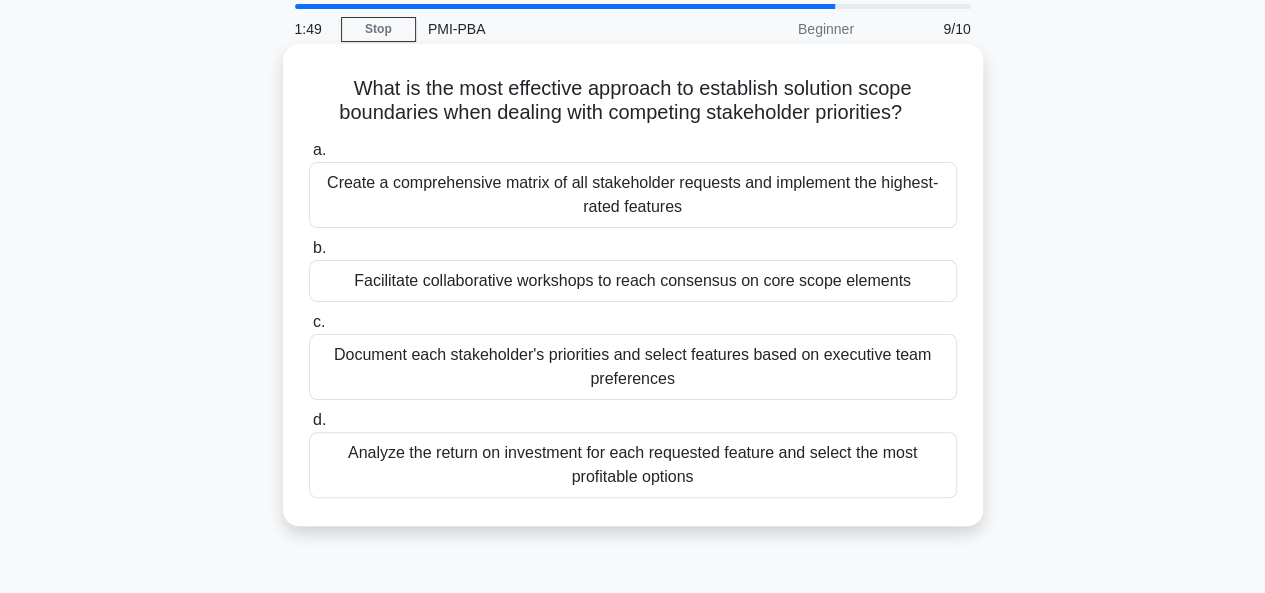 scroll, scrollTop: 100, scrollLeft: 0, axis: vertical 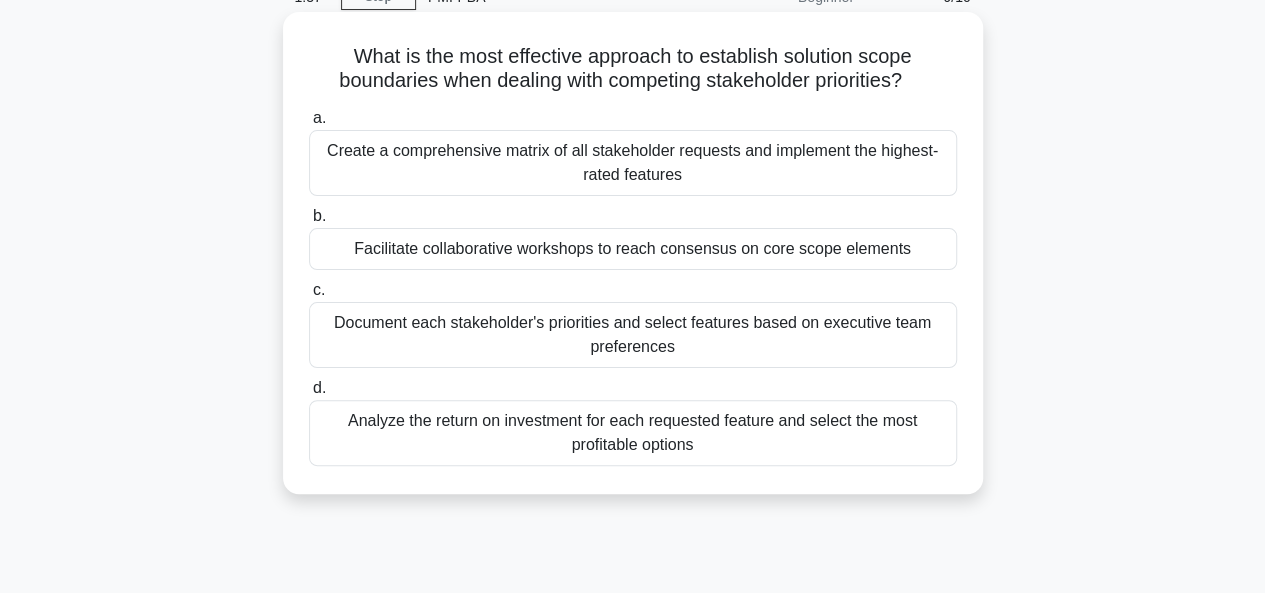 click on "Facilitate collaborative workshops to reach consensus on core scope elements" at bounding box center [633, 249] 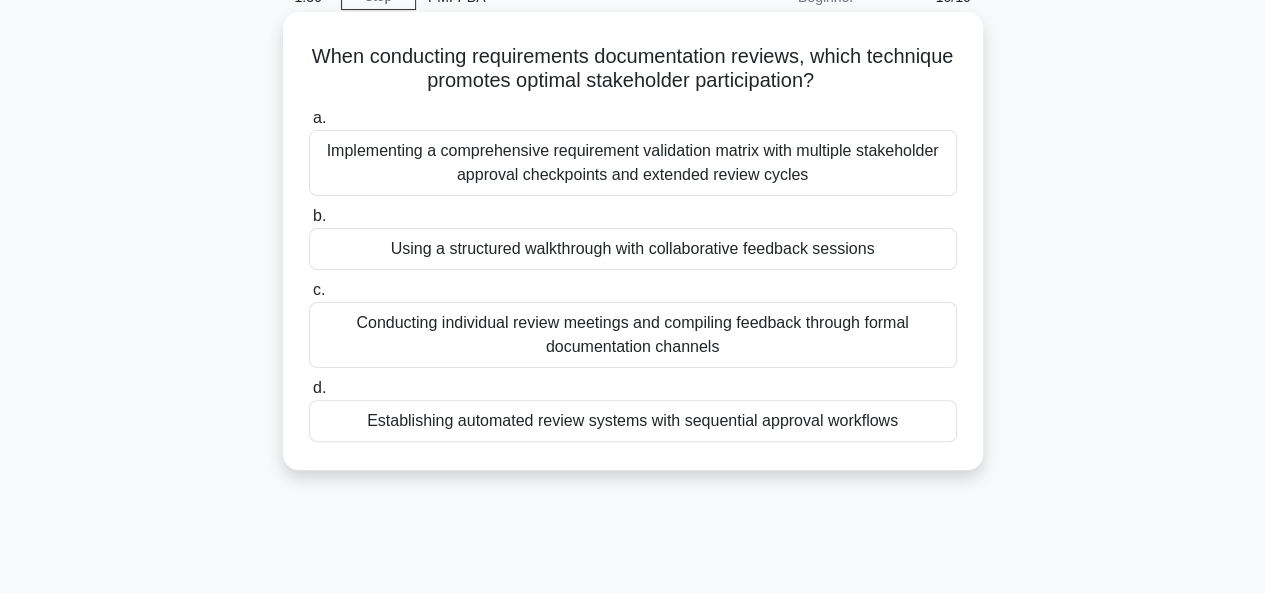 scroll, scrollTop: 0, scrollLeft: 0, axis: both 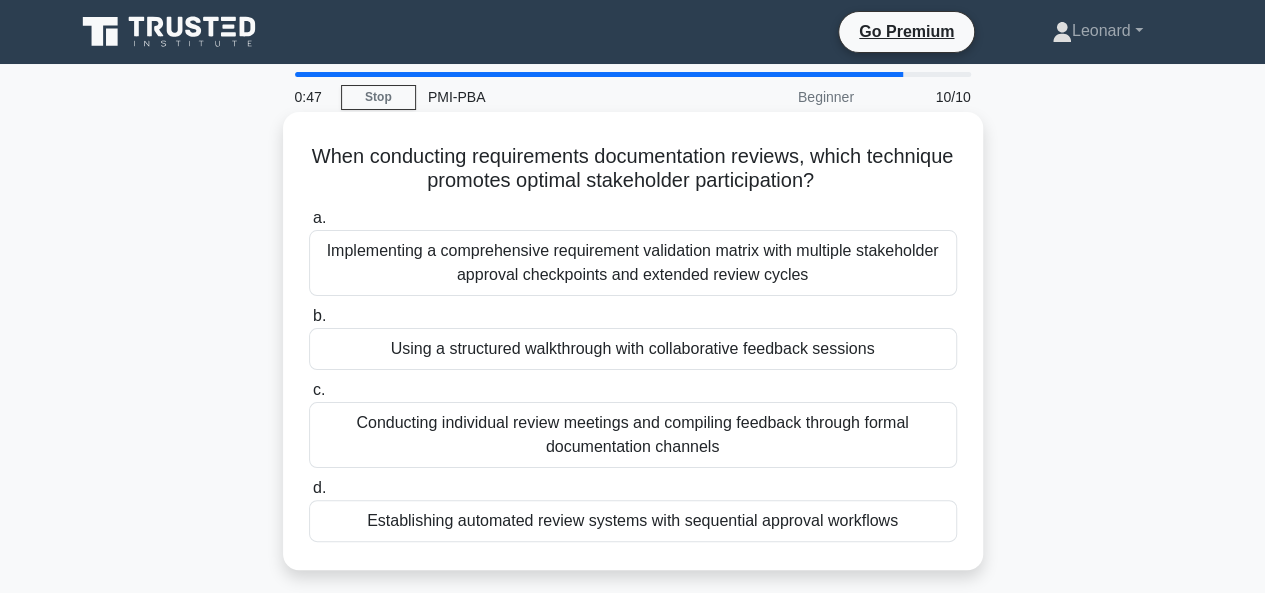 click on "Using a structured walkthrough with collaborative feedback sessions" at bounding box center [633, 349] 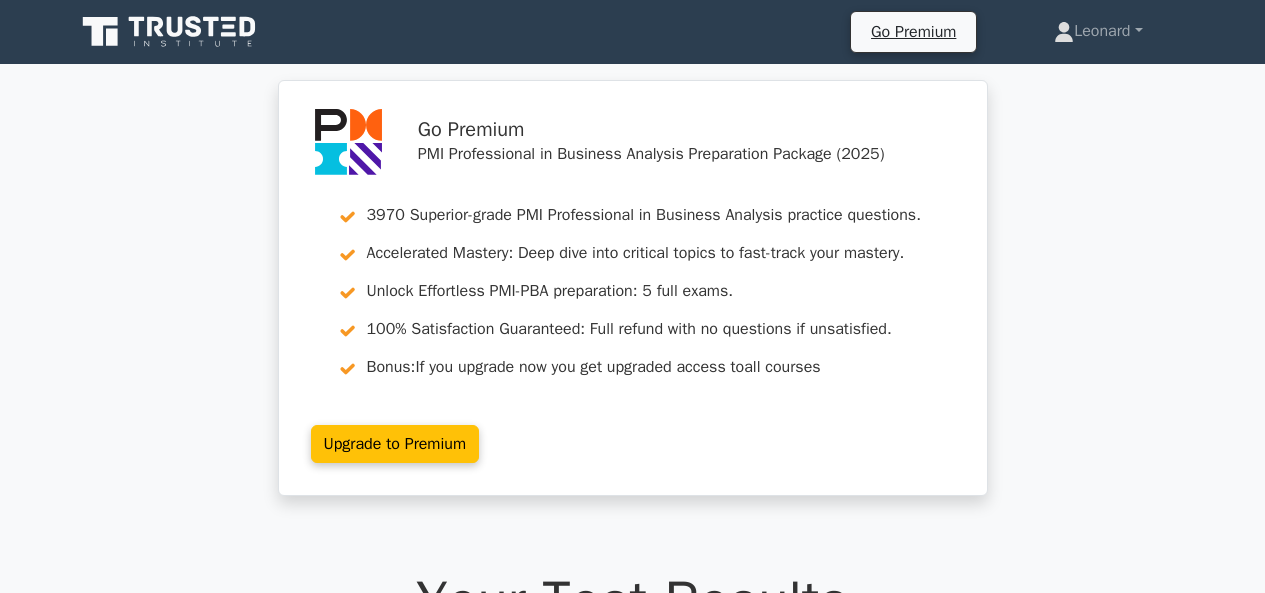 scroll, scrollTop: 0, scrollLeft: 0, axis: both 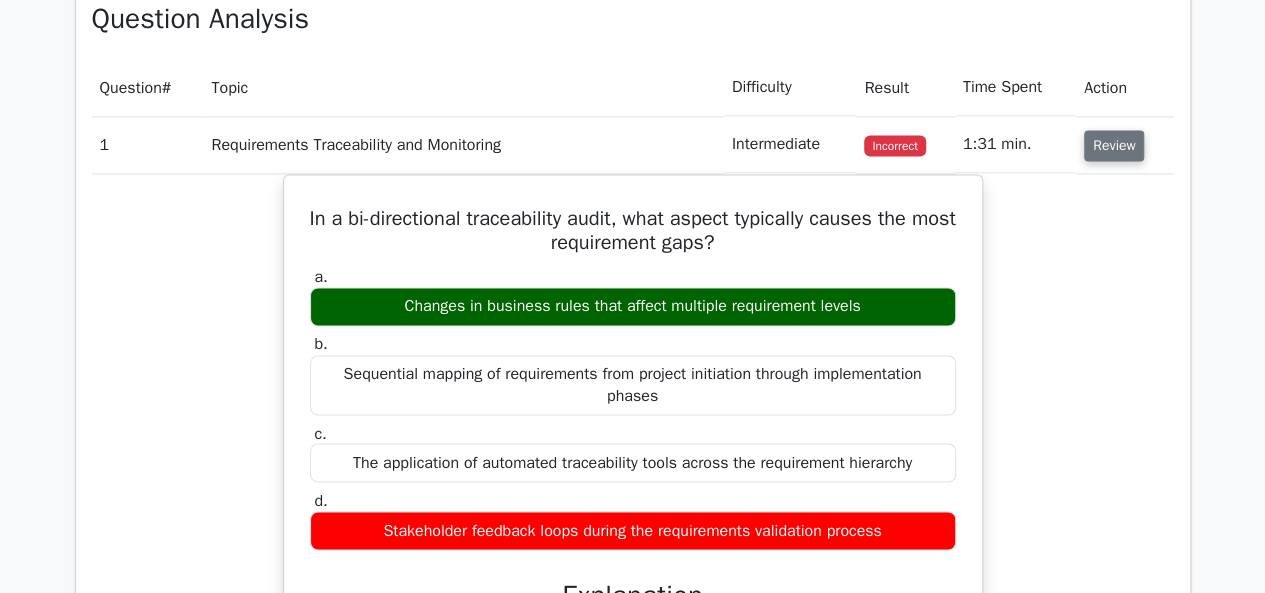 click on "Review" at bounding box center (1114, 145) 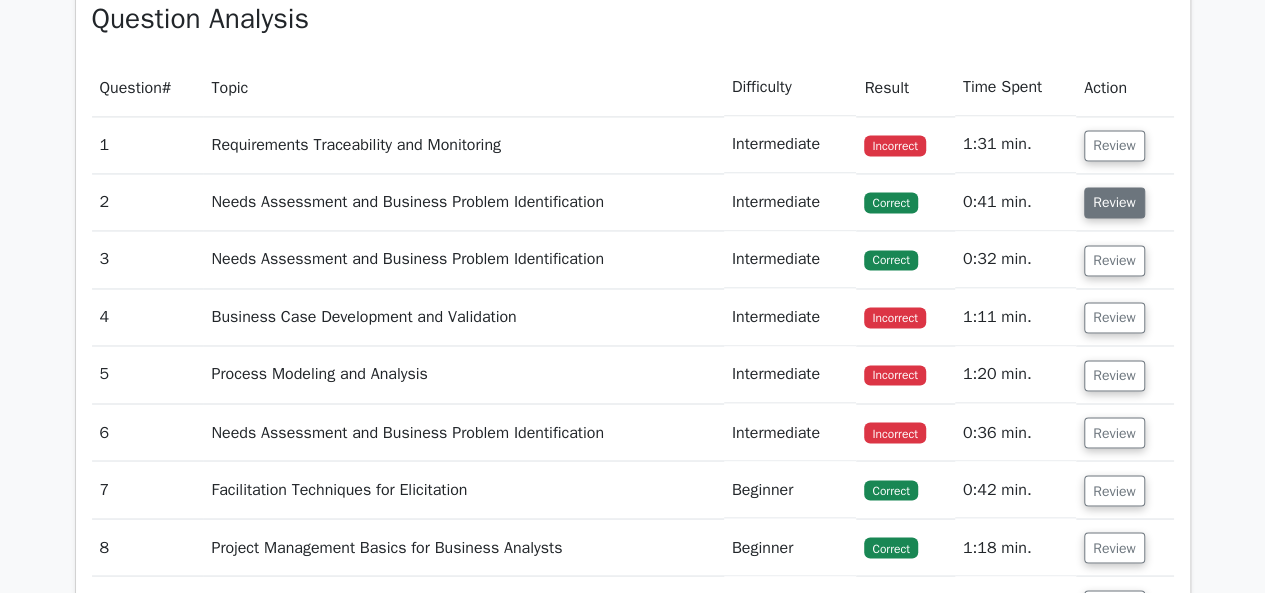 click on "Review" at bounding box center (1114, 202) 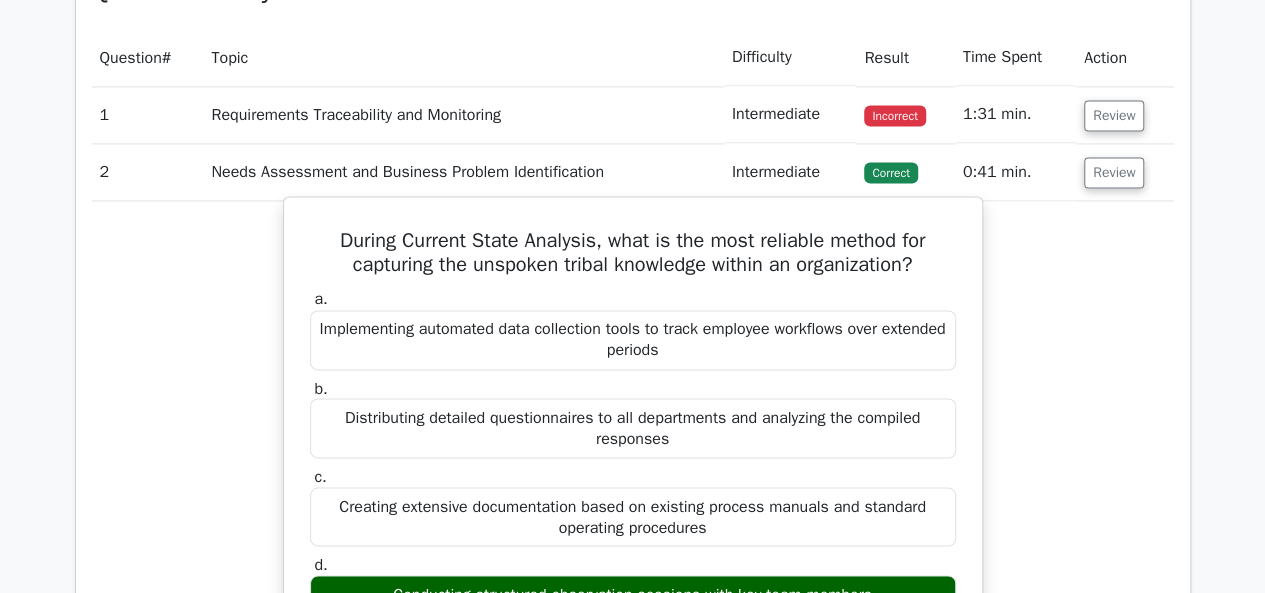 scroll, scrollTop: 1500, scrollLeft: 0, axis: vertical 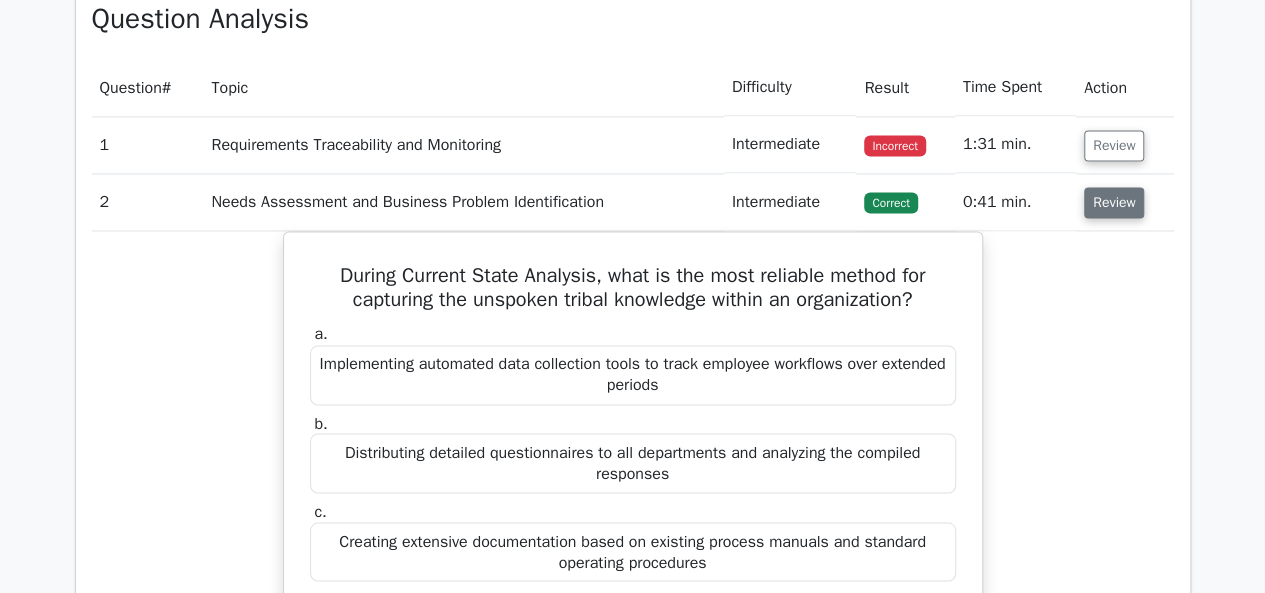click on "Review" at bounding box center [1114, 202] 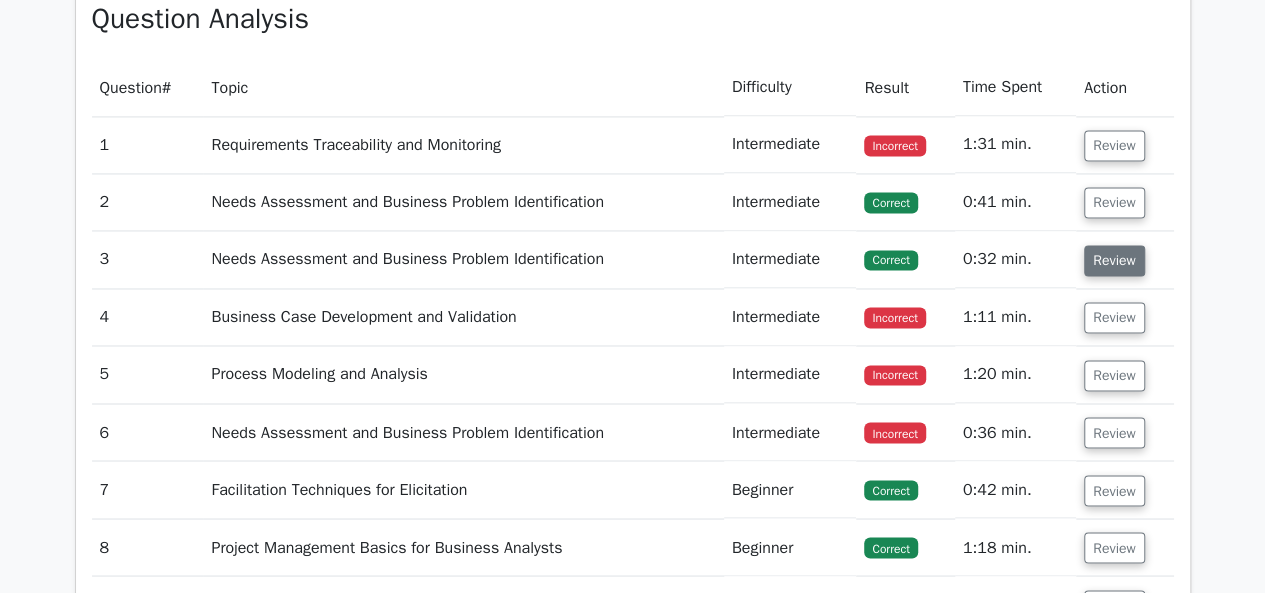 click on "Review" at bounding box center [1114, 260] 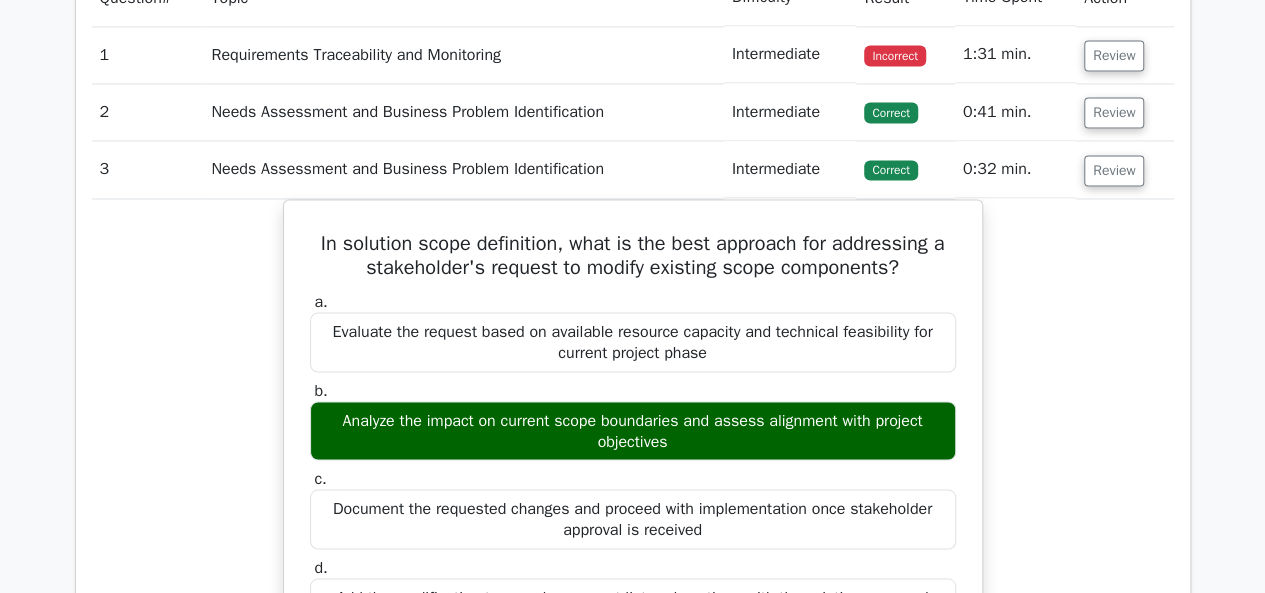 scroll, scrollTop: 1500, scrollLeft: 0, axis: vertical 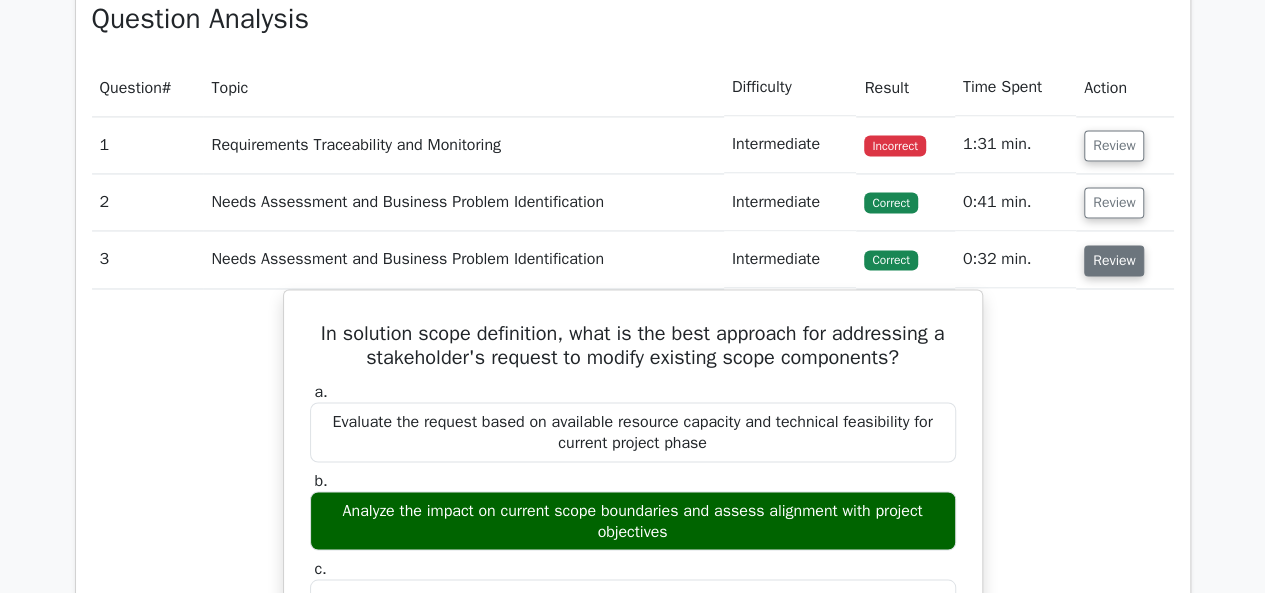 click on "Review" at bounding box center [1114, 260] 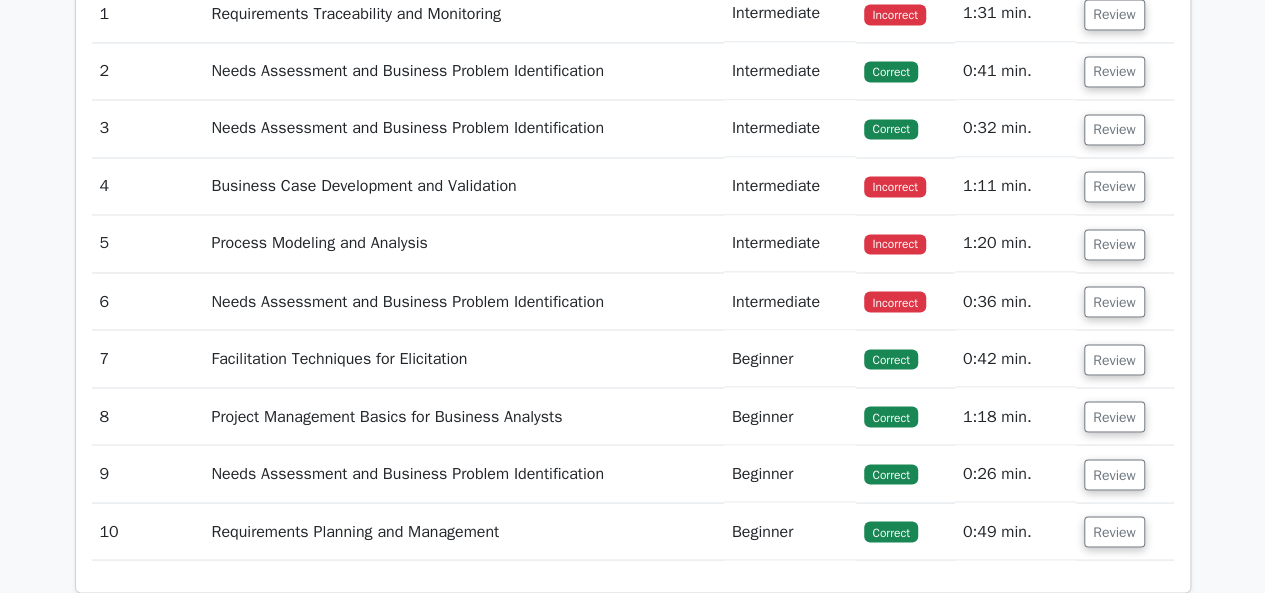 scroll, scrollTop: 1600, scrollLeft: 0, axis: vertical 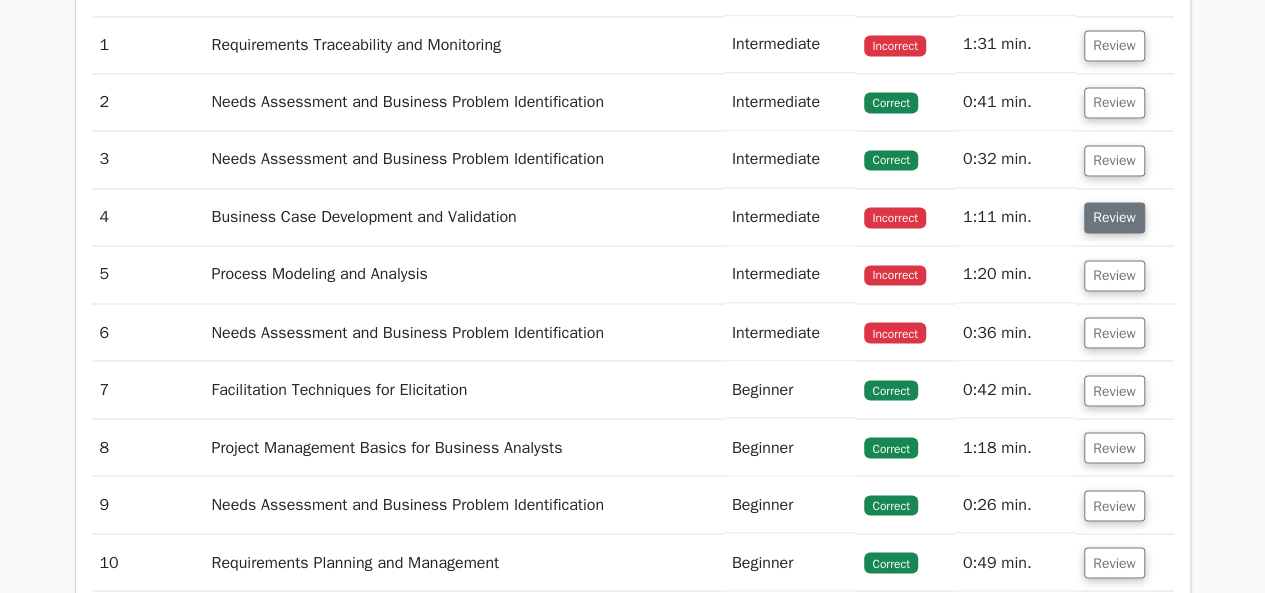 click on "Review" at bounding box center (1114, 217) 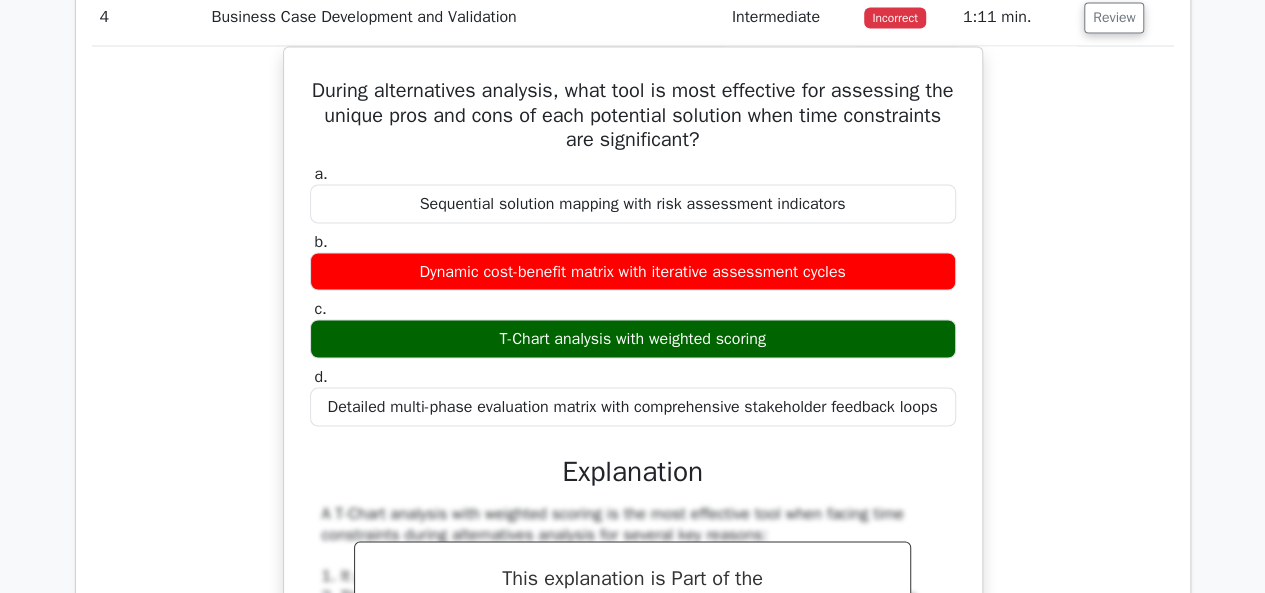 scroll, scrollTop: 1600, scrollLeft: 0, axis: vertical 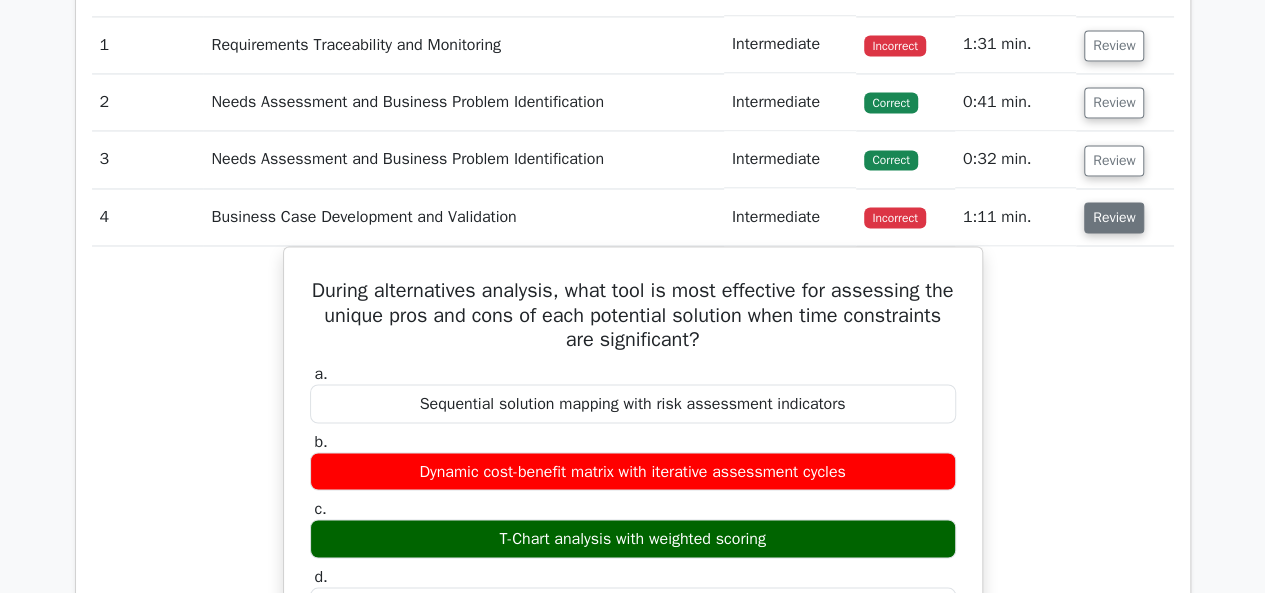 click on "Review" at bounding box center (1114, 217) 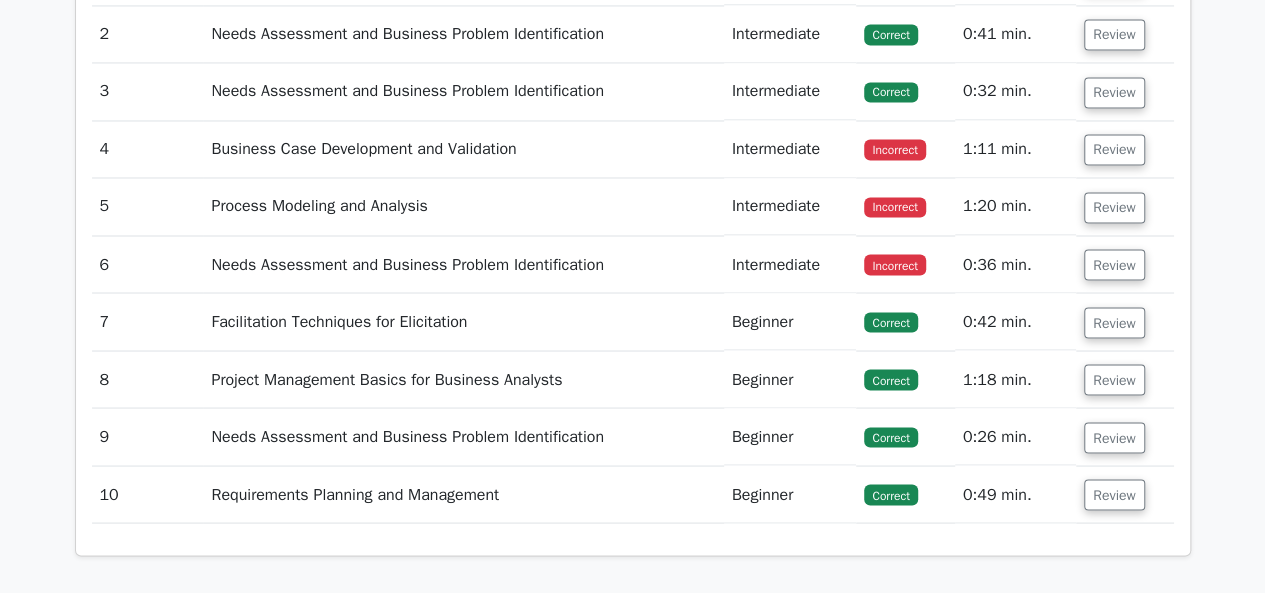 scroll, scrollTop: 1700, scrollLeft: 0, axis: vertical 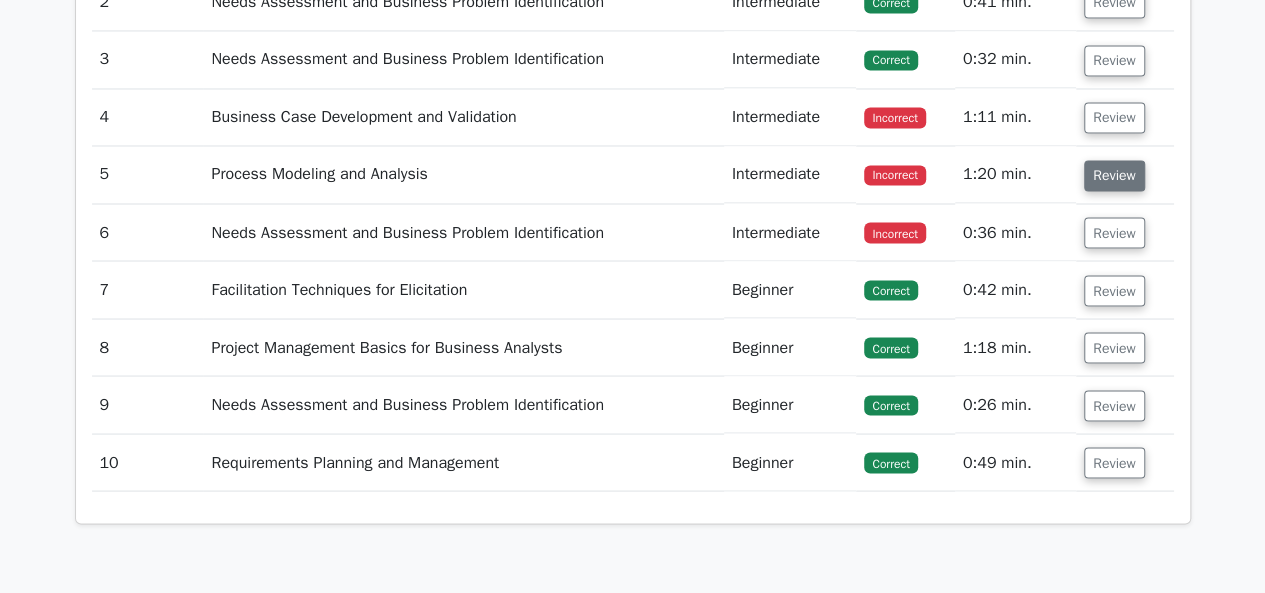 click on "Review" at bounding box center (1114, 175) 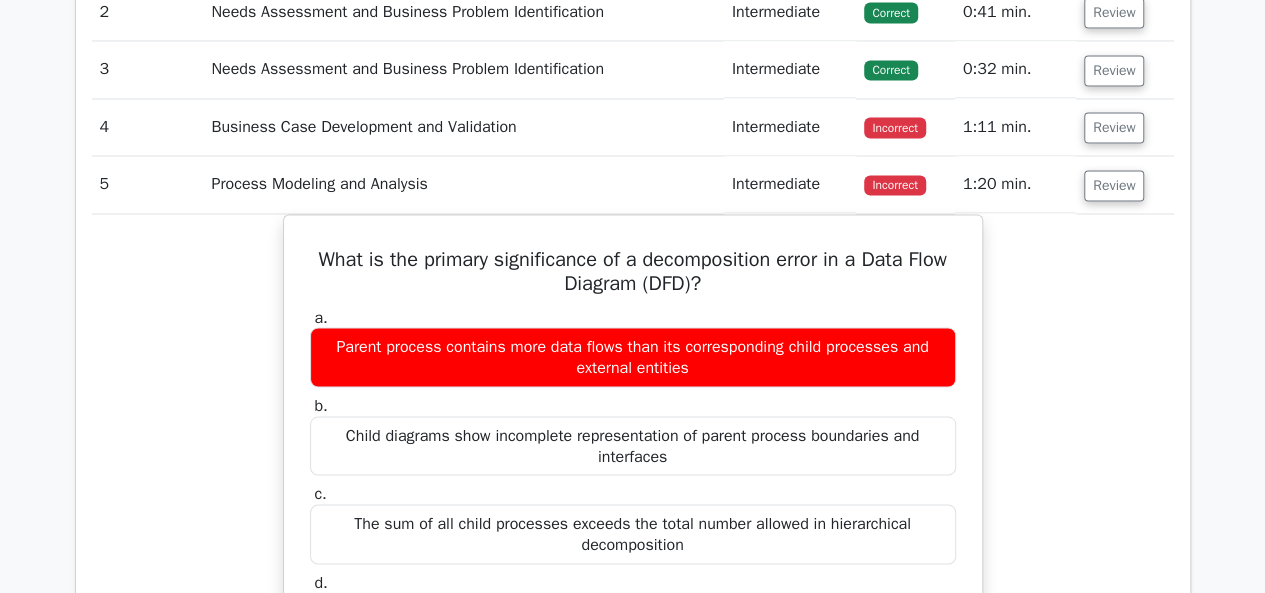 scroll, scrollTop: 1600, scrollLeft: 0, axis: vertical 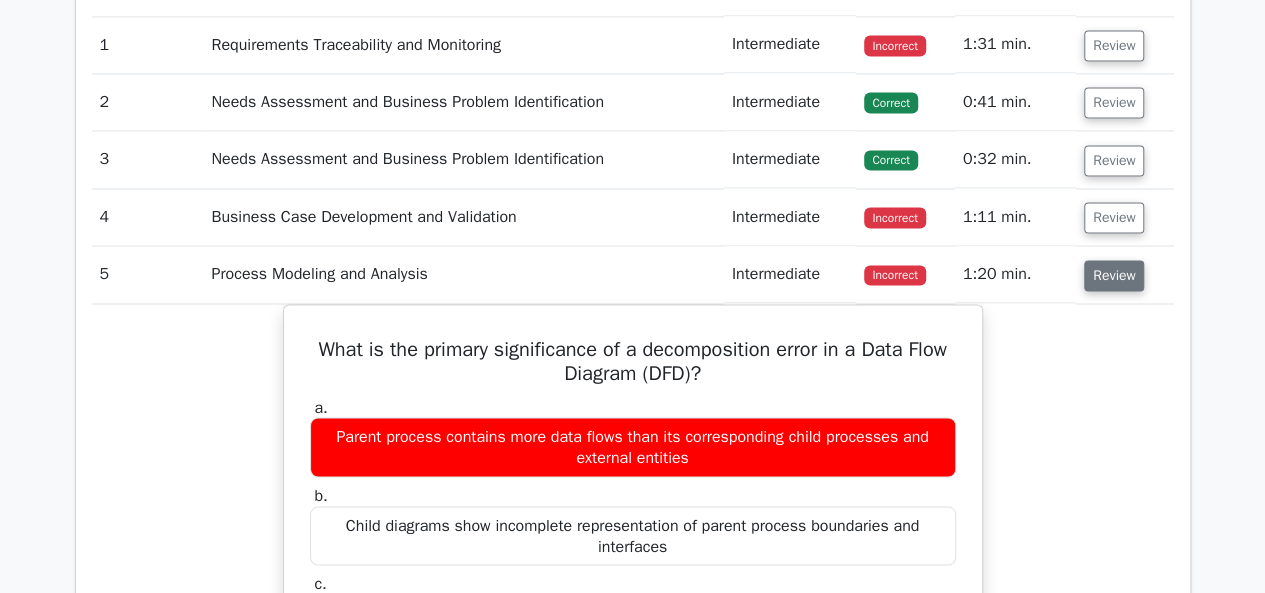 click on "Review" at bounding box center (1114, 275) 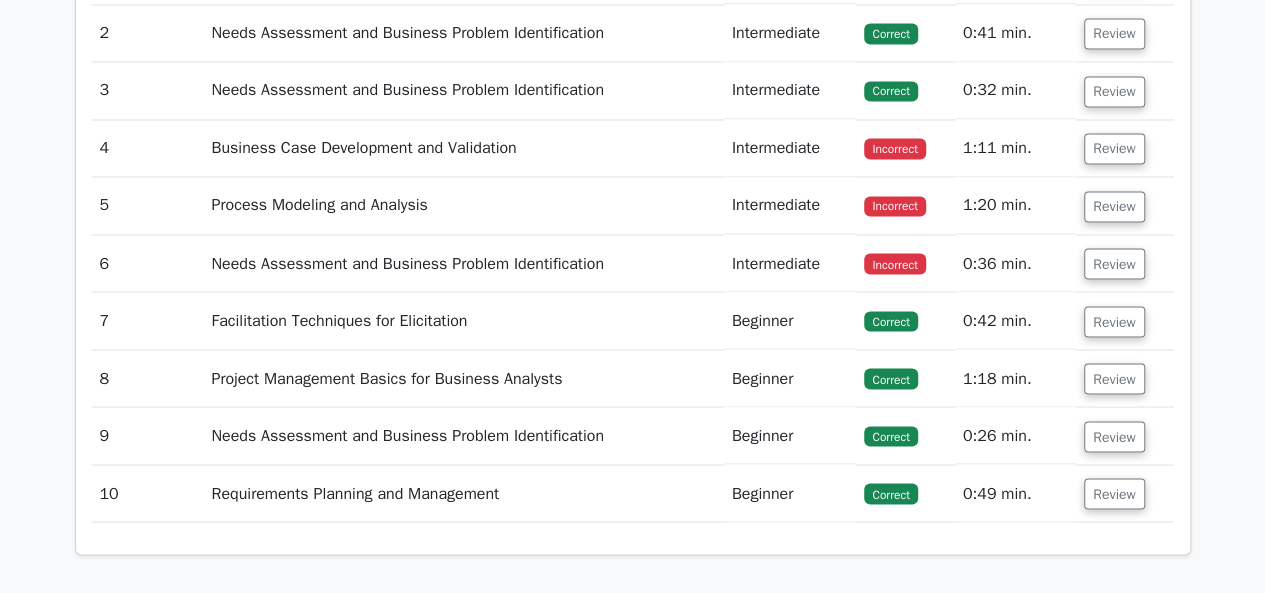 scroll, scrollTop: 1700, scrollLeft: 0, axis: vertical 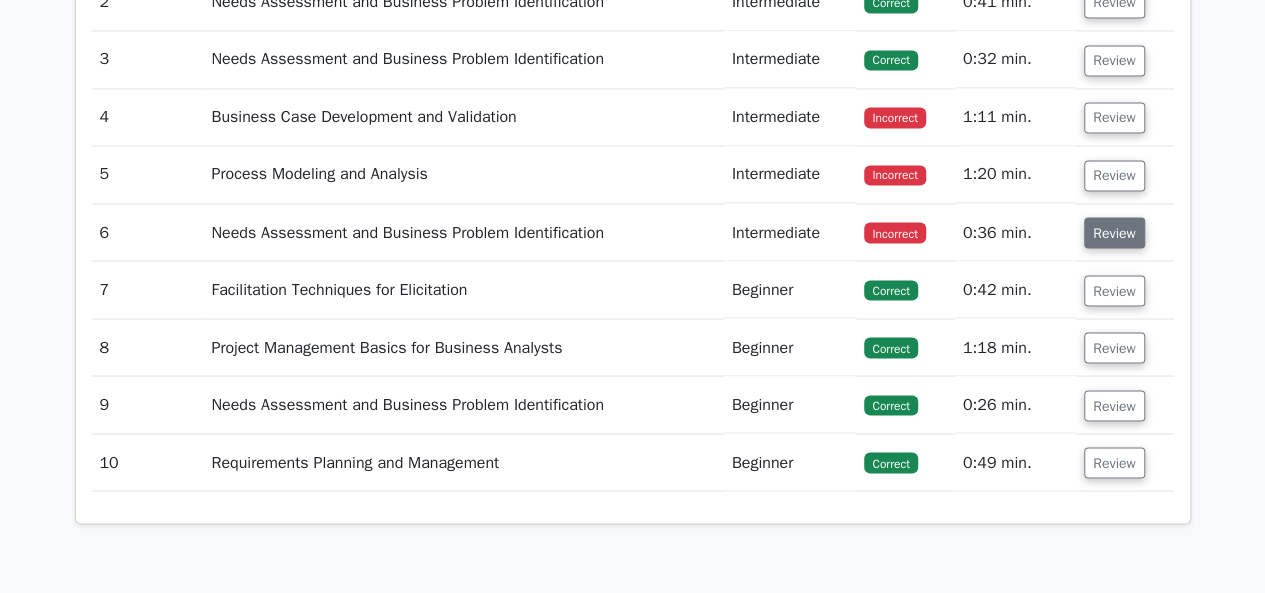click on "Review" at bounding box center (1114, 232) 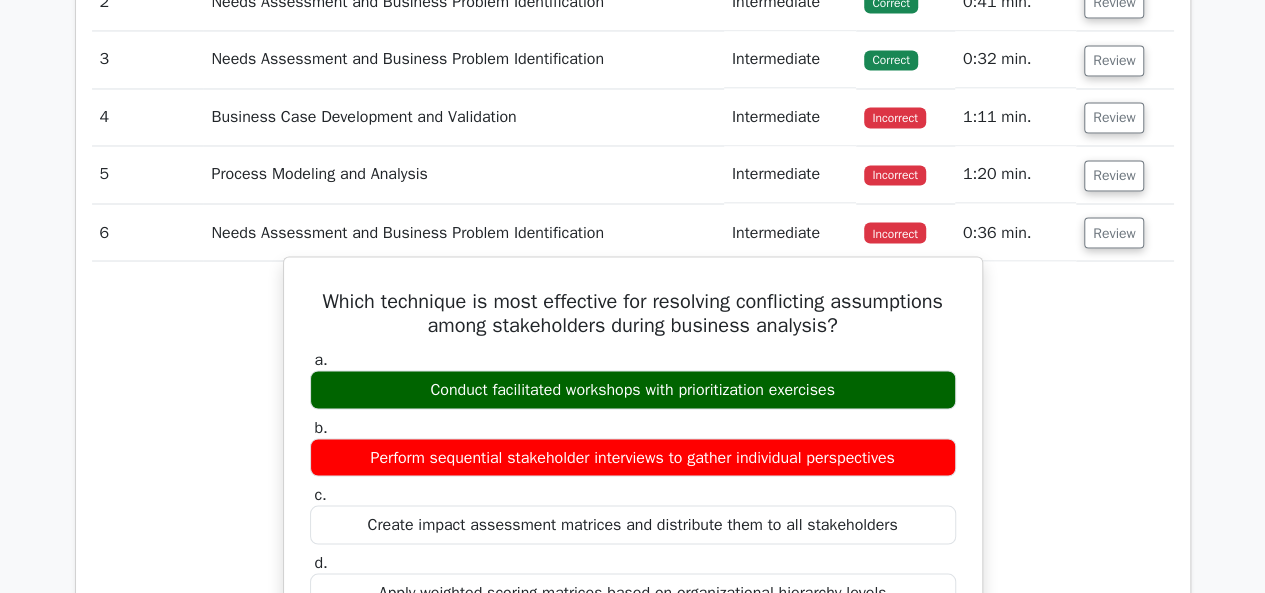 scroll, scrollTop: 1800, scrollLeft: 0, axis: vertical 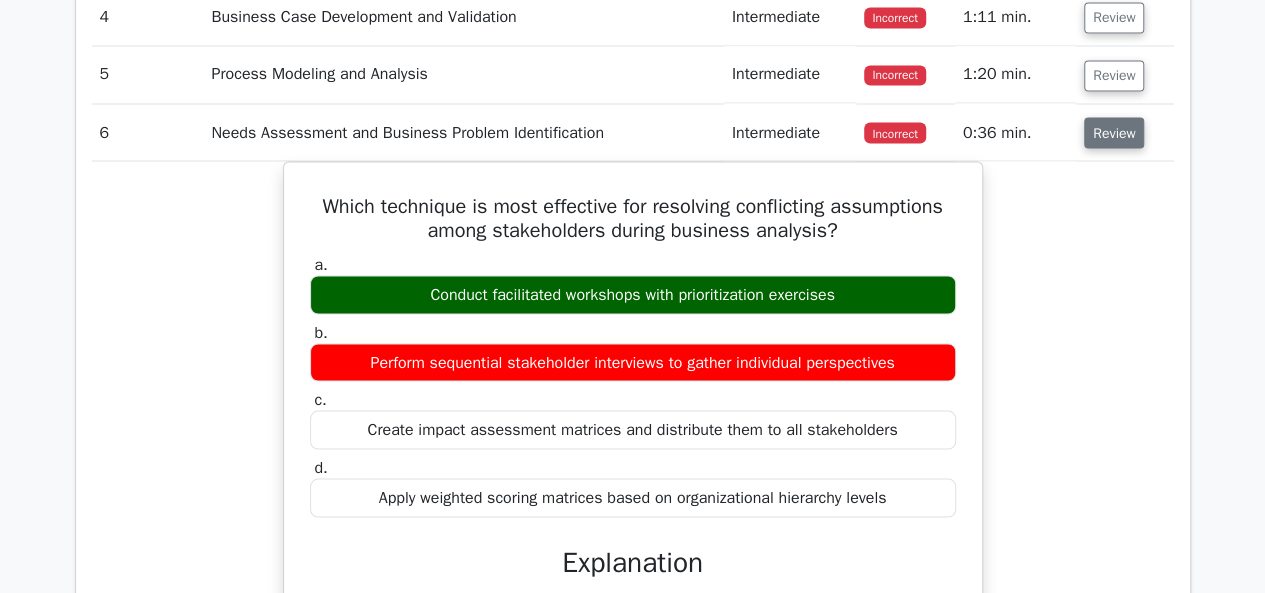 click on "Review" at bounding box center [1114, 132] 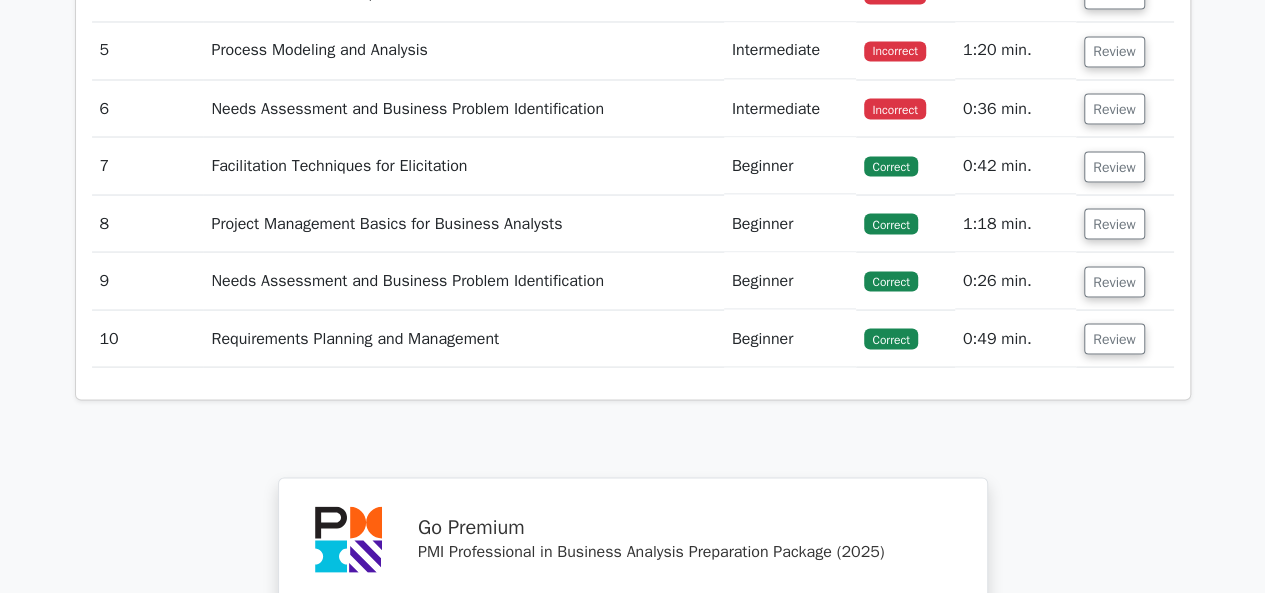 scroll, scrollTop: 1800, scrollLeft: 0, axis: vertical 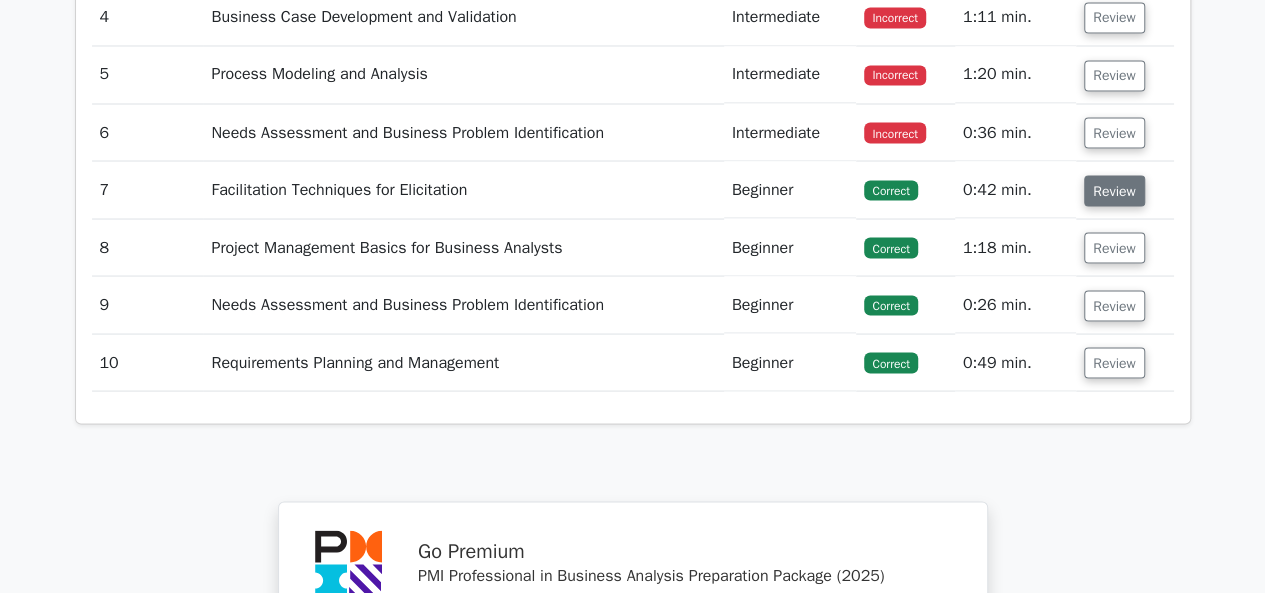 click on "Review" at bounding box center (1114, 190) 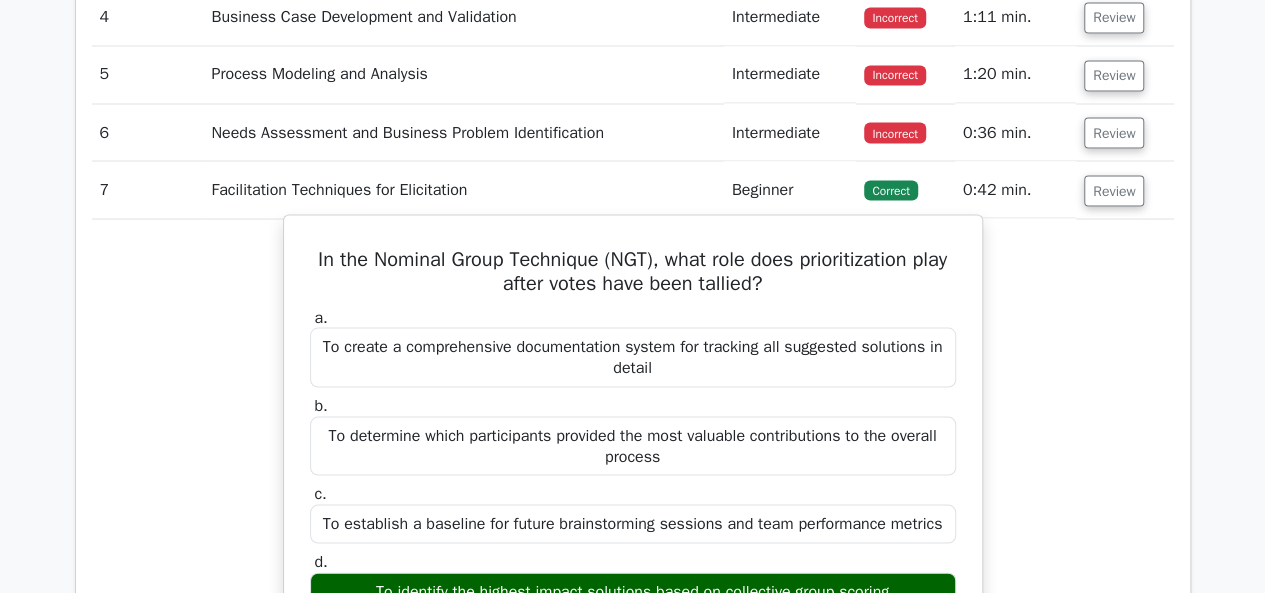 scroll, scrollTop: 1900, scrollLeft: 0, axis: vertical 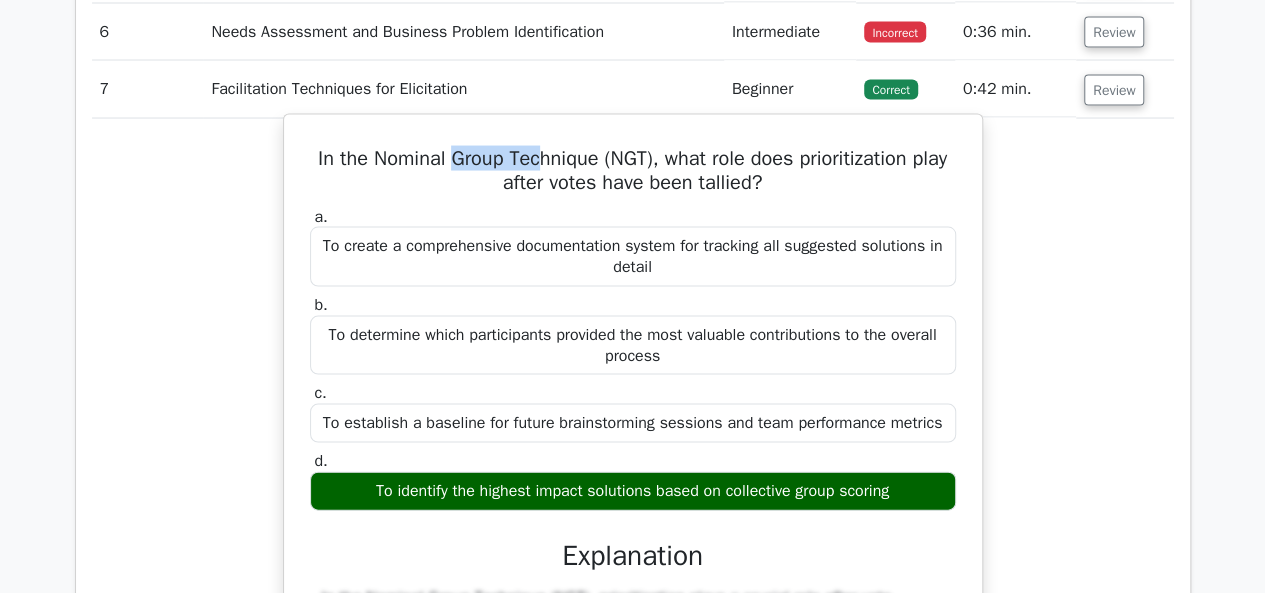 drag, startPoint x: 464, startPoint y: 151, endPoint x: 559, endPoint y: 151, distance: 95 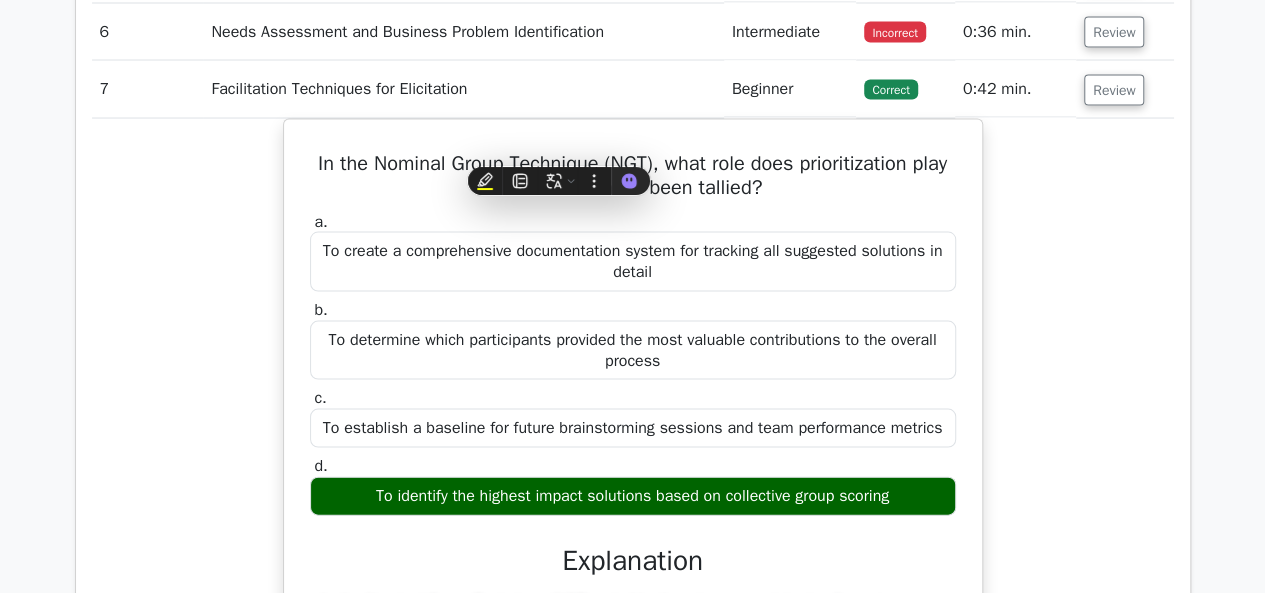 click on "Question Analysis
Question  #
Topic
Difficulty
Result
Time Spent
Action
1
Requirements Traceability and Monitoring
Intermediate
Incorrect
a." at bounding box center [633, 434] 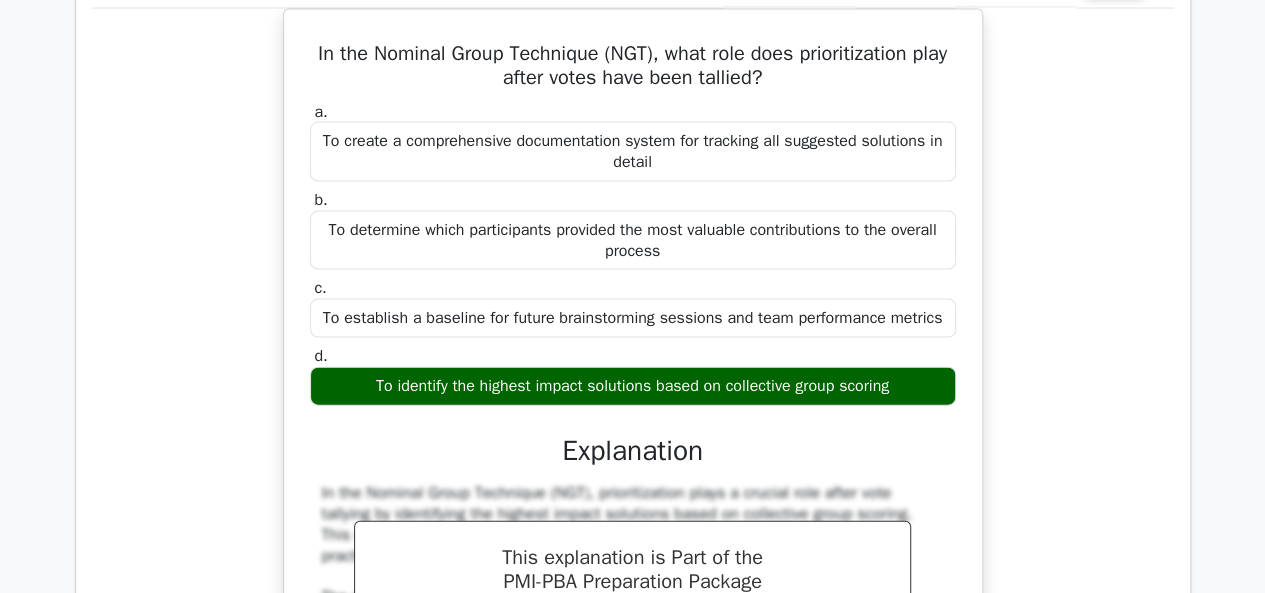 scroll, scrollTop: 1900, scrollLeft: 0, axis: vertical 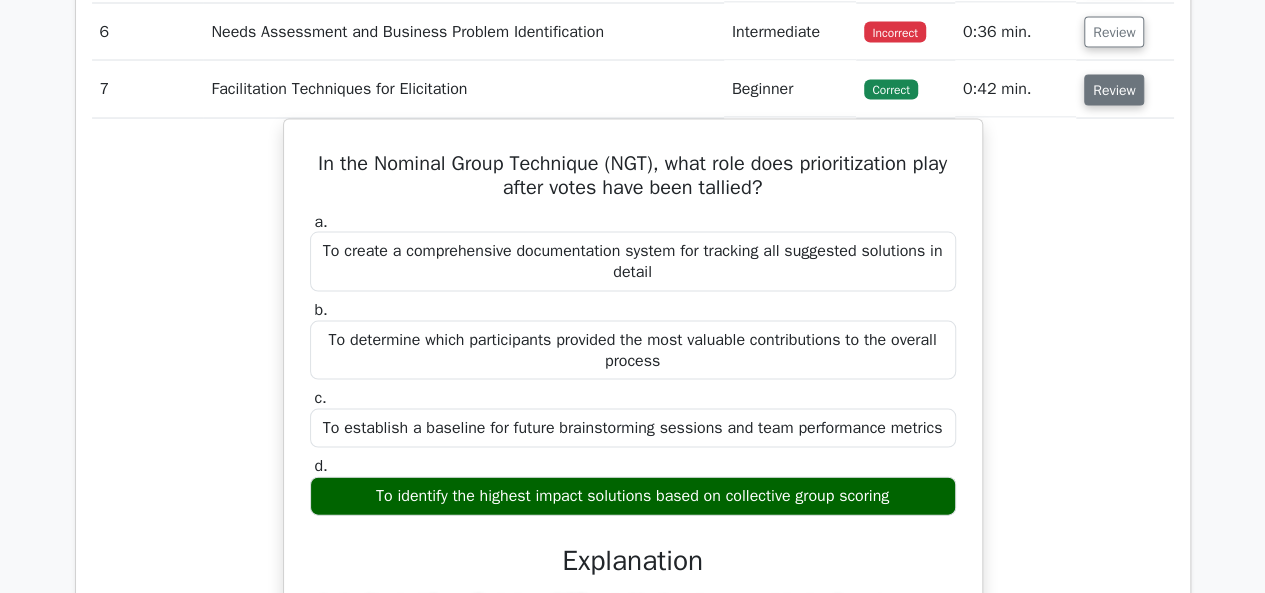 click on "Review" at bounding box center [1114, 90] 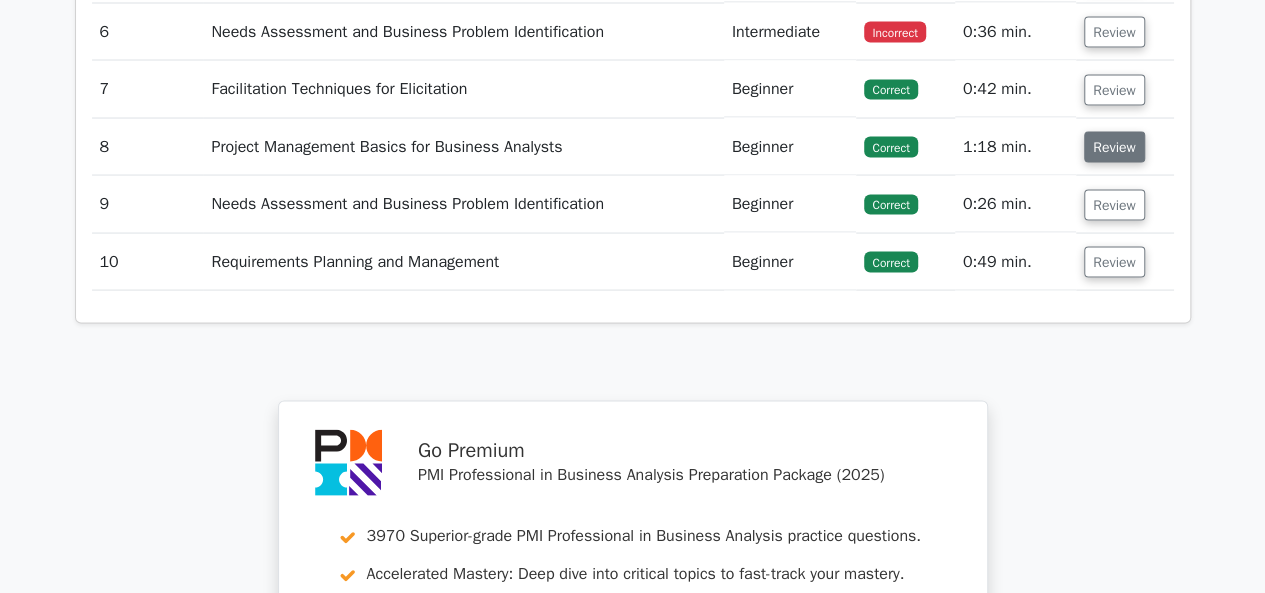 click on "Review" at bounding box center [1114, 147] 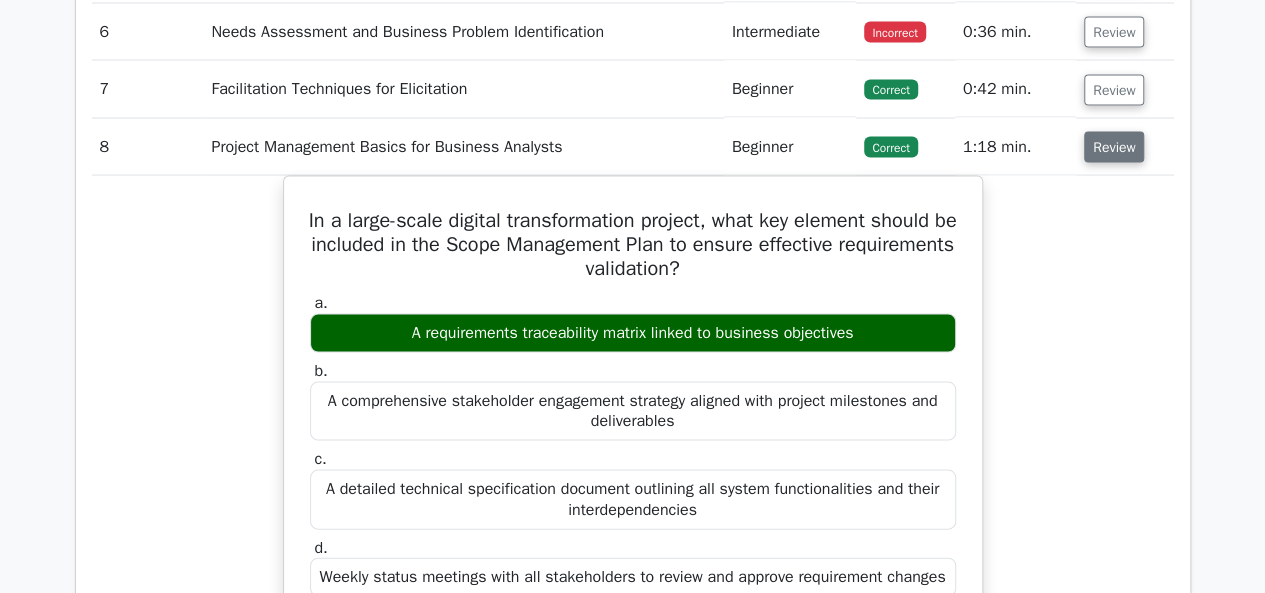 click on "Review" at bounding box center [1114, 147] 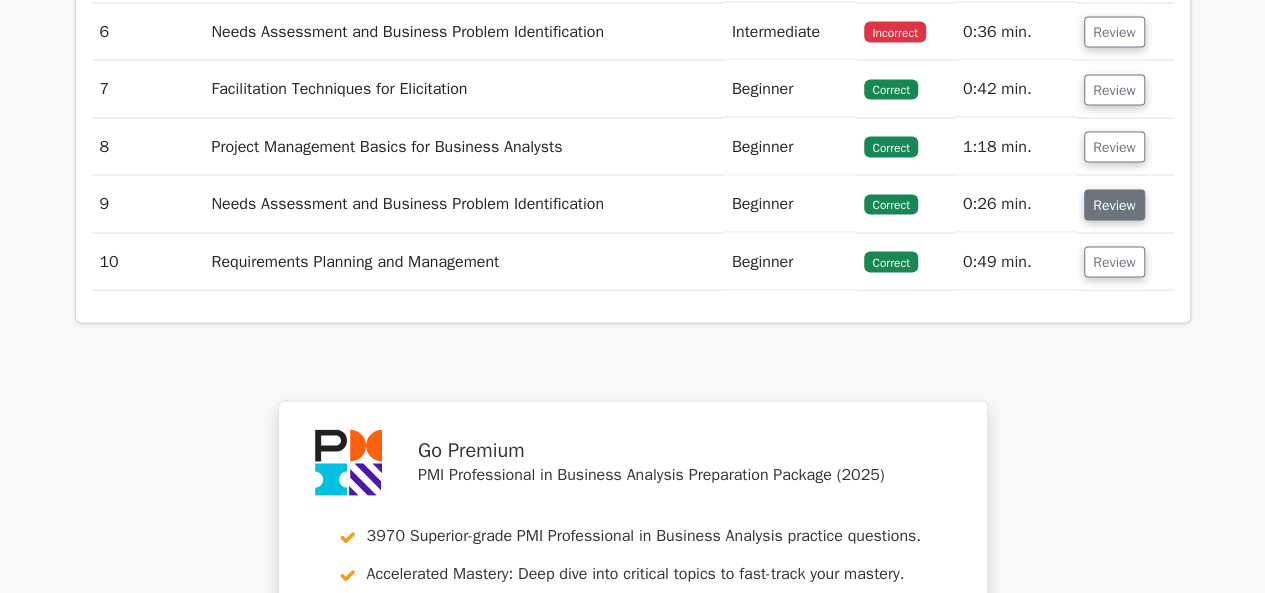click on "Review" at bounding box center [1114, 205] 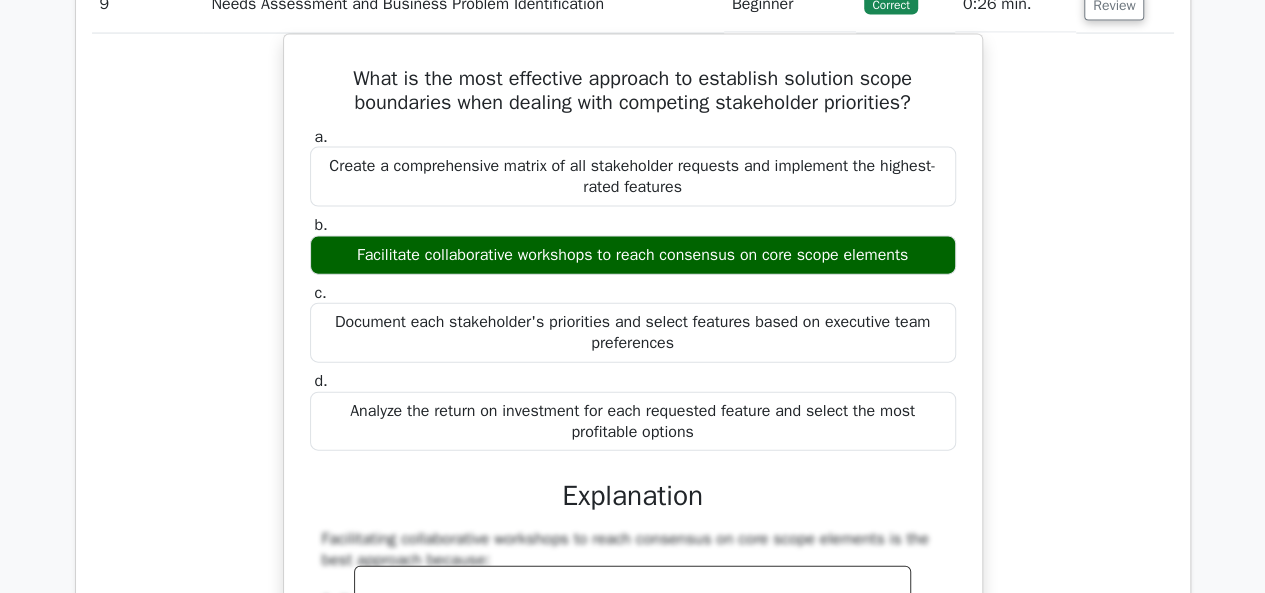 scroll, scrollTop: 2000, scrollLeft: 0, axis: vertical 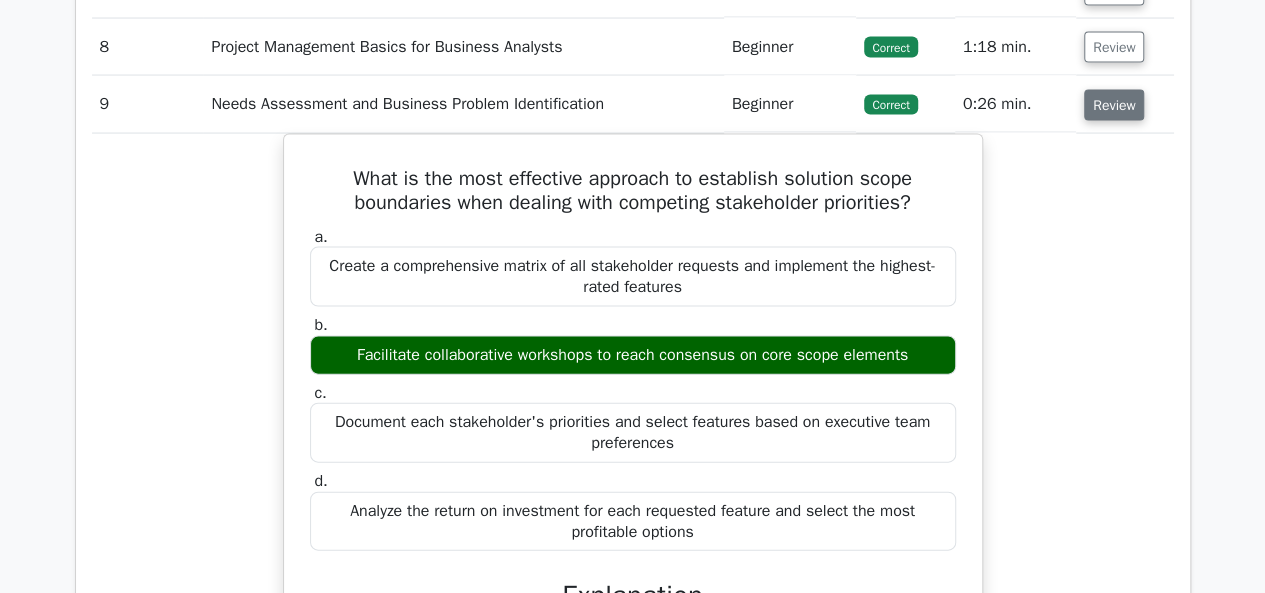 click on "Review" at bounding box center [1114, 105] 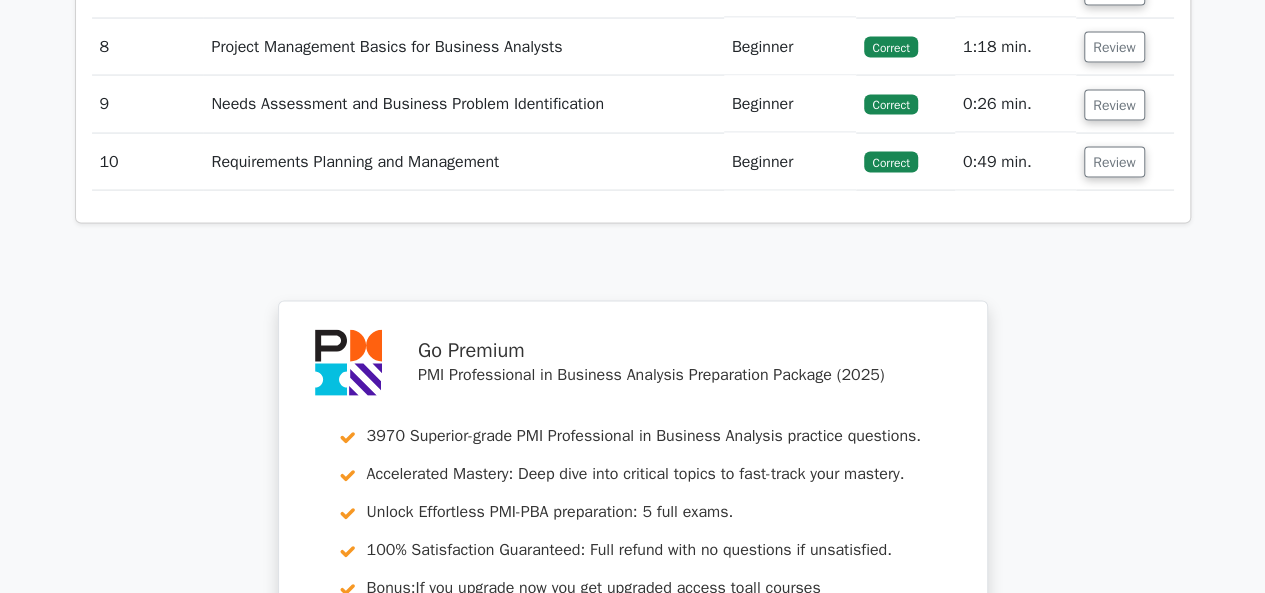 click on "Review" at bounding box center (1125, 162) 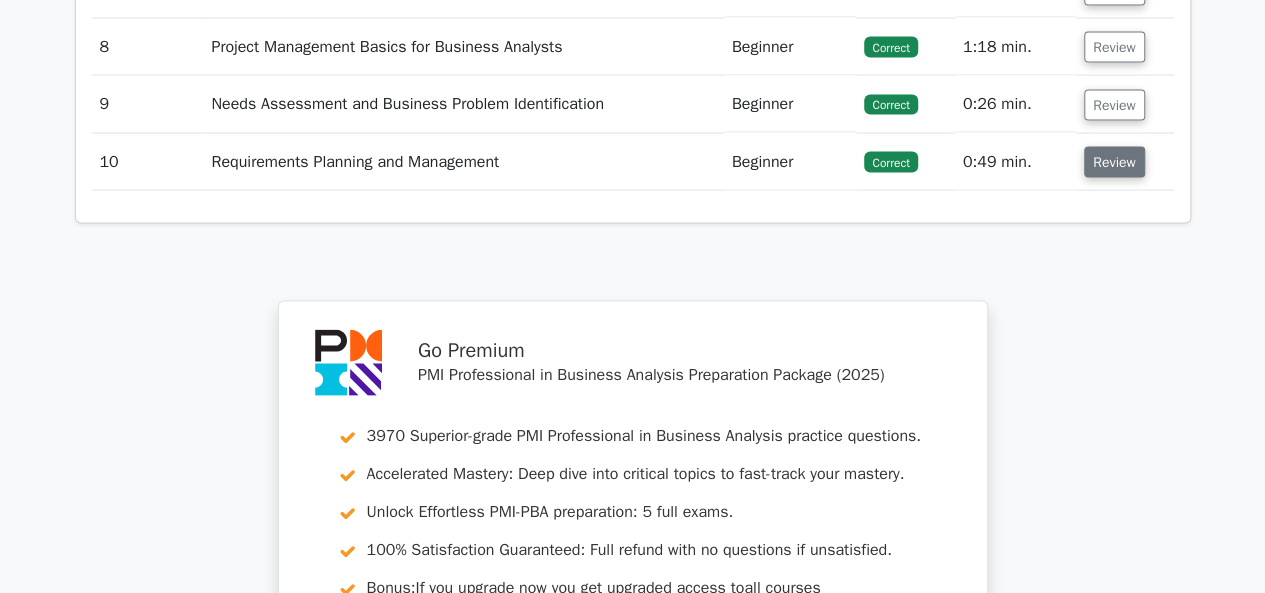 click on "Review" at bounding box center [1114, 162] 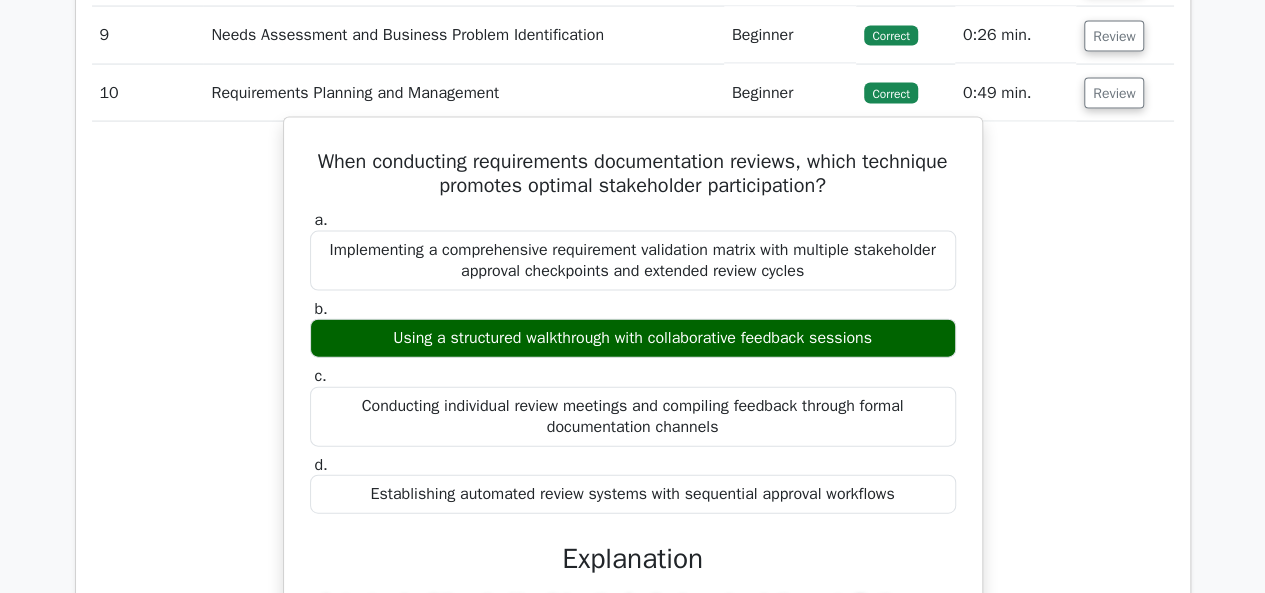 scroll, scrollTop: 2100, scrollLeft: 0, axis: vertical 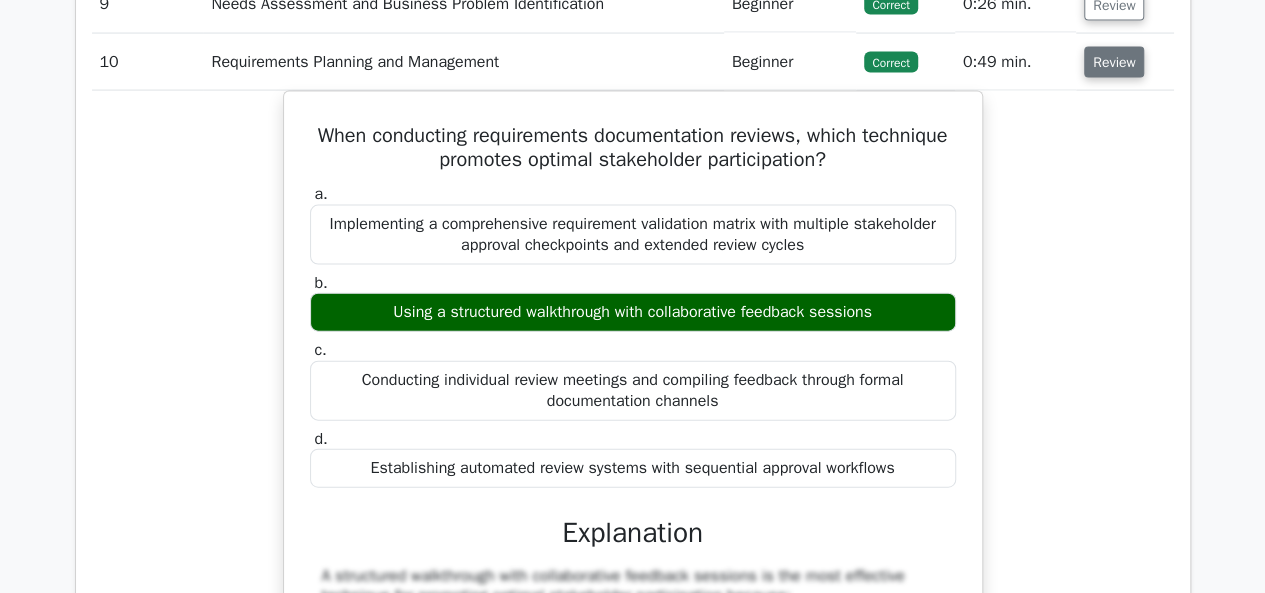 click on "Review" at bounding box center (1114, 62) 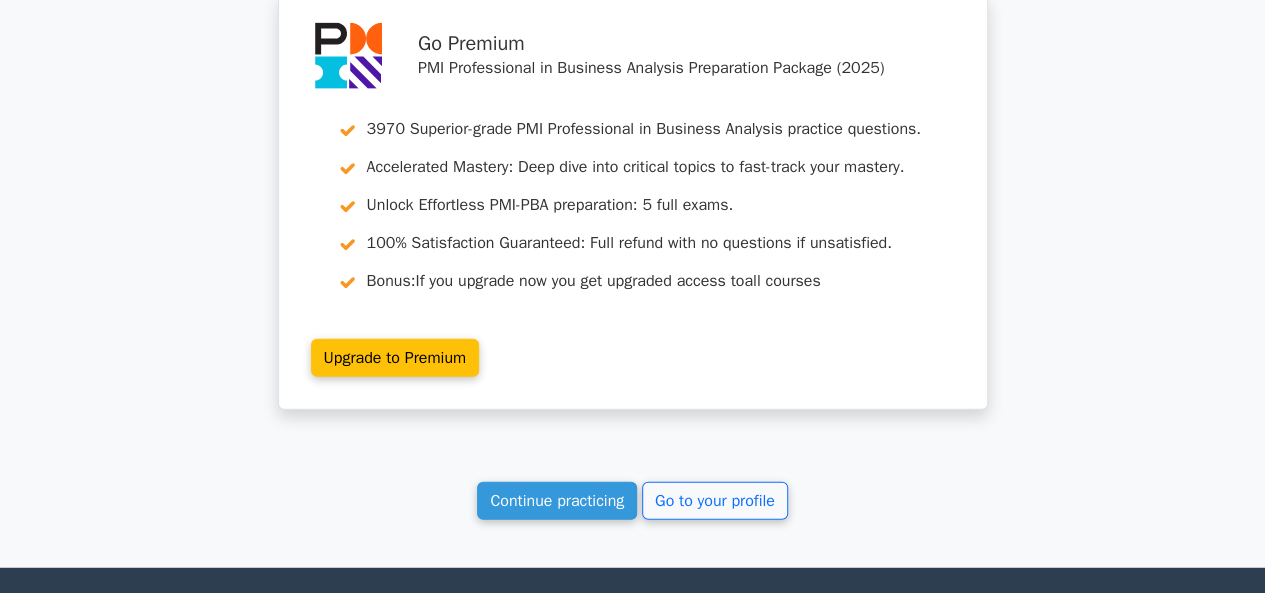 scroll, scrollTop: 2507, scrollLeft: 0, axis: vertical 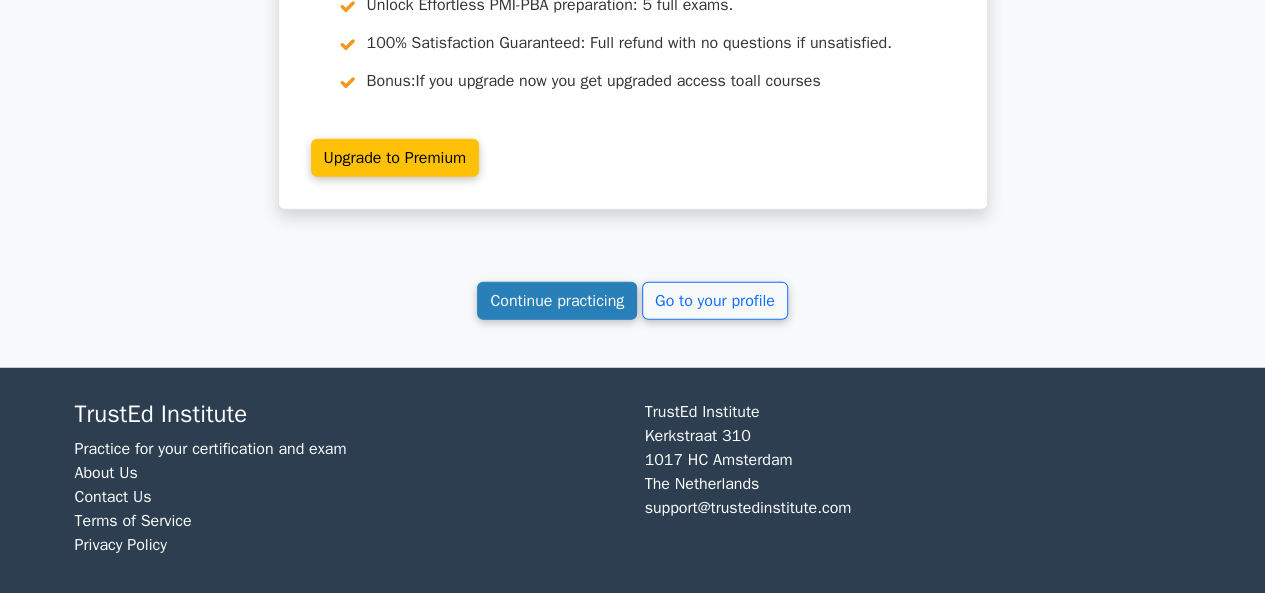 click on "Continue practicing" at bounding box center (557, 301) 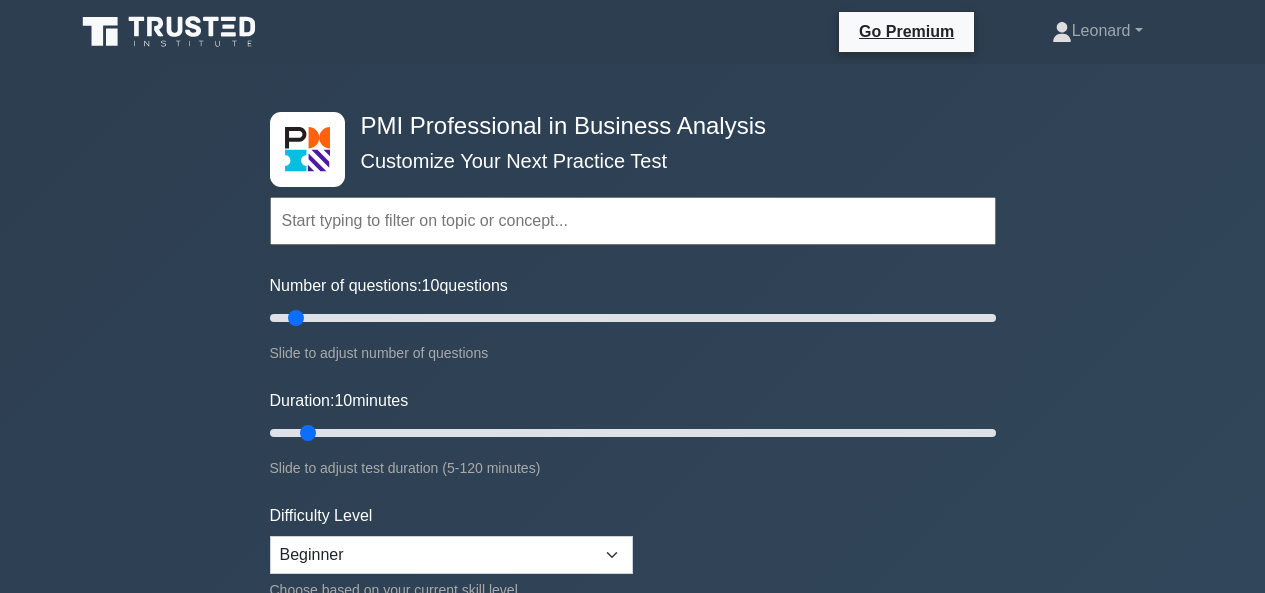 scroll, scrollTop: 500, scrollLeft: 0, axis: vertical 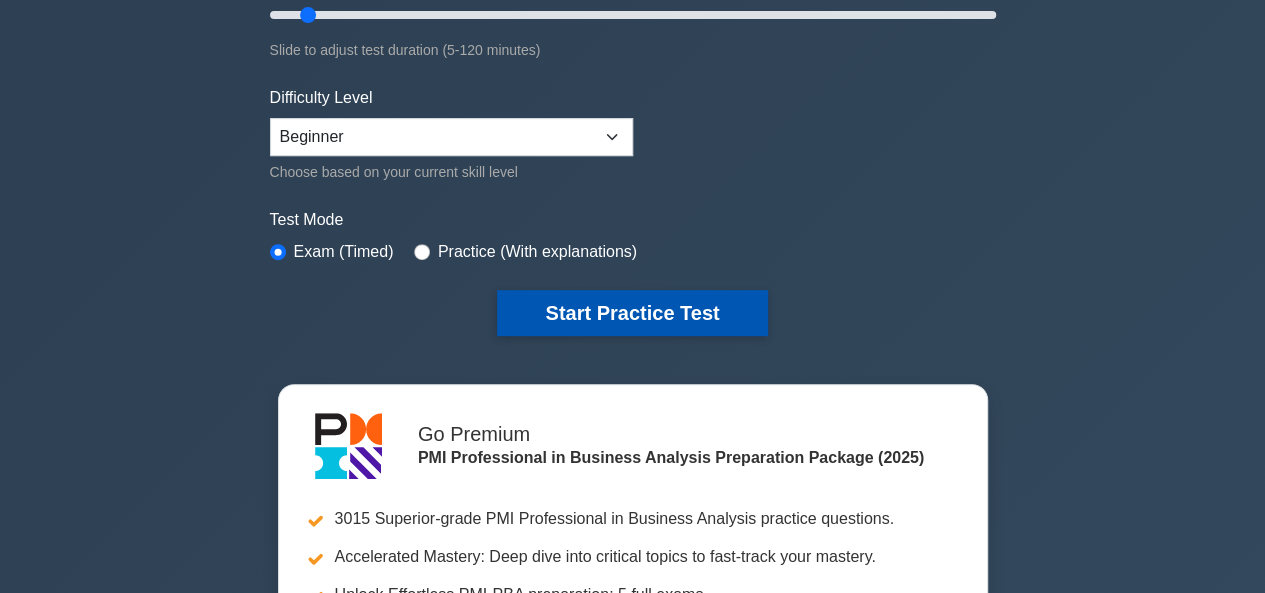 click on "Start Practice Test" at bounding box center (632, 313) 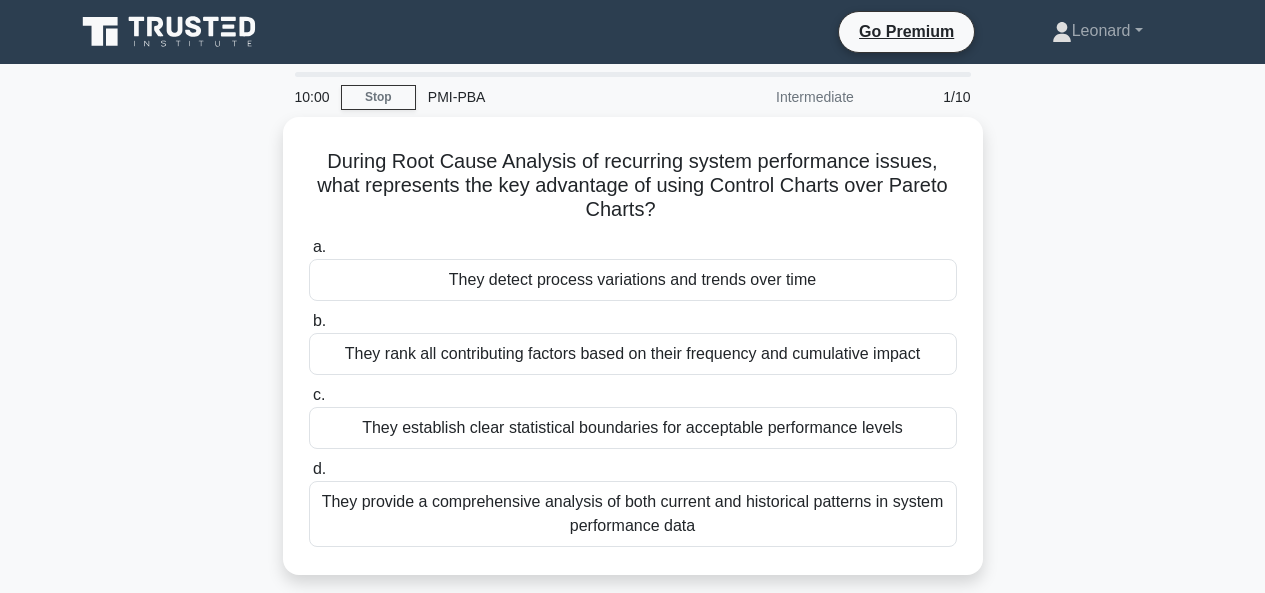scroll, scrollTop: 0, scrollLeft: 0, axis: both 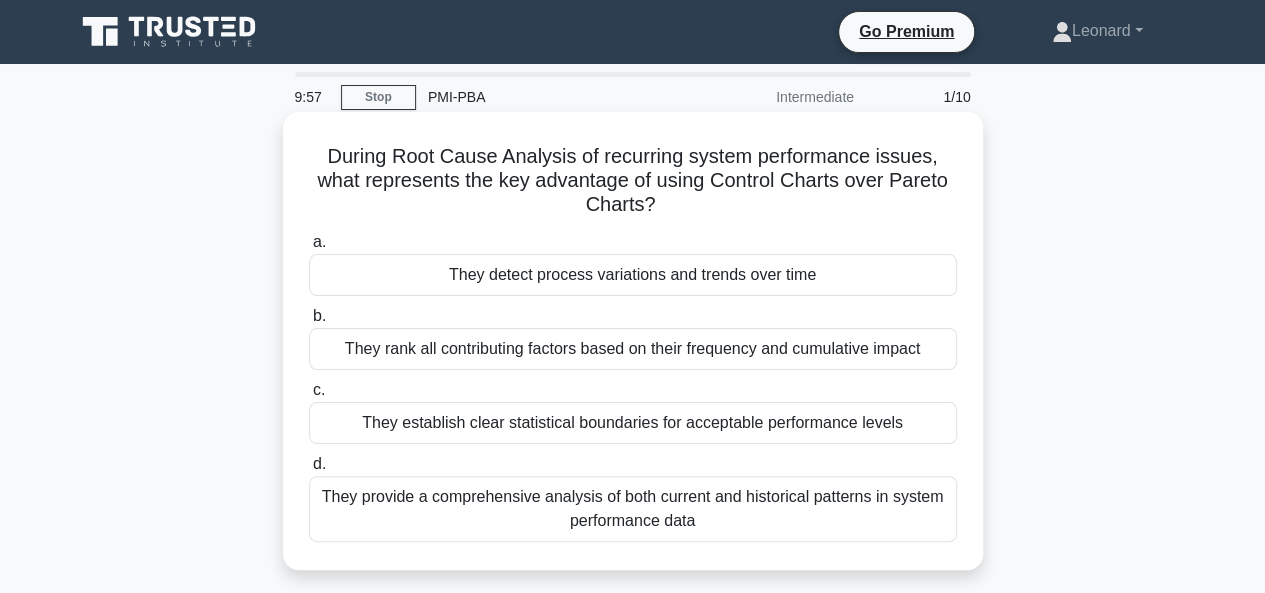 click on ".spinner_0XTQ{transform-origin:center;animation:spinner_y6GP .75s linear infinite}@keyframes spinner_y6GP{100%{transform:rotate(360deg)}}" 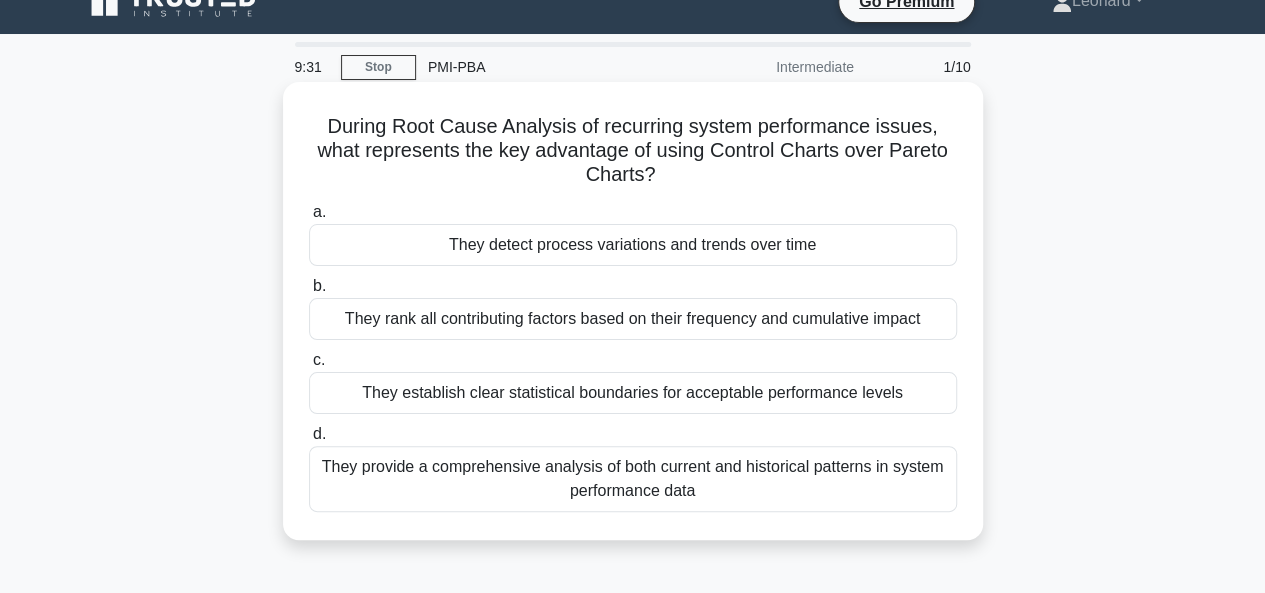 scroll, scrollTop: 0, scrollLeft: 0, axis: both 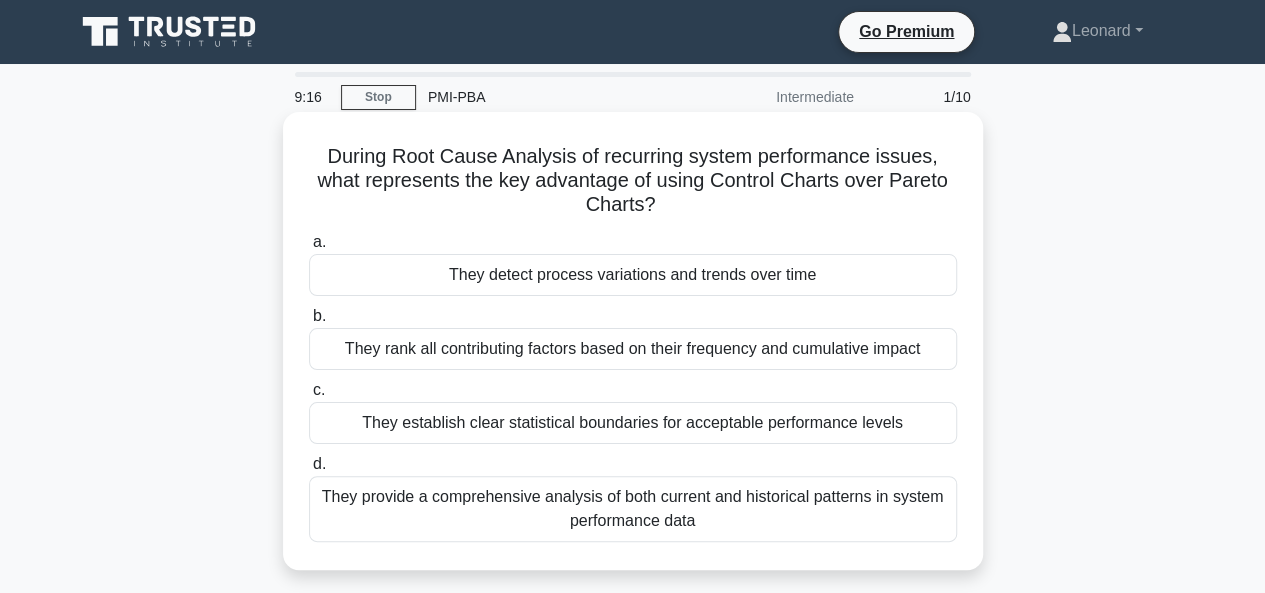 click on "They provide a comprehensive analysis of both current and historical patterns in system performance data" at bounding box center [633, 509] 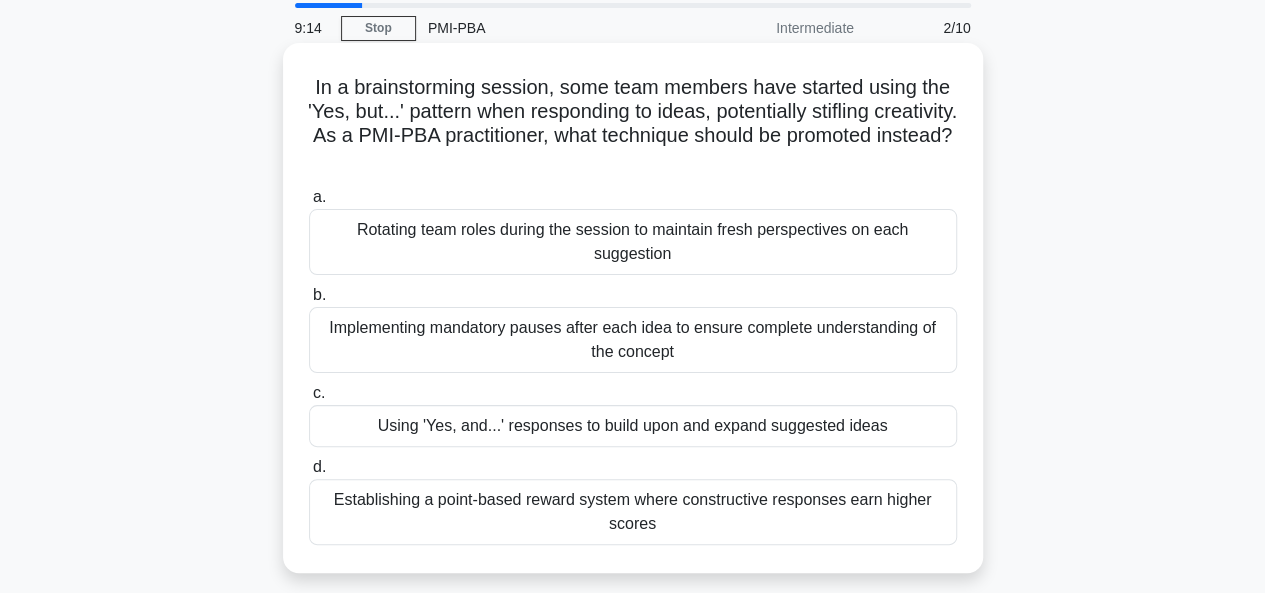 scroll, scrollTop: 100, scrollLeft: 0, axis: vertical 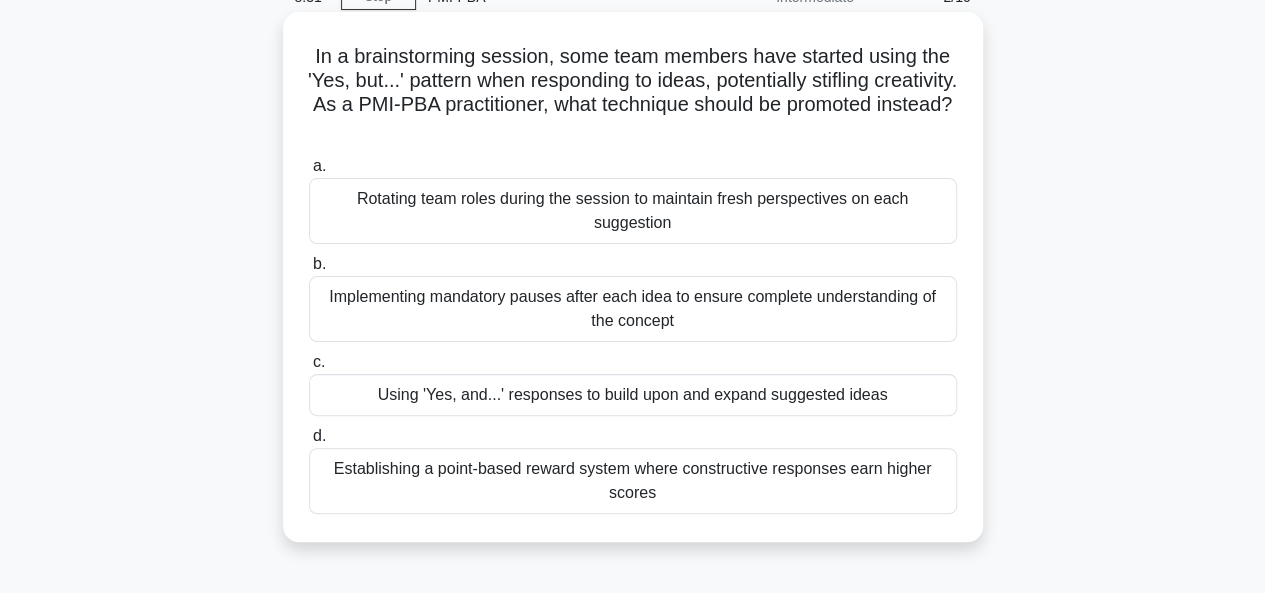 click on "Implementing mandatory pauses after each idea to ensure complete understanding of the concept" at bounding box center [633, 309] 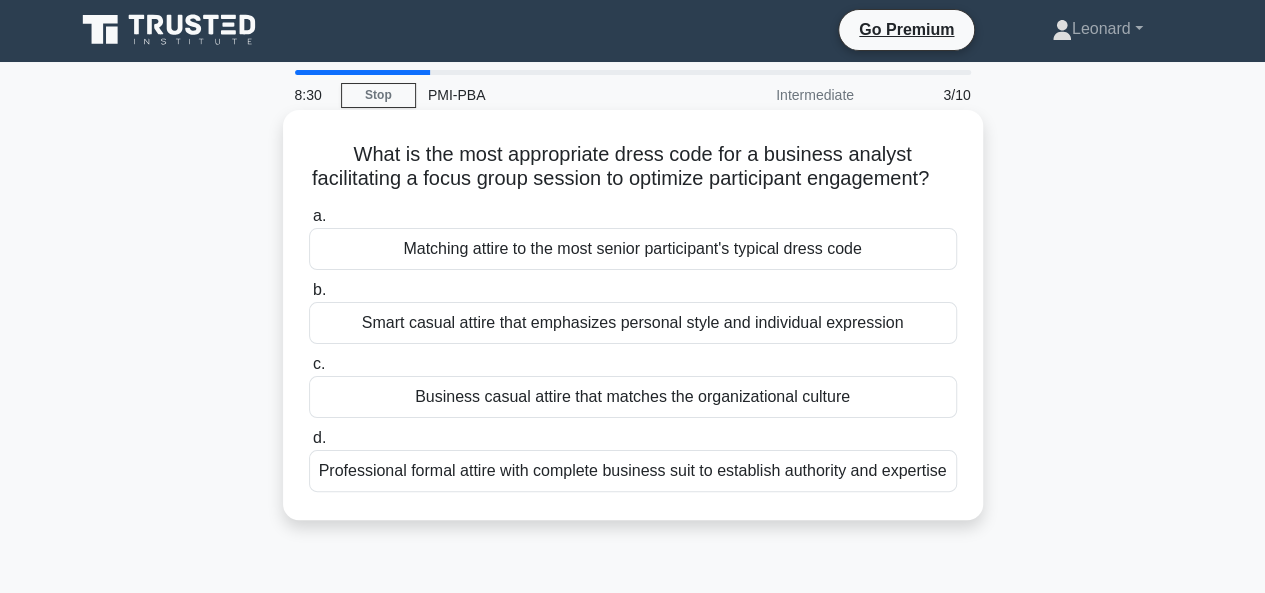 scroll, scrollTop: 0, scrollLeft: 0, axis: both 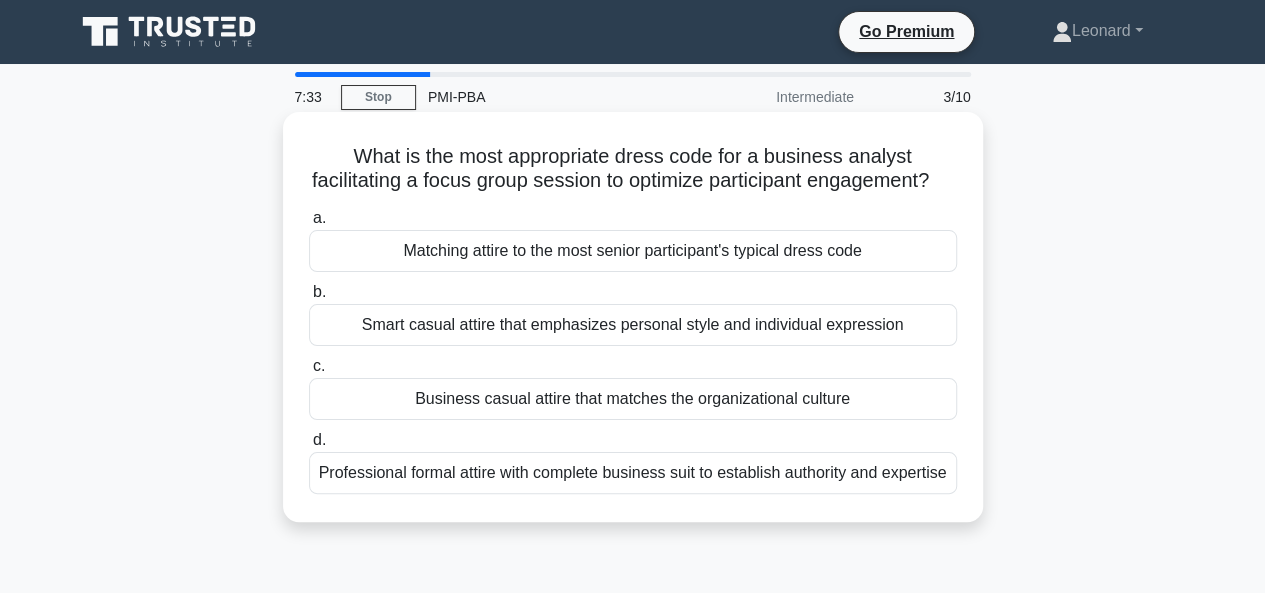 click on "Business casual attire that matches the organizational culture" at bounding box center [633, 399] 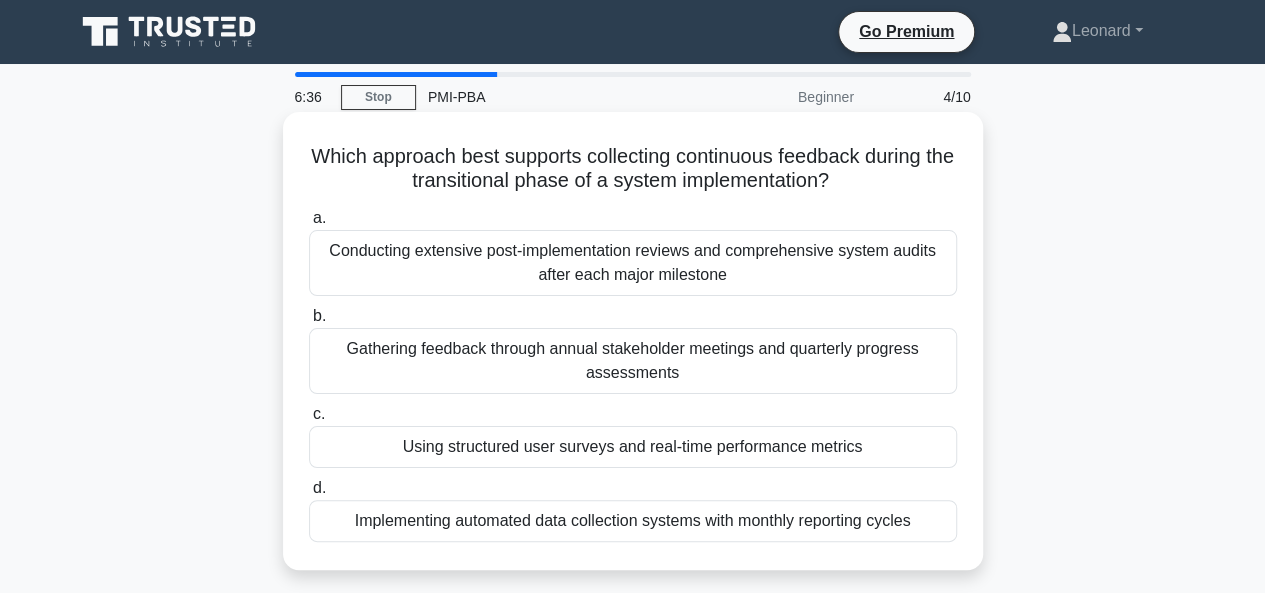click on "Gathering feedback through annual stakeholder meetings and quarterly progress assessments" at bounding box center (633, 361) 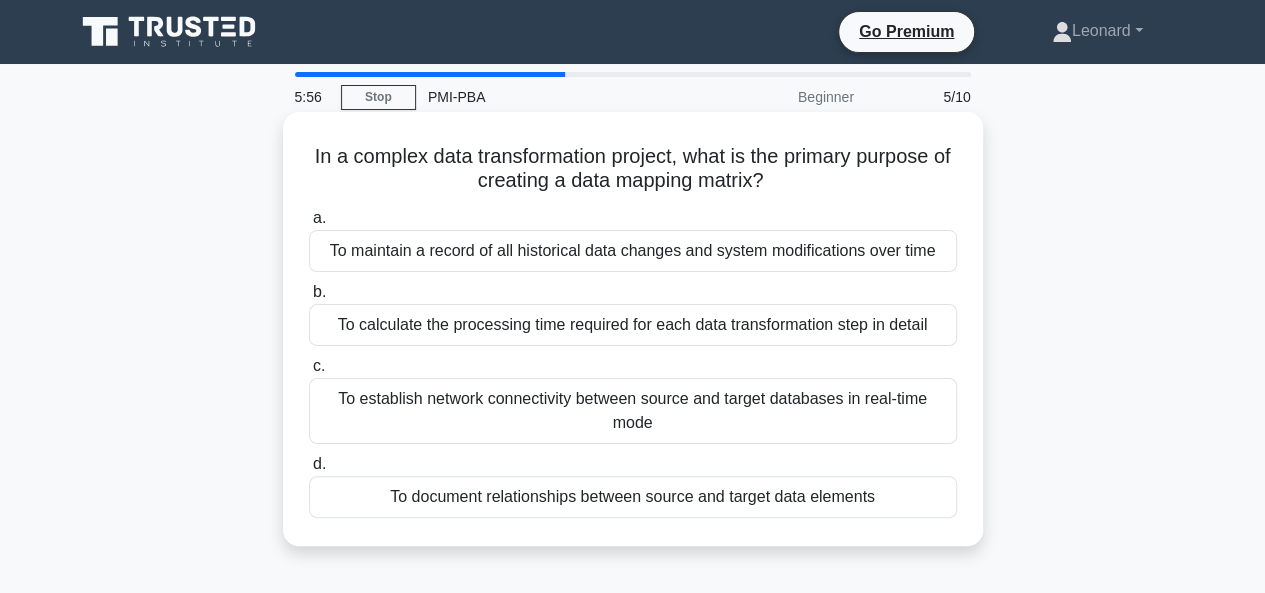 click on "To maintain a record of all historical data changes and system modifications over time" at bounding box center [633, 251] 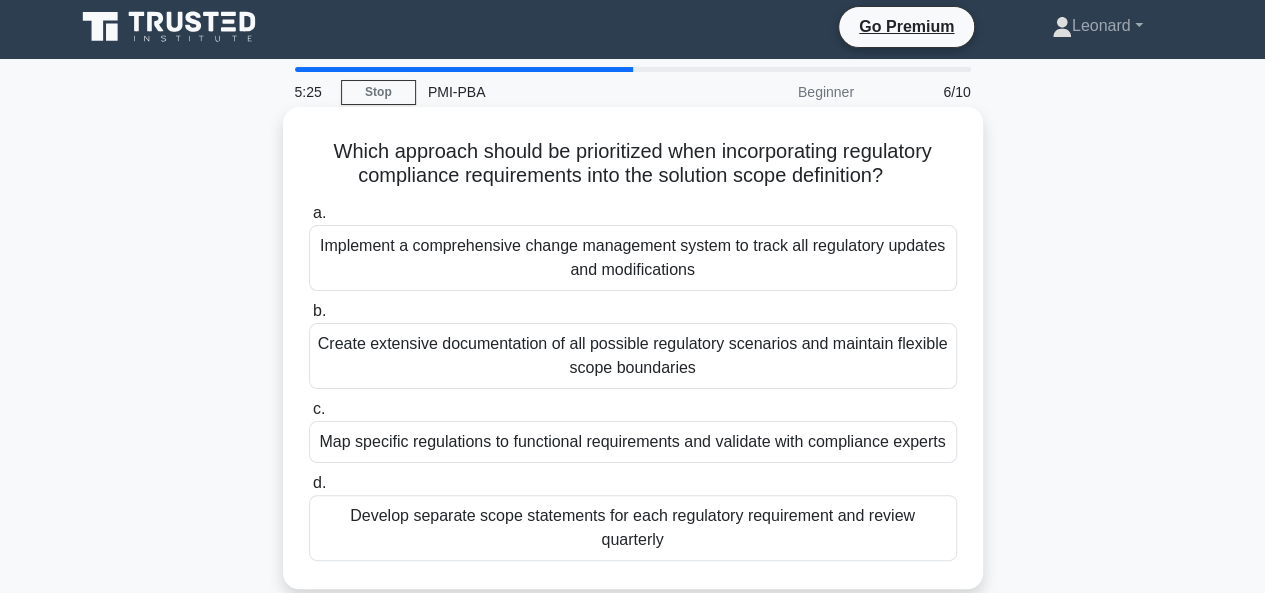 scroll, scrollTop: 0, scrollLeft: 0, axis: both 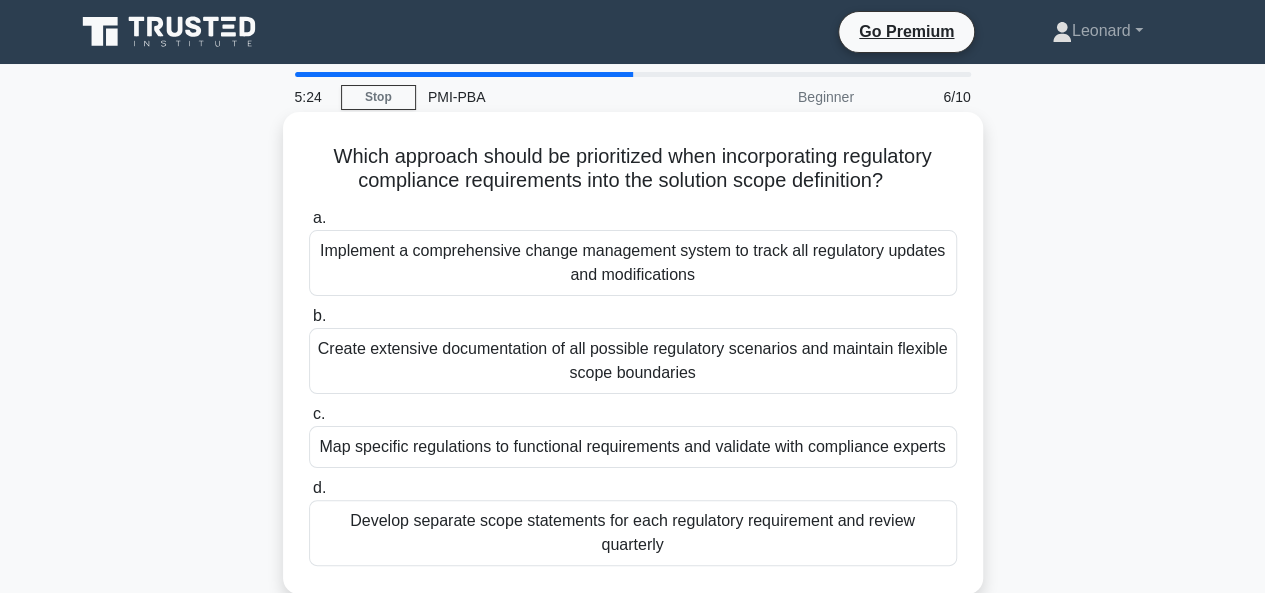 click on "Map specific regulations to functional requirements and validate with compliance experts" at bounding box center [633, 447] 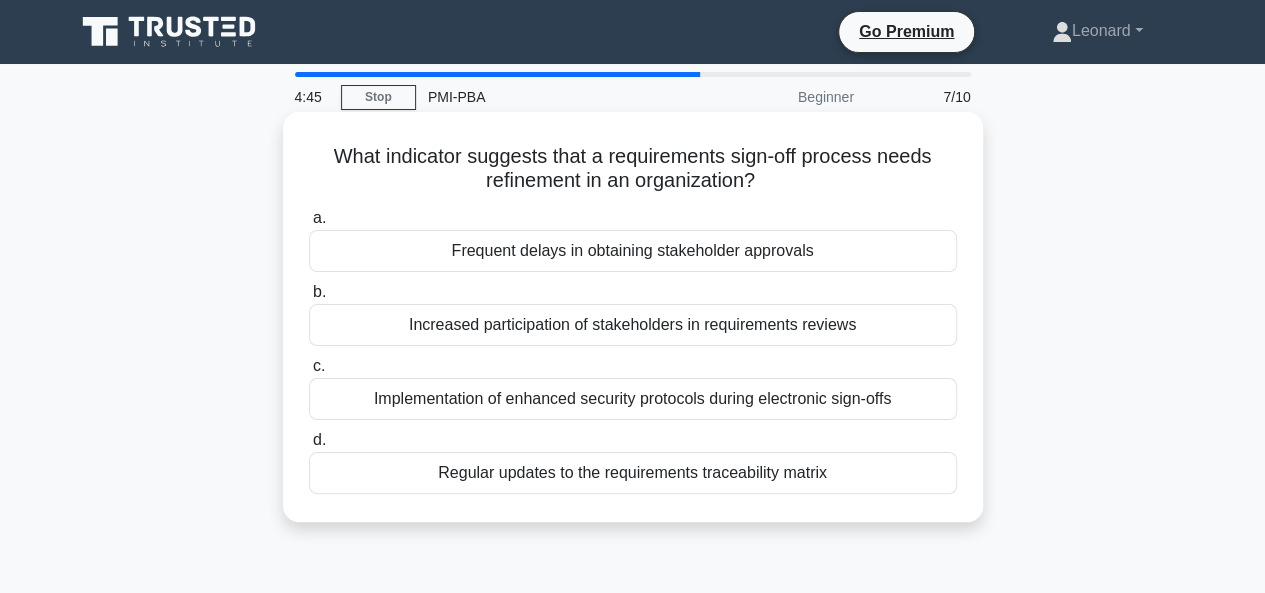 click on "Frequent delays in obtaining stakeholder approvals" at bounding box center (633, 251) 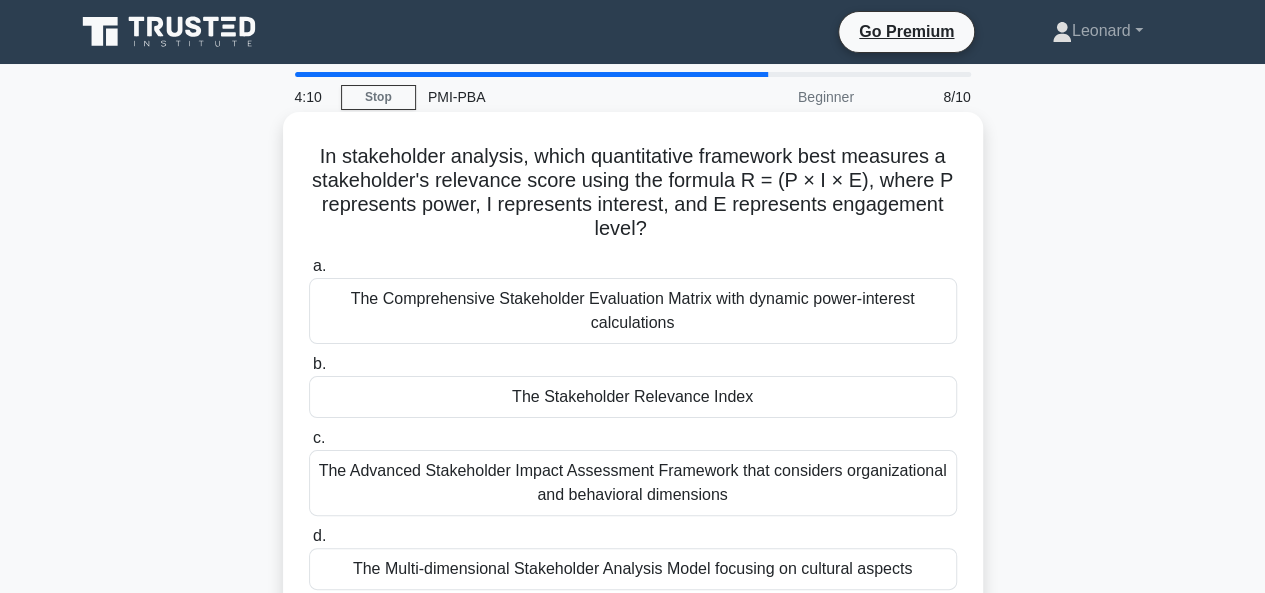 scroll, scrollTop: 100, scrollLeft: 0, axis: vertical 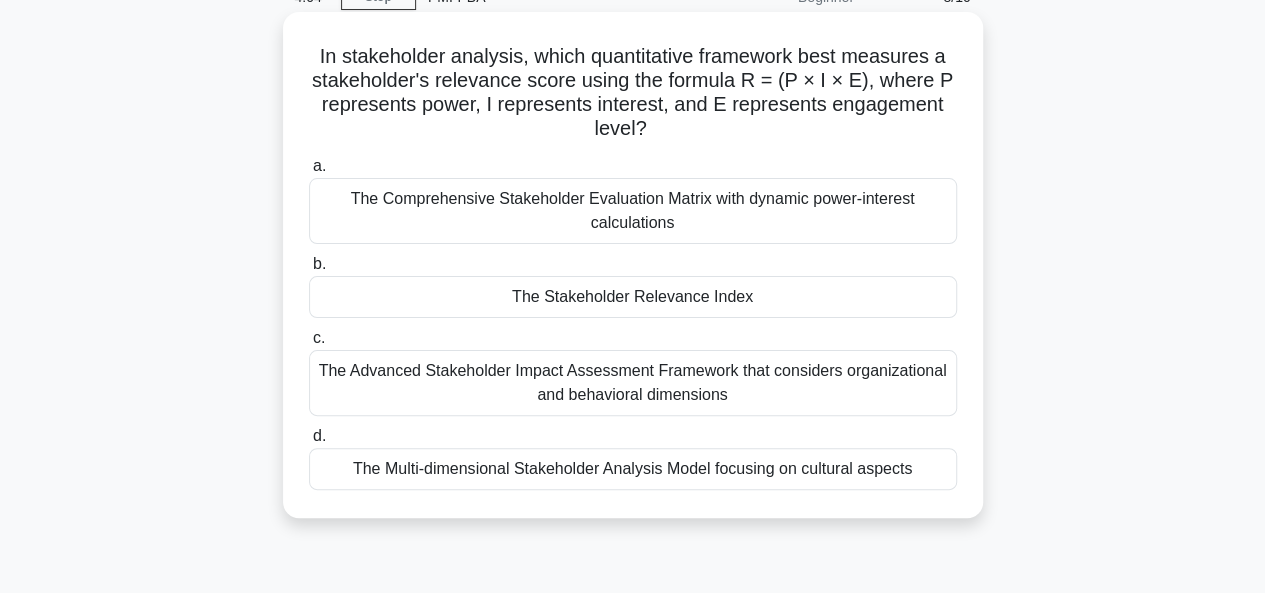 click on "The Stakeholder Relevance Index" at bounding box center [633, 297] 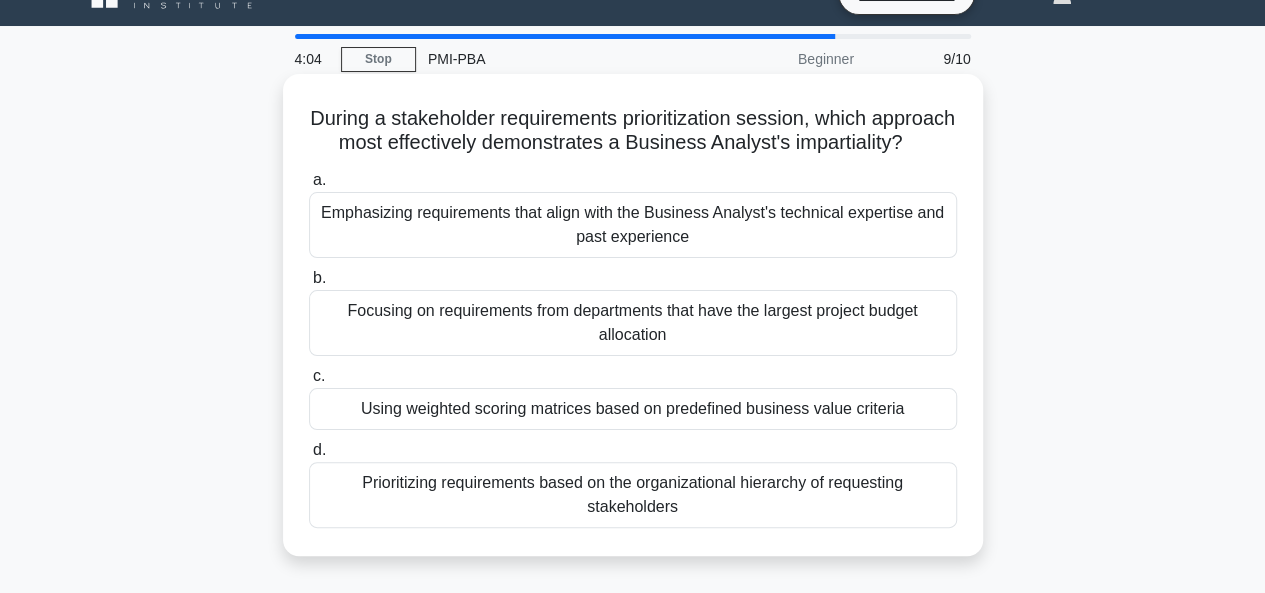 scroll, scrollTop: 0, scrollLeft: 0, axis: both 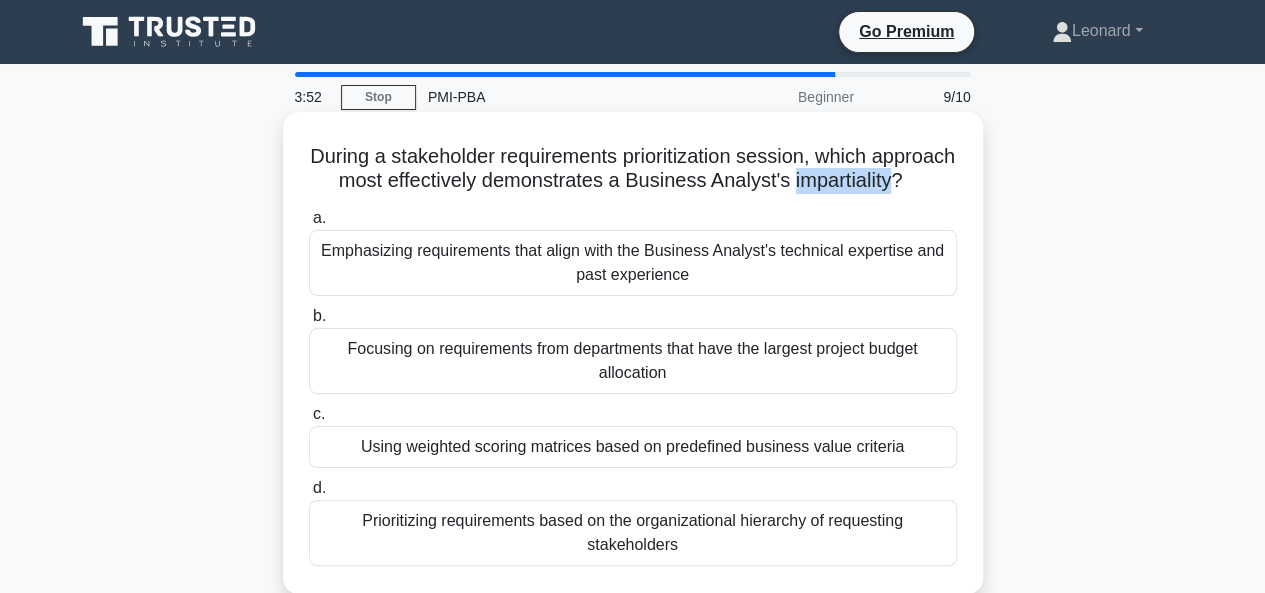 drag, startPoint x: 562, startPoint y: 206, endPoint x: 662, endPoint y: 216, distance: 100.49876 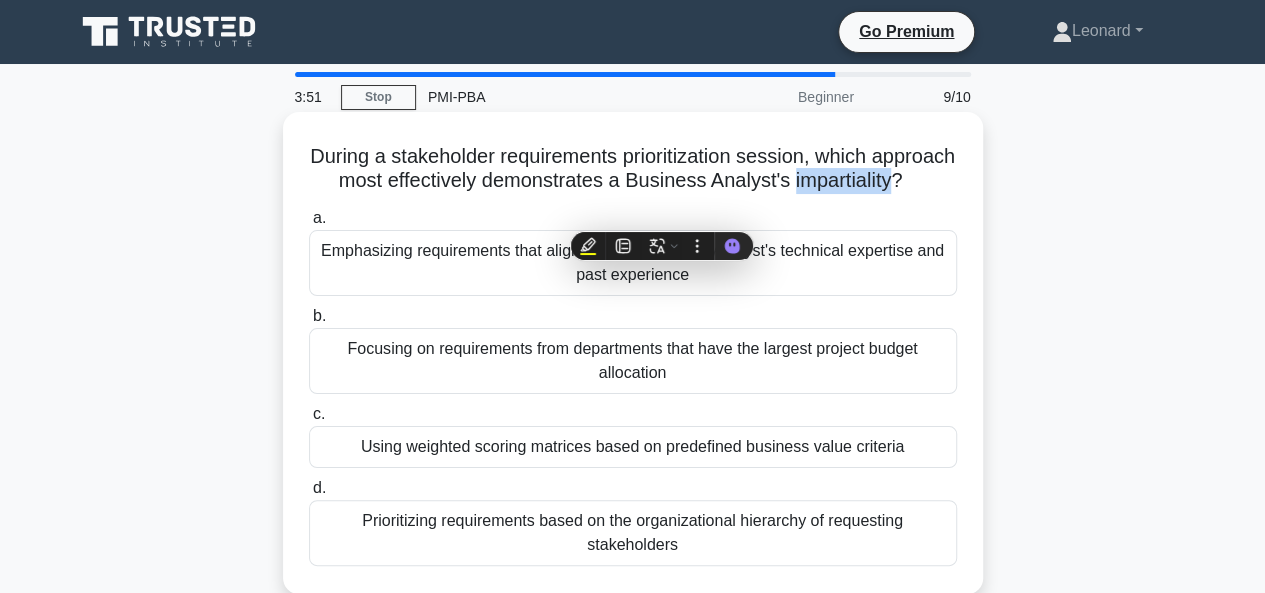 copy on "impartiality" 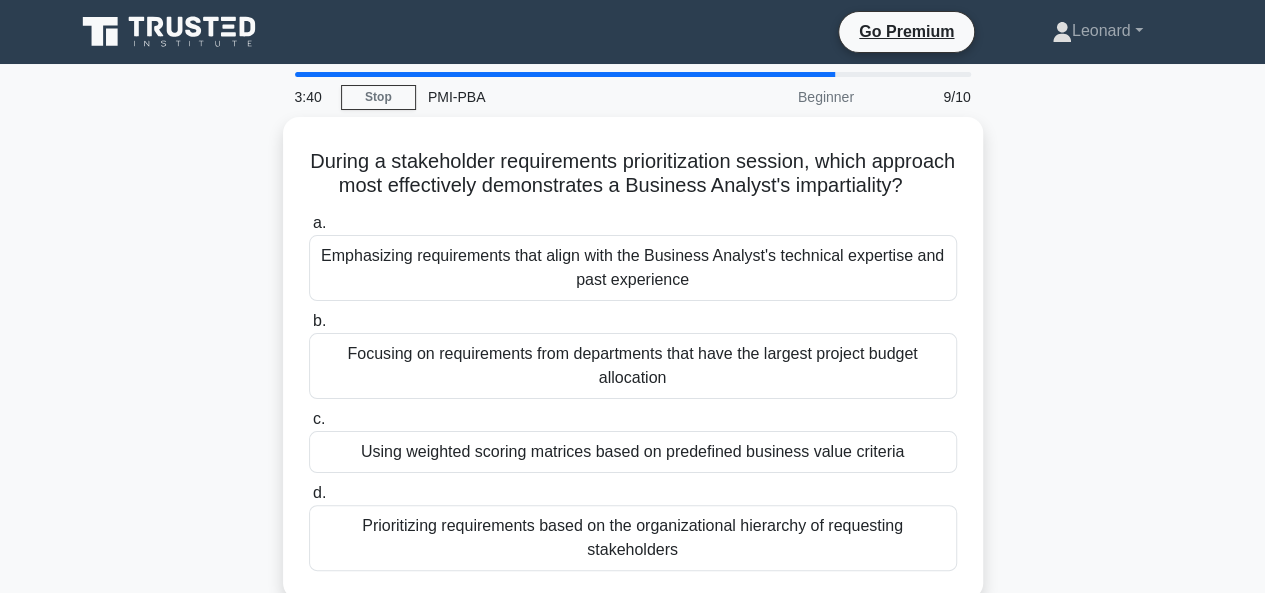click on "During a stakeholder requirements prioritization session, which approach most effectively demonstrates a Business Analyst's impartiality?
.spinner_0XTQ{transform-origin:center;animation:spinner_y6GP .75s linear infinite}@keyframes spinner_y6GP{100%{transform:rotate(360deg)}}
a.
Emphasizing requirements that align with the Business Analyst's technical expertise and past experience
b. c. d." at bounding box center (633, 370) 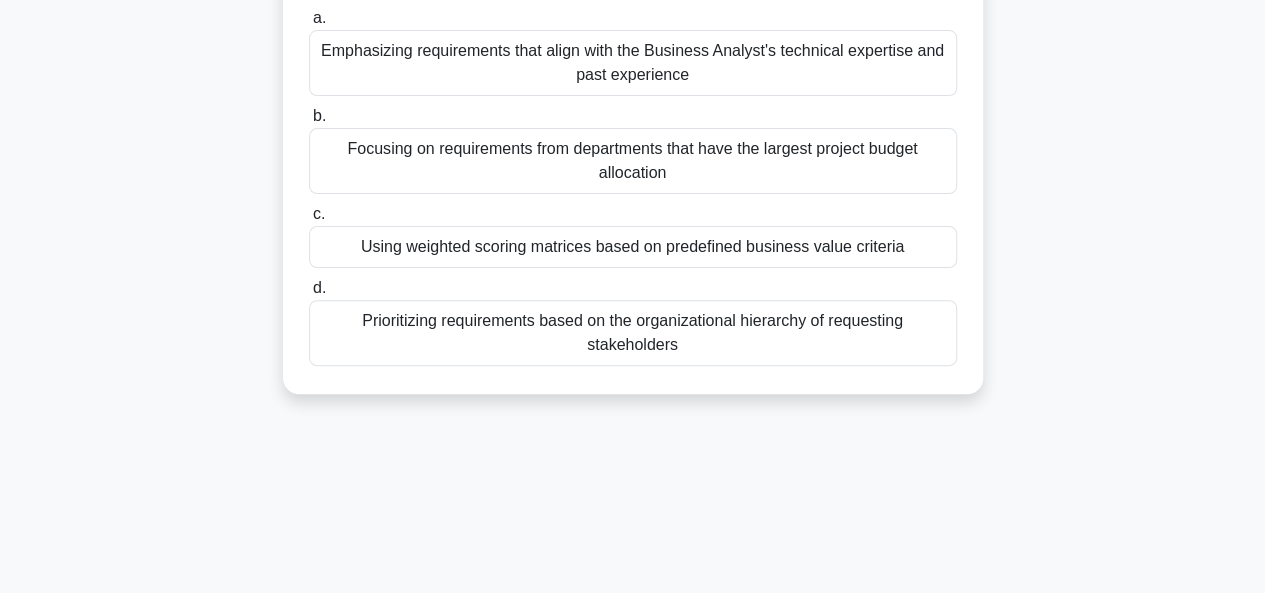 scroll, scrollTop: 100, scrollLeft: 0, axis: vertical 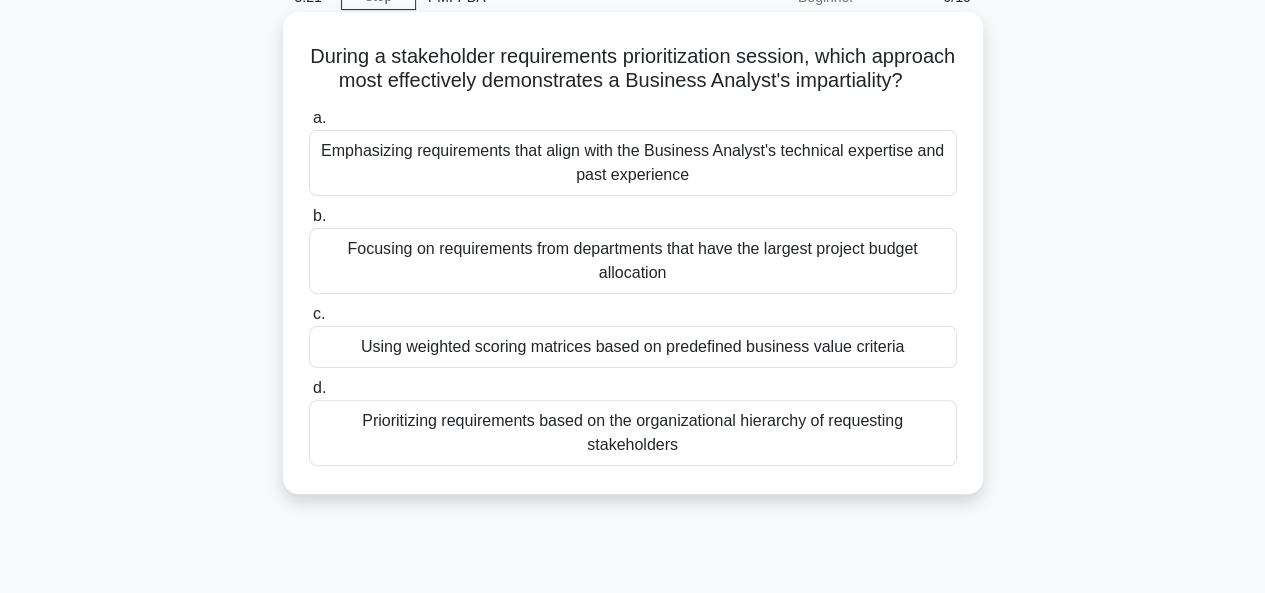 click on "Using weighted scoring matrices based on predefined business value criteria" at bounding box center [633, 347] 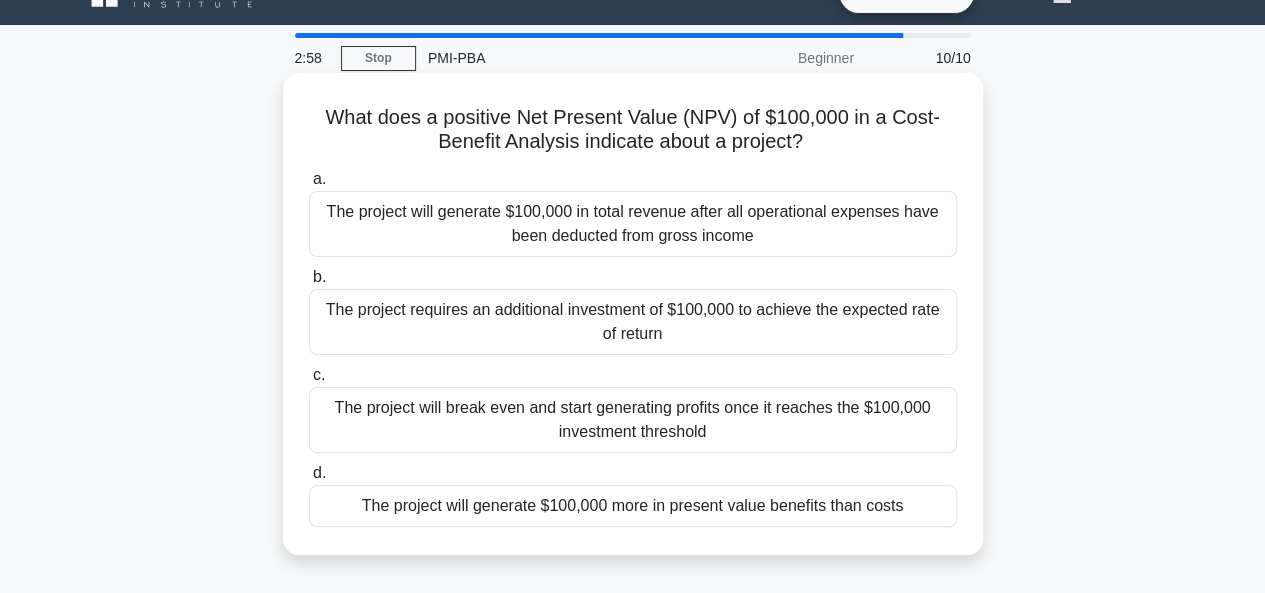 scroll, scrollTop: 100, scrollLeft: 0, axis: vertical 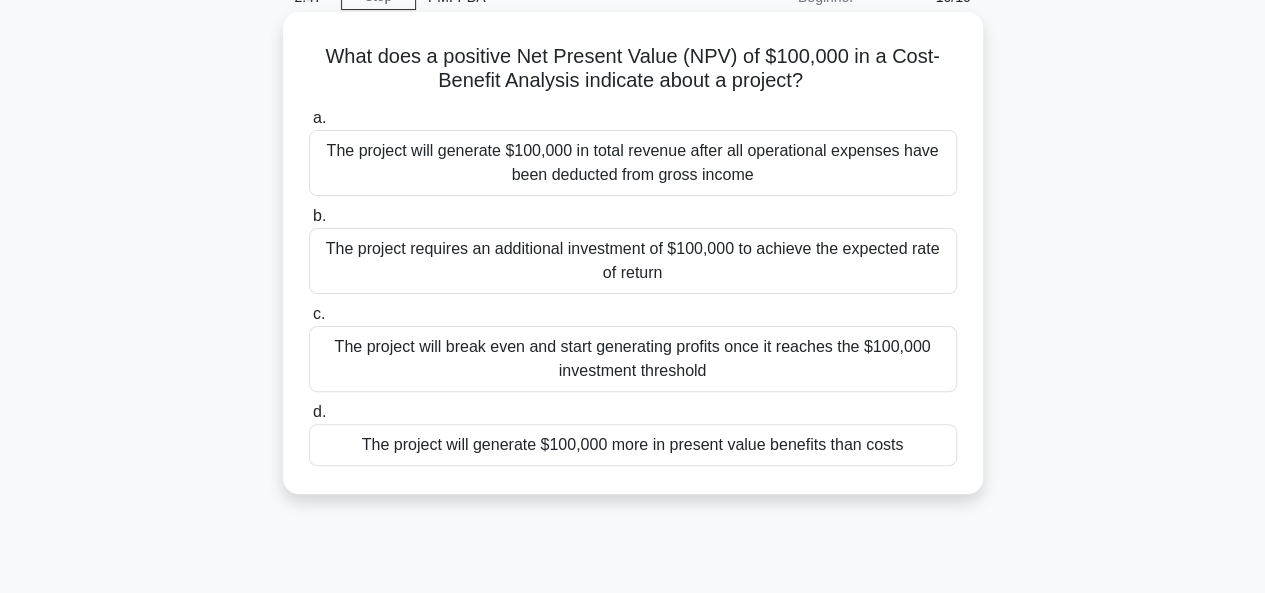 click on "The project will generate $100,000 more in present value benefits than costs" at bounding box center [633, 445] 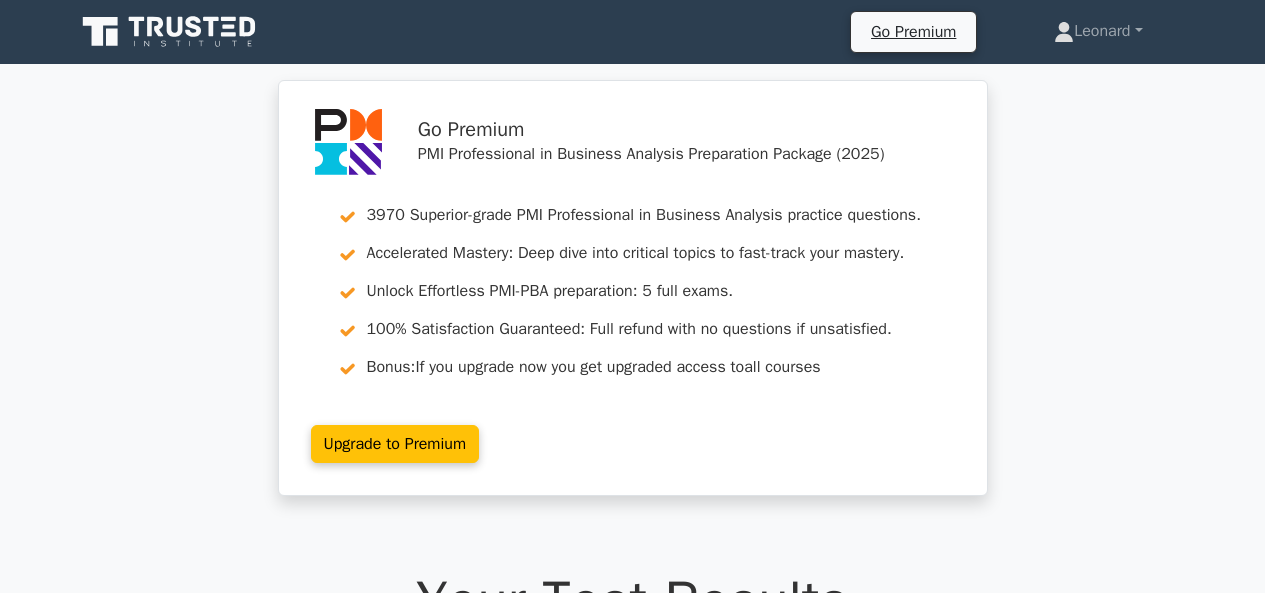 scroll, scrollTop: 100, scrollLeft: 0, axis: vertical 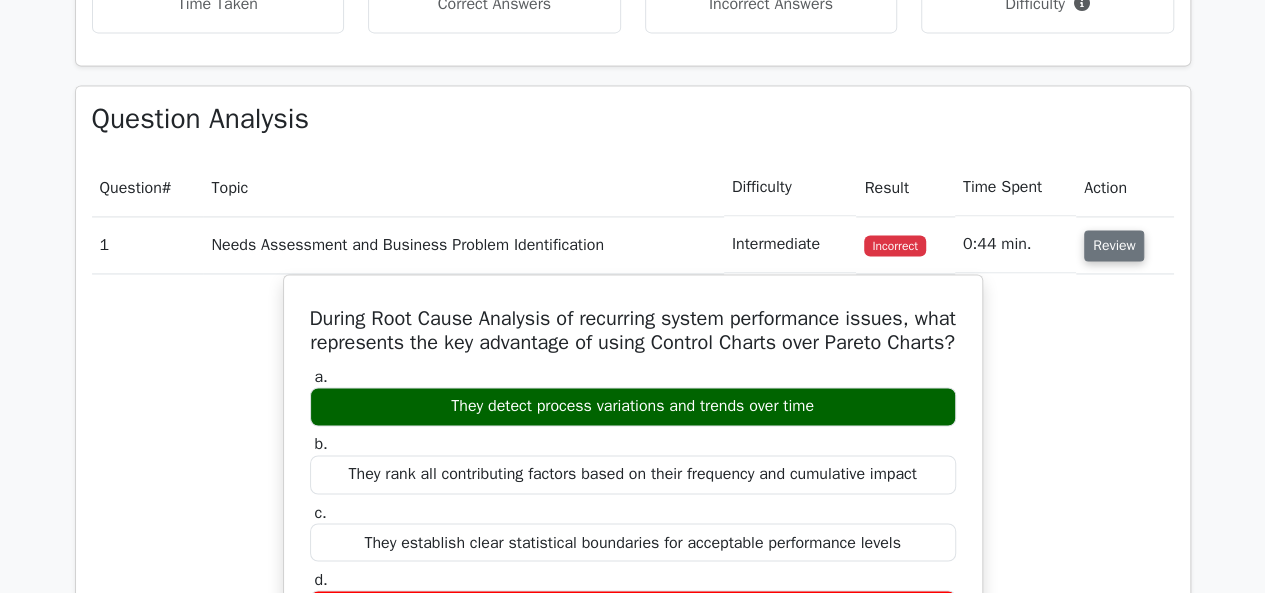 click on "Review" at bounding box center [1114, 245] 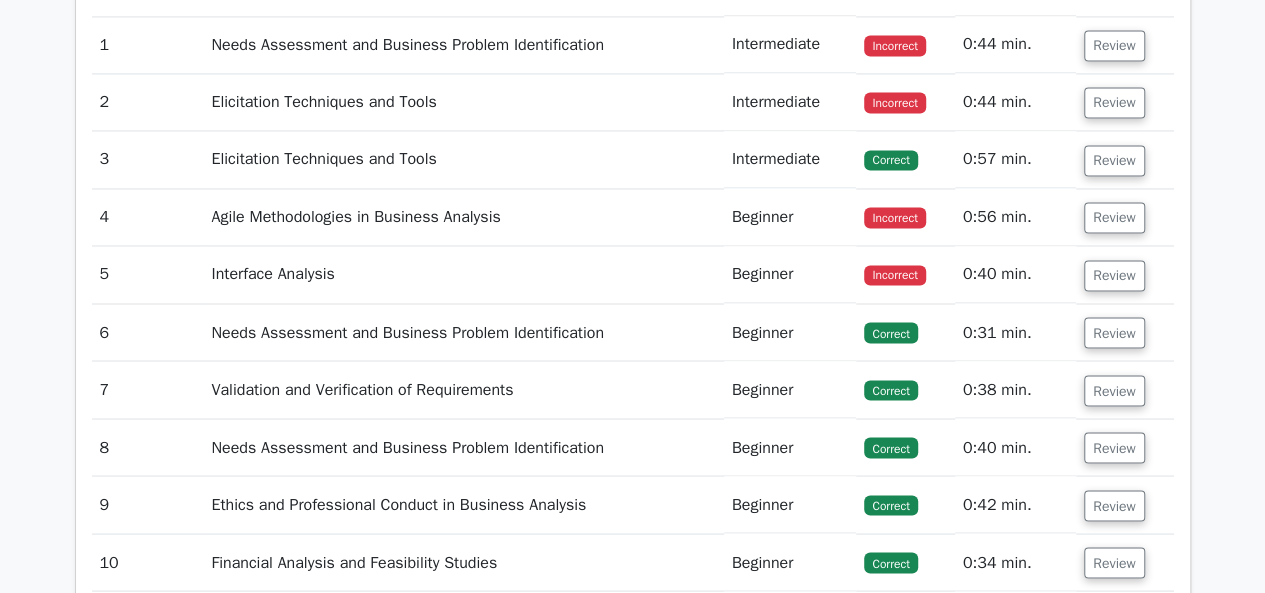 scroll, scrollTop: 1500, scrollLeft: 0, axis: vertical 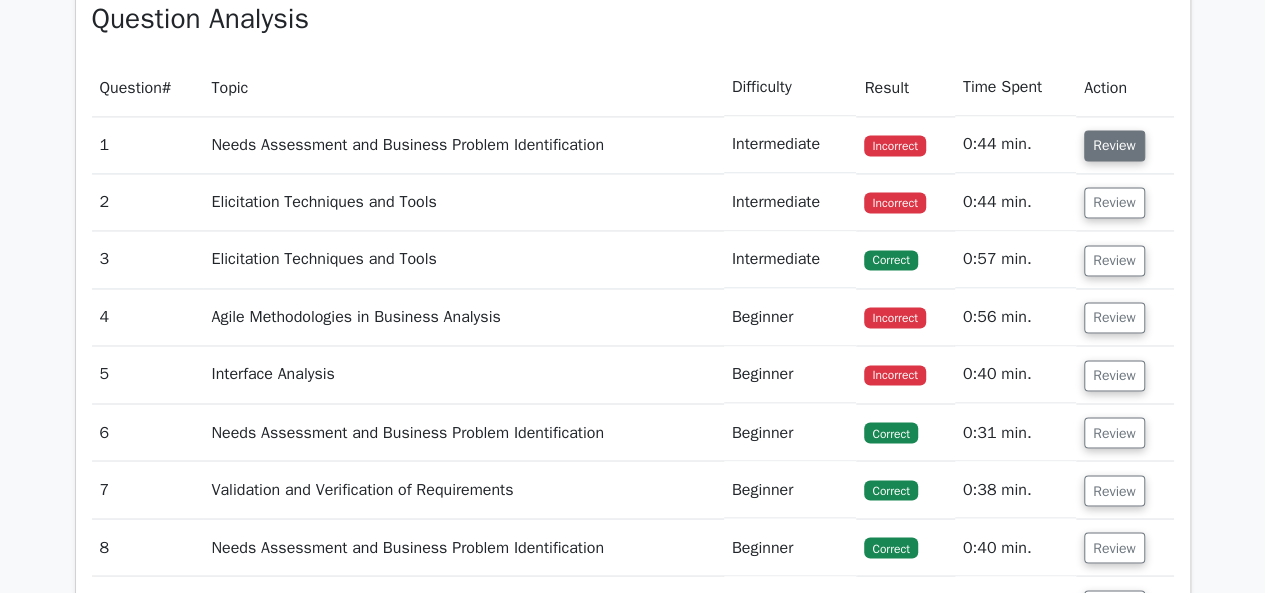 click on "Review" at bounding box center (1114, 145) 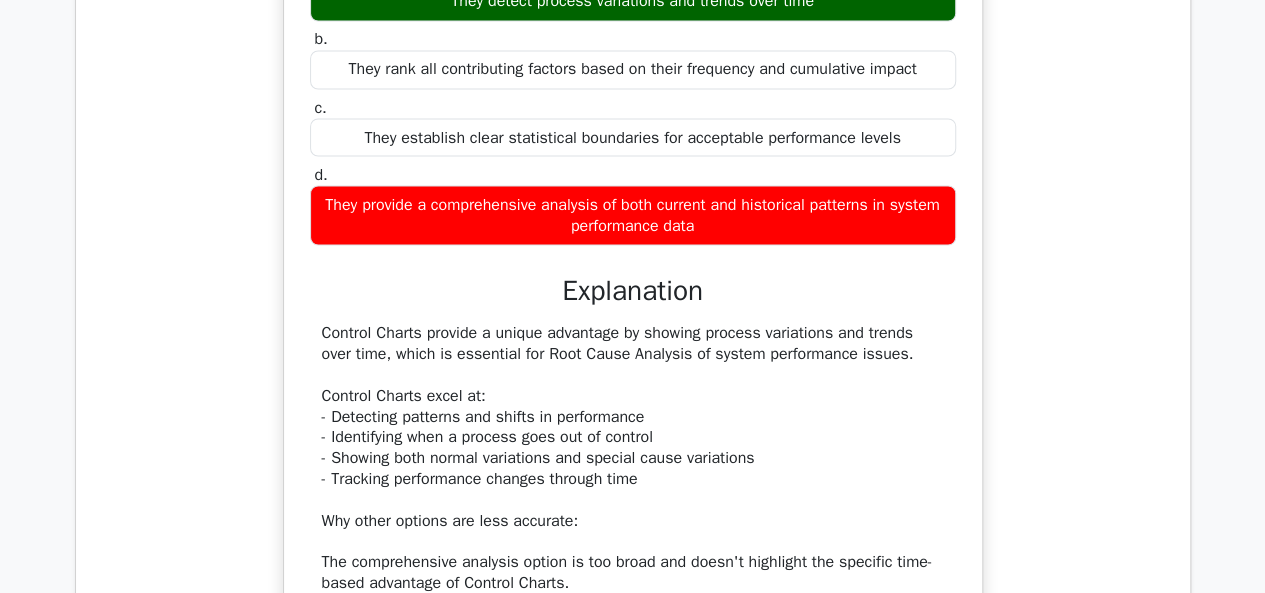 scroll, scrollTop: 2000, scrollLeft: 0, axis: vertical 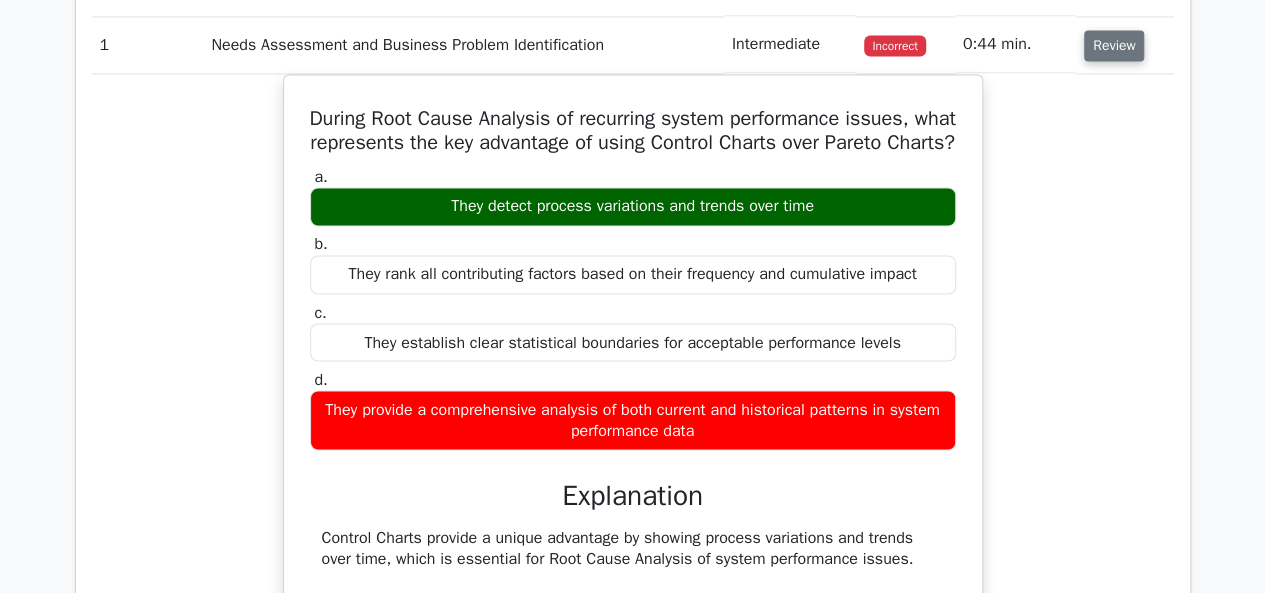 click on "Review" at bounding box center (1114, 45) 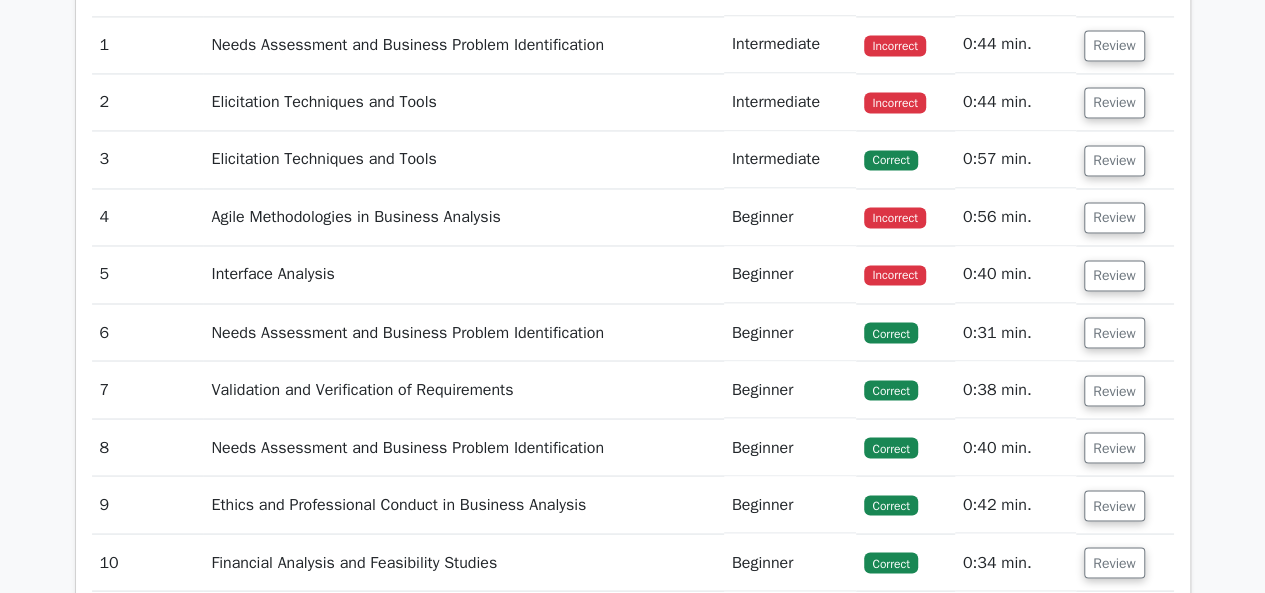 scroll, scrollTop: 1500, scrollLeft: 0, axis: vertical 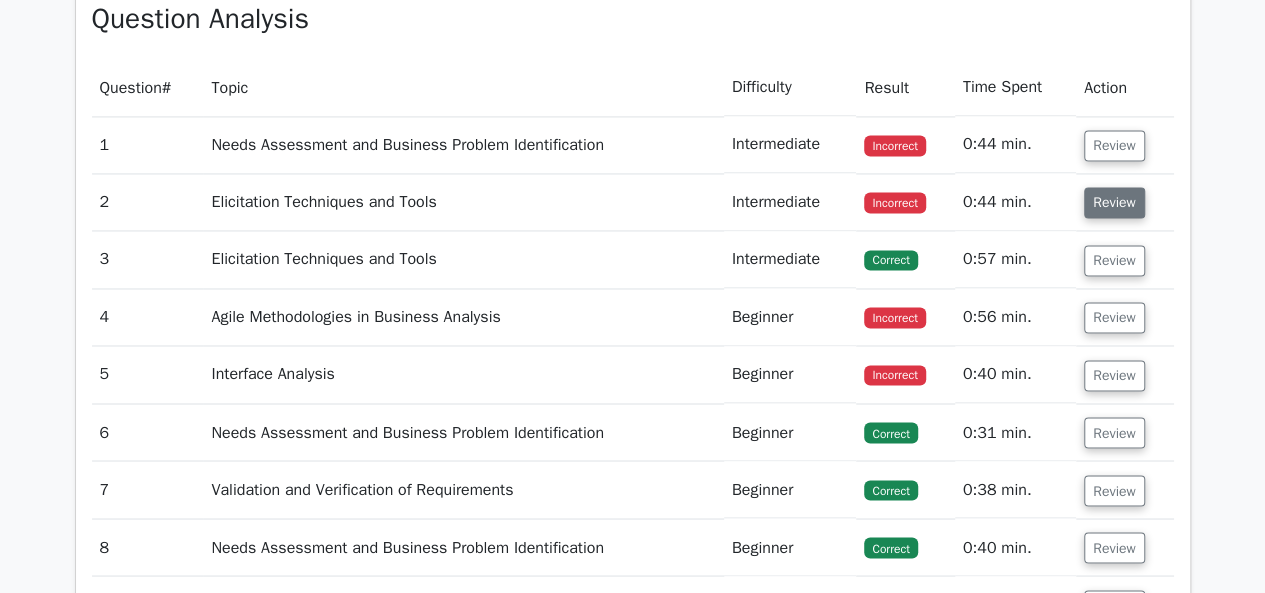 click on "Review" at bounding box center (1114, 202) 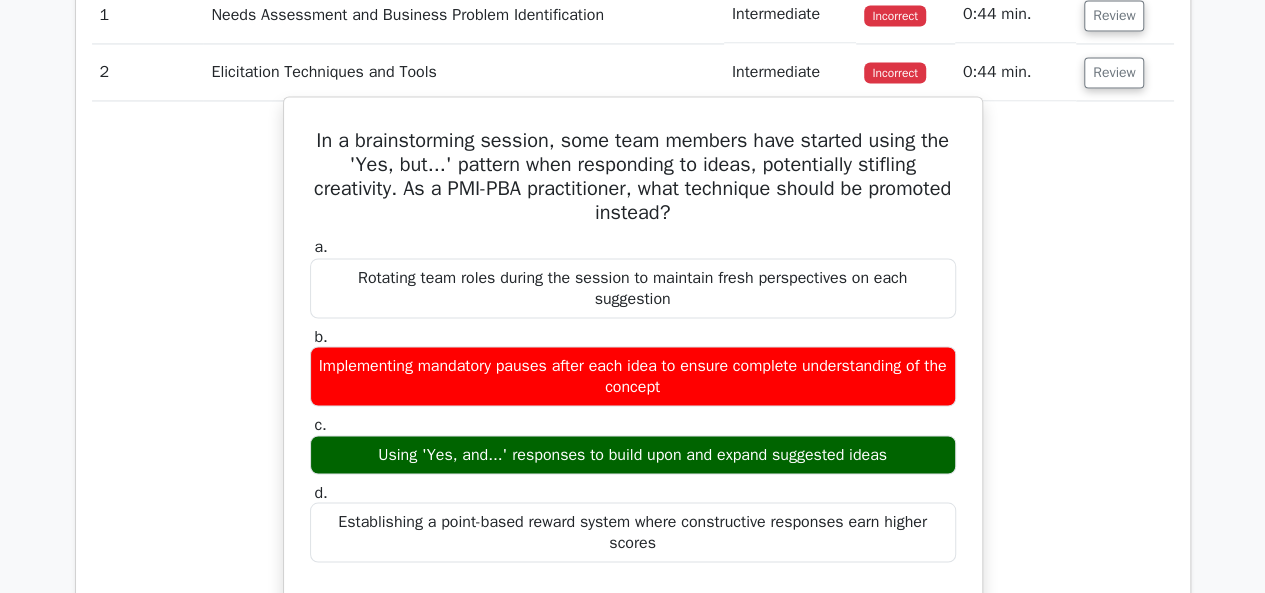 scroll, scrollTop: 1600, scrollLeft: 0, axis: vertical 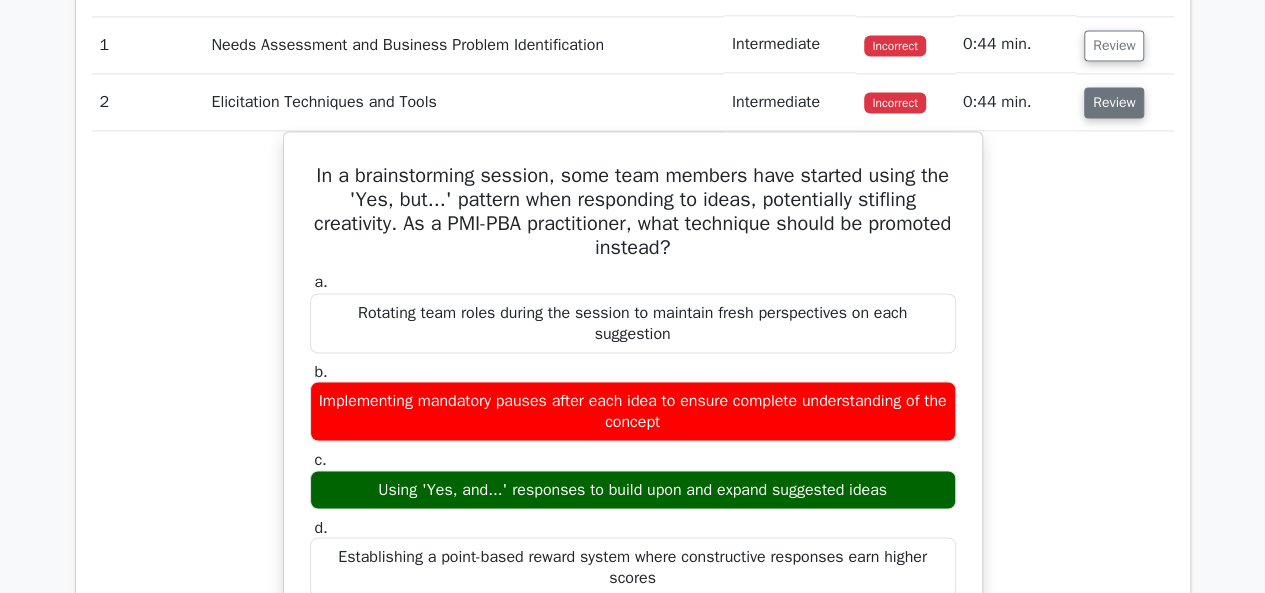 click on "Review" at bounding box center [1114, 102] 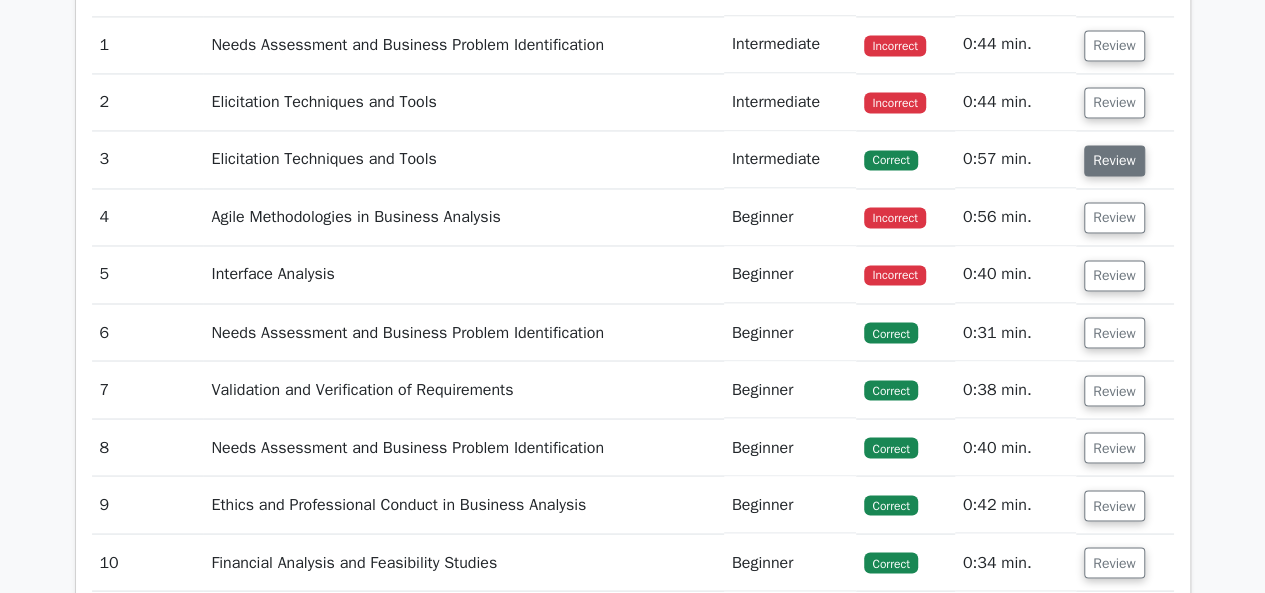 click on "Review" at bounding box center [1114, 160] 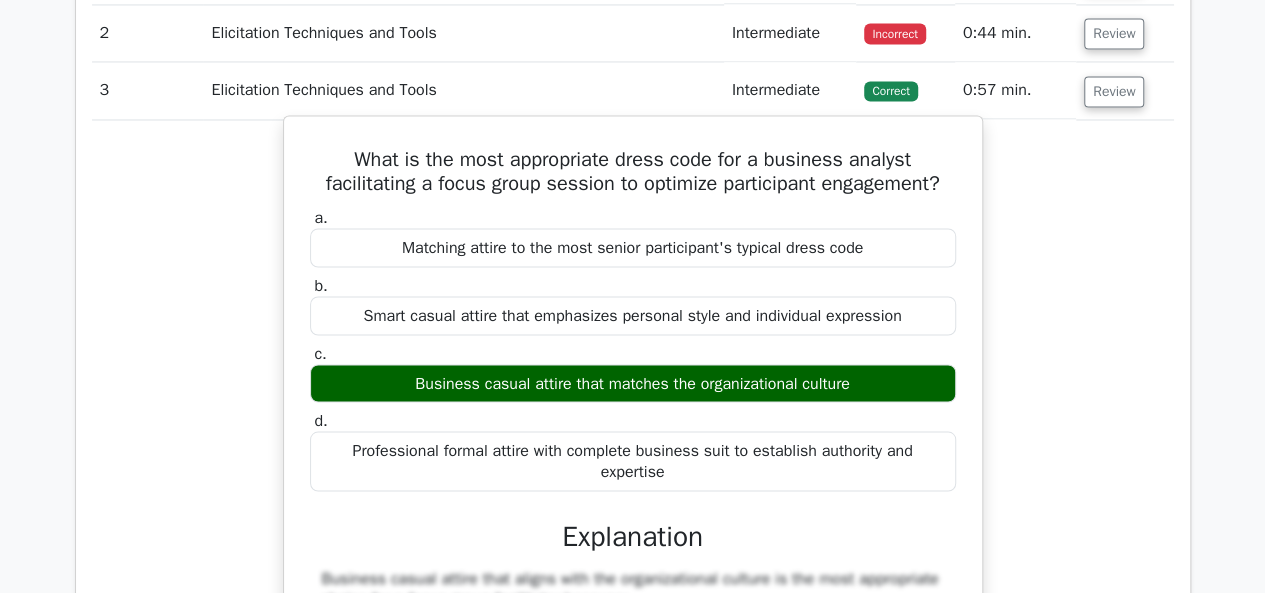 scroll, scrollTop: 1700, scrollLeft: 0, axis: vertical 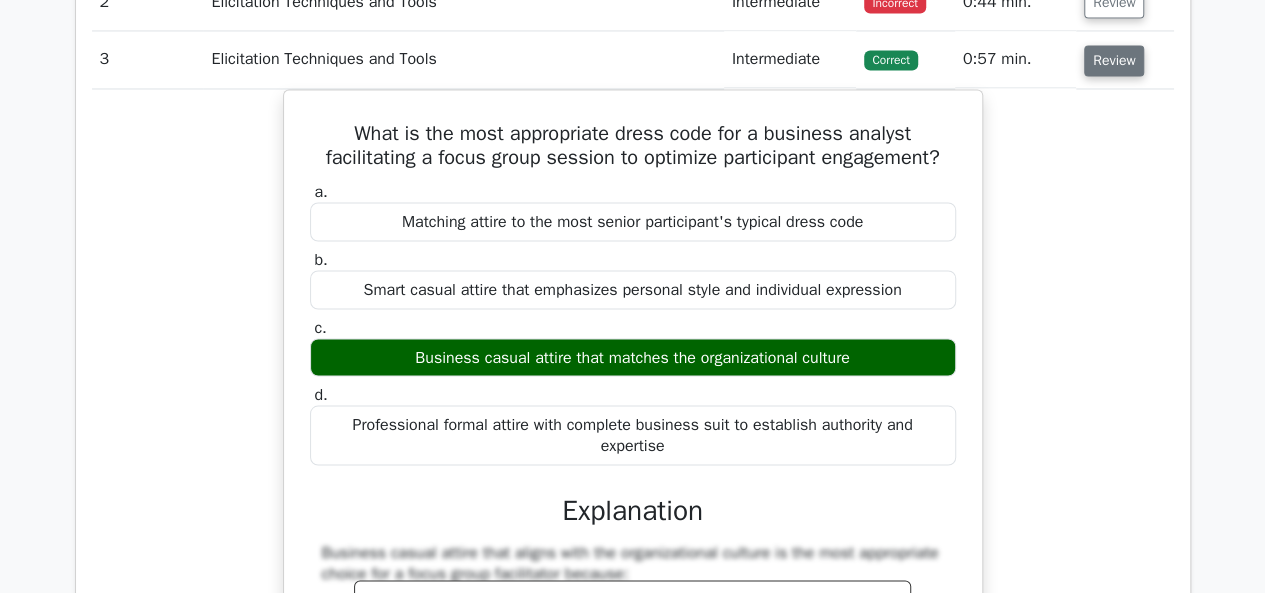 click on "Review" at bounding box center (1114, 60) 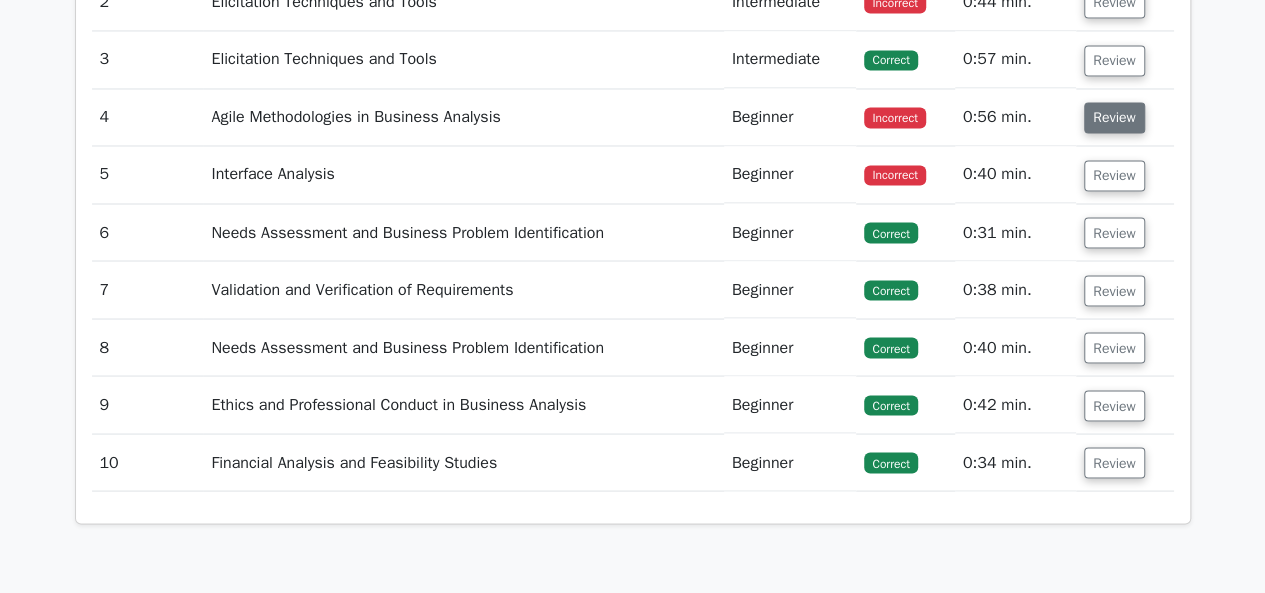 click on "Review" at bounding box center [1114, 117] 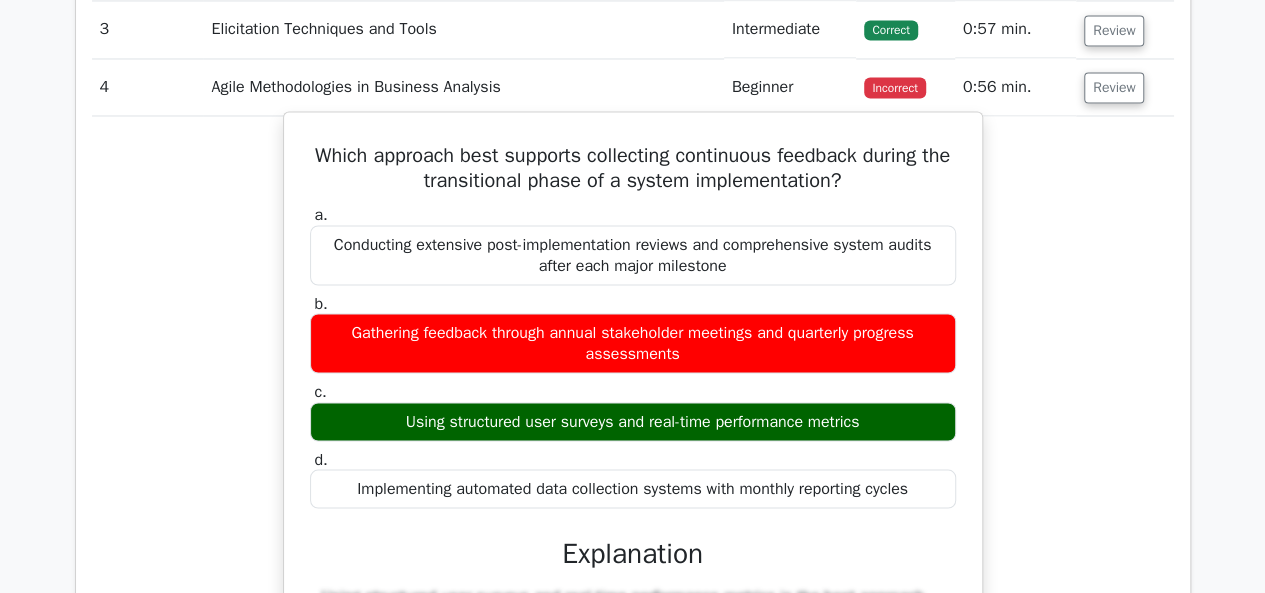scroll, scrollTop: 1700, scrollLeft: 0, axis: vertical 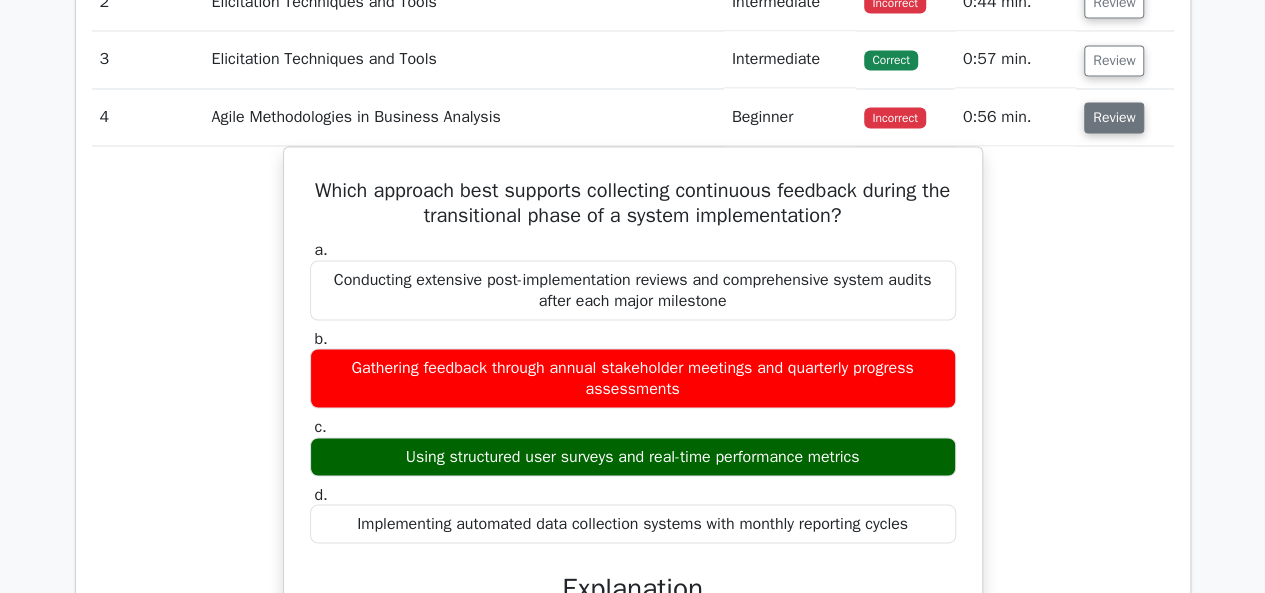 click on "Review" at bounding box center [1114, 117] 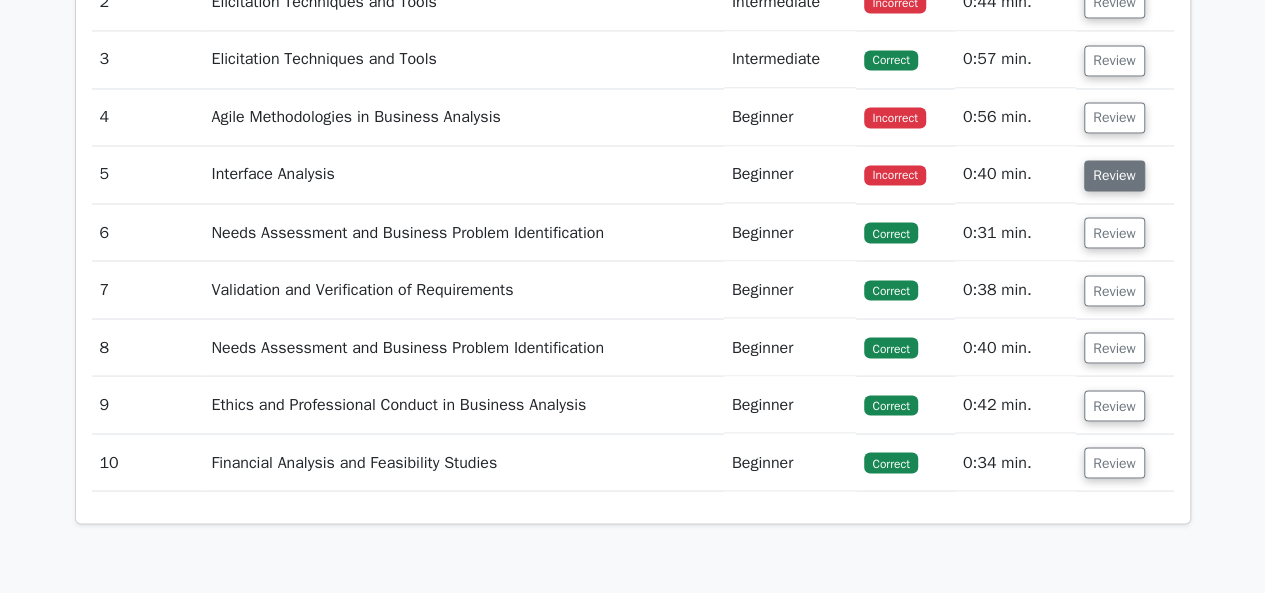 click on "Review" at bounding box center (1114, 175) 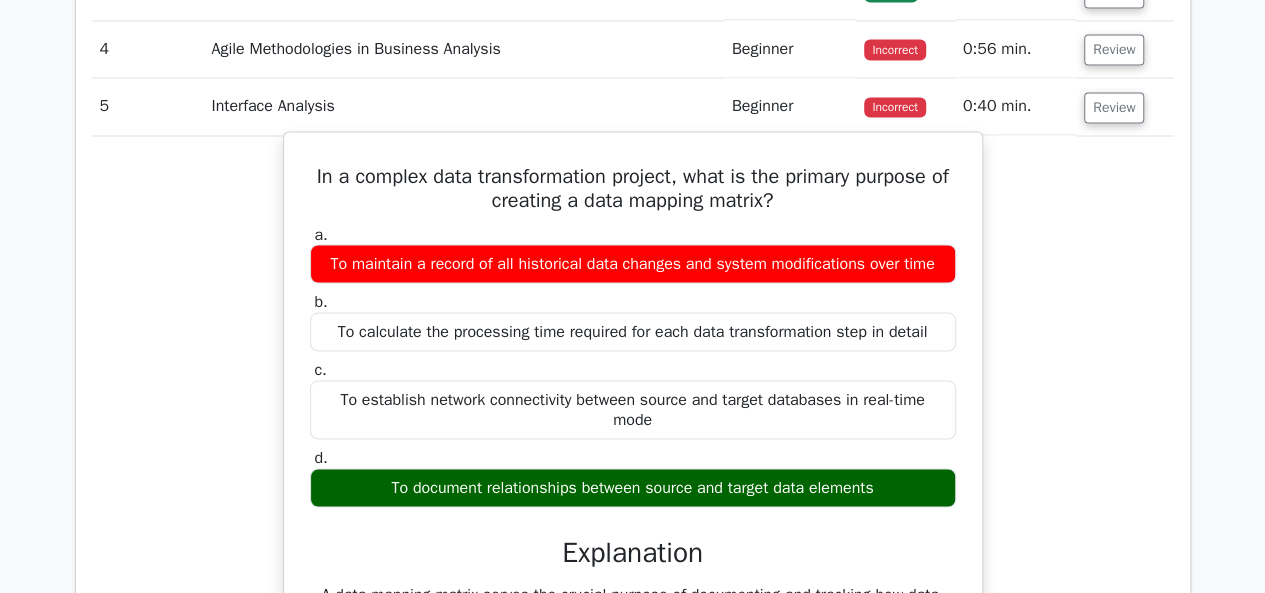 scroll, scrollTop: 1800, scrollLeft: 0, axis: vertical 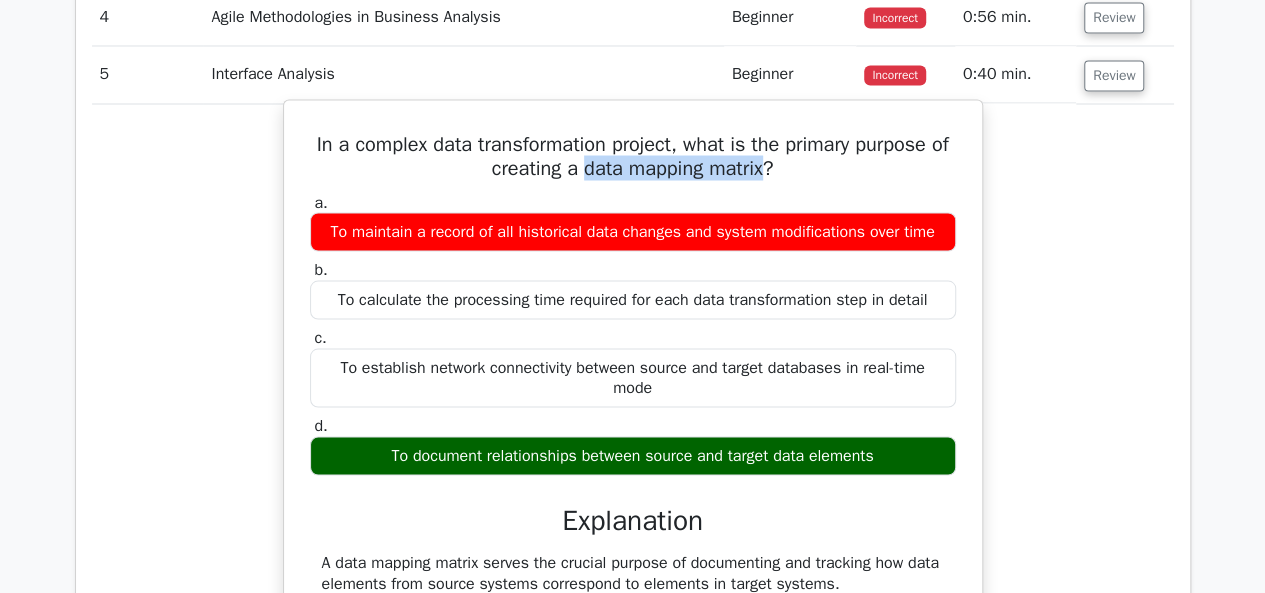 drag, startPoint x: 594, startPoint y: 164, endPoint x: 782, endPoint y: 164, distance: 188 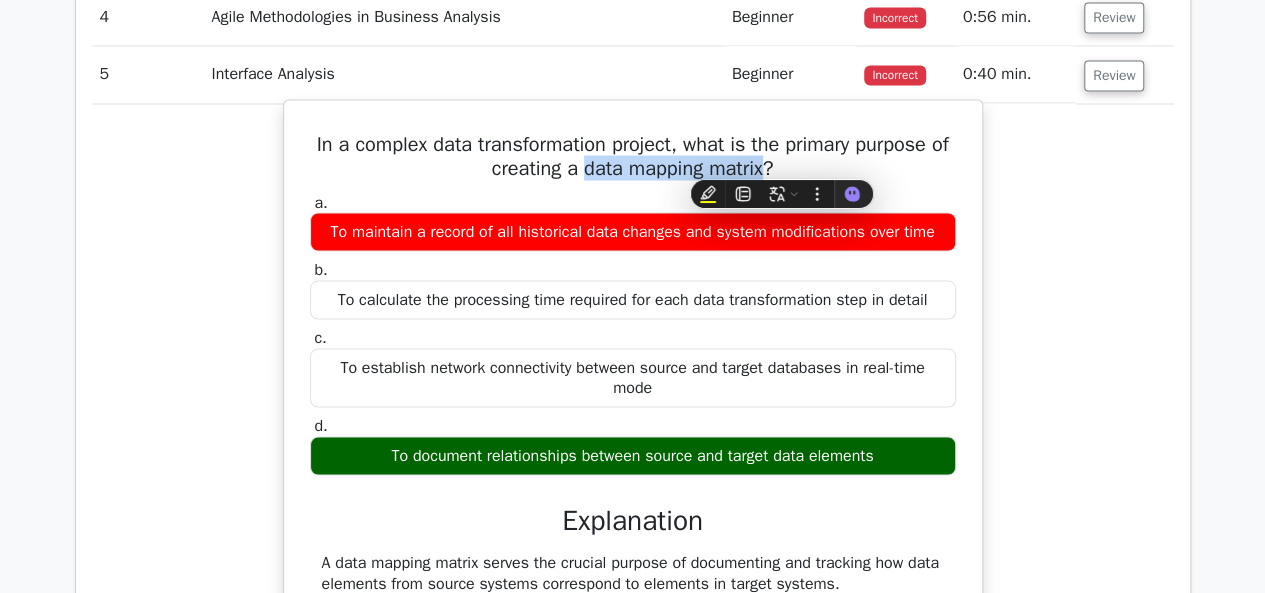 copy on "data mapping matrix" 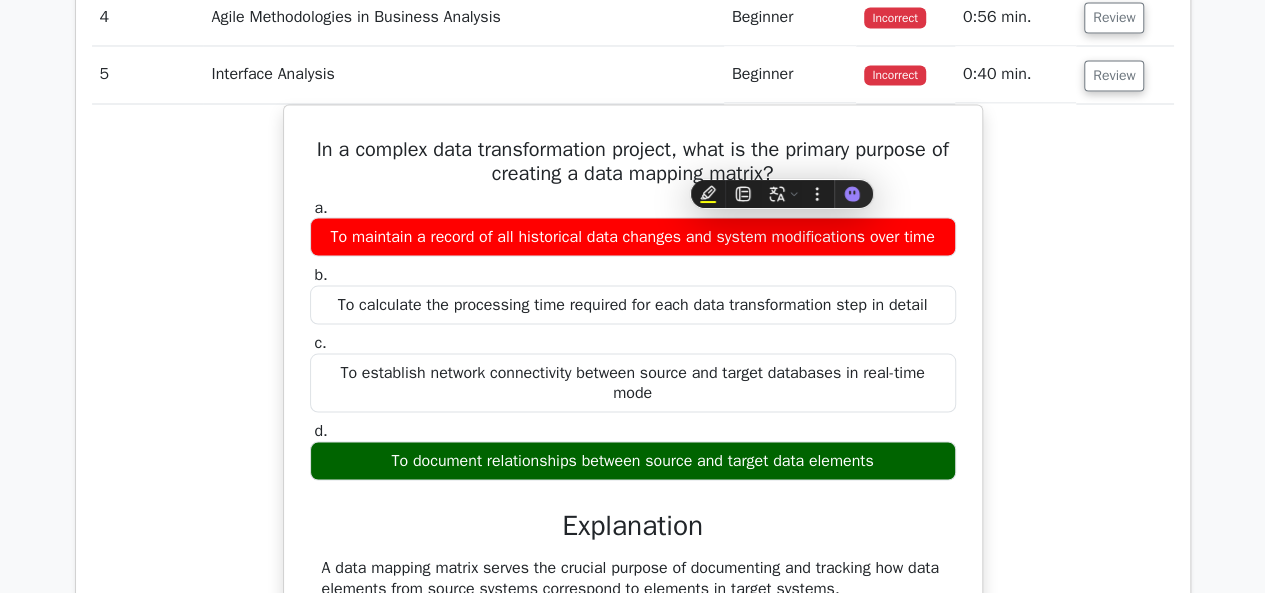 click on "In a complex data transformation project, what is the primary purpose of creating a data mapping matrix?
a.
To maintain a record of all historical data changes and system modifications over time
b.
c. d." at bounding box center [633, 602] 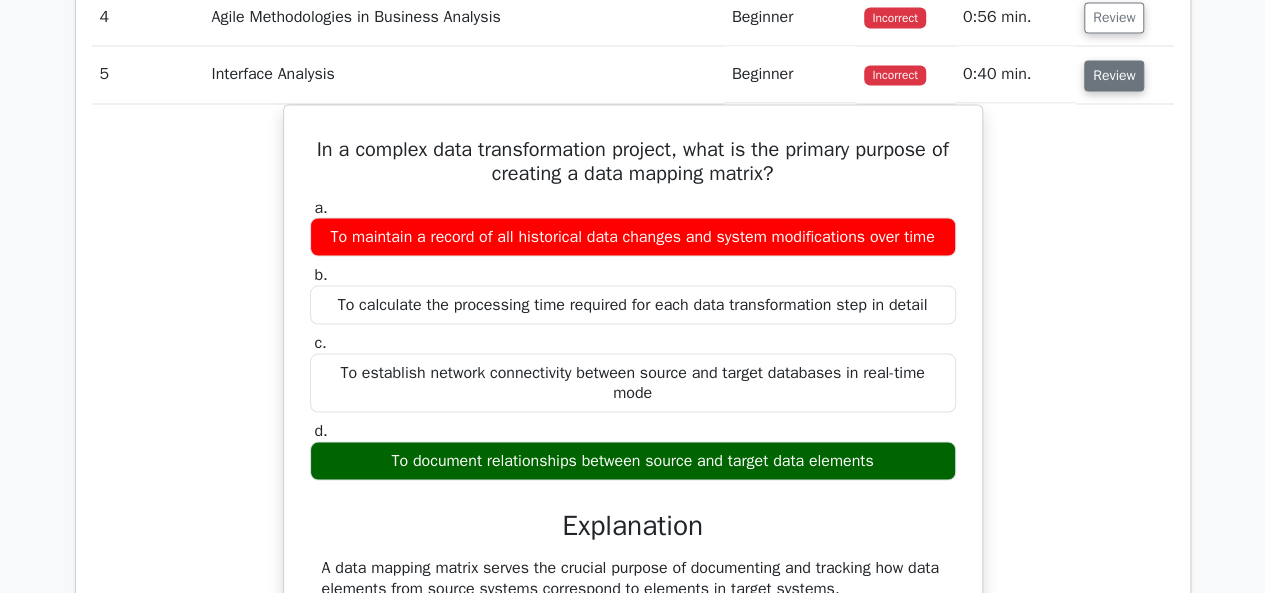 click on "Review" at bounding box center [1114, 75] 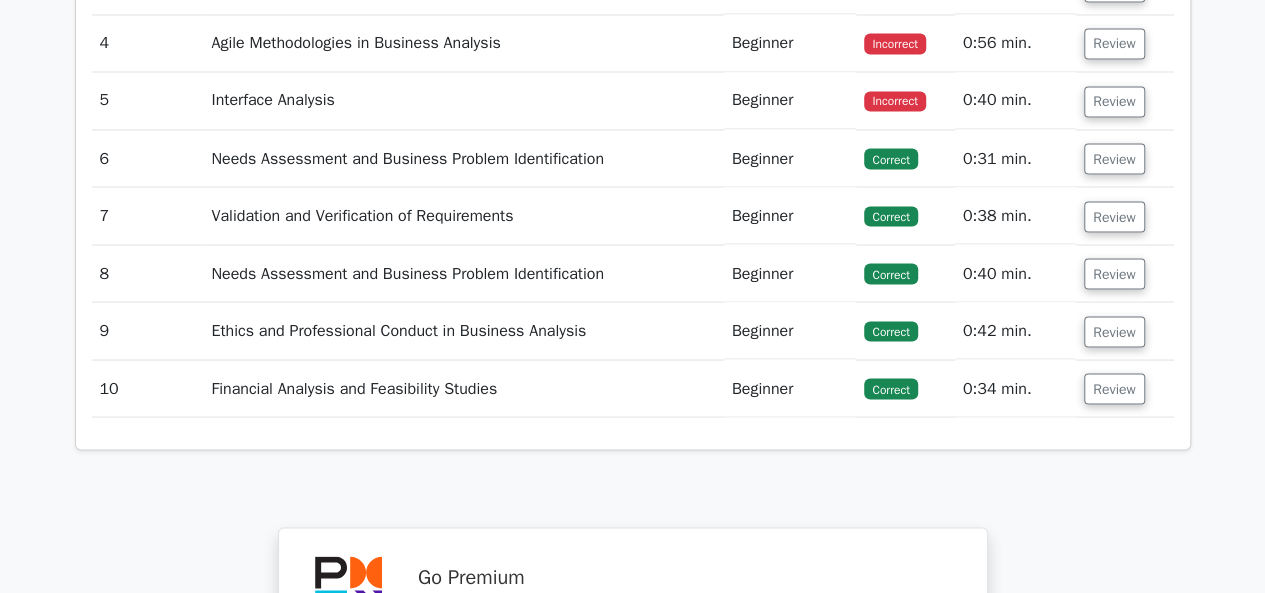 scroll, scrollTop: 1800, scrollLeft: 0, axis: vertical 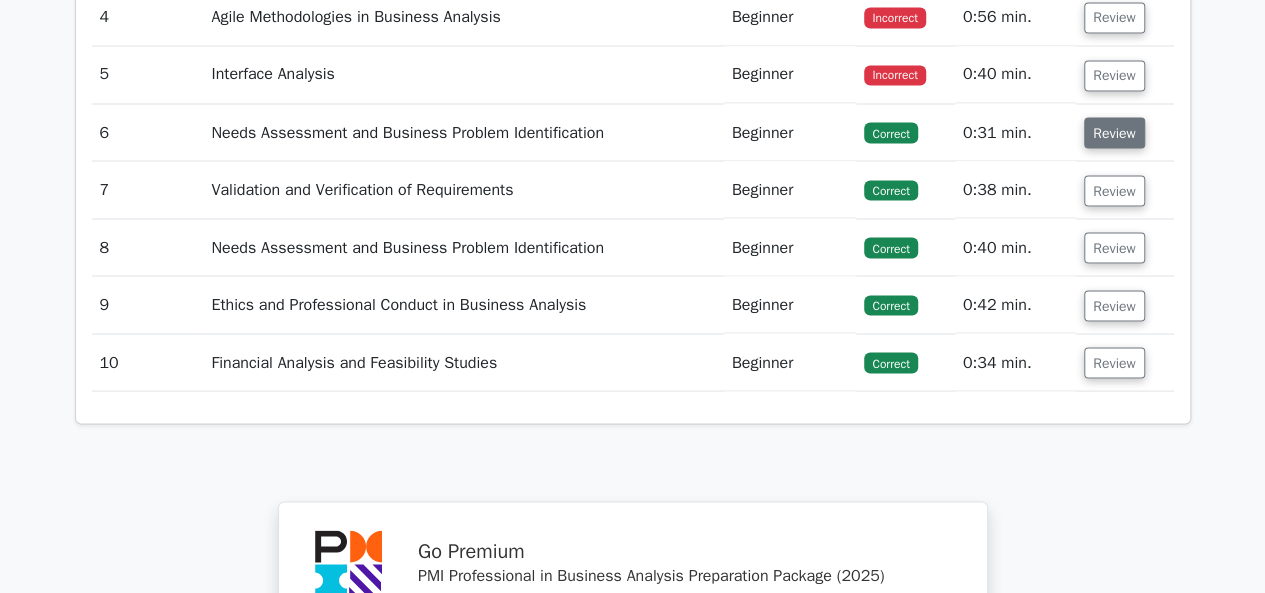 click on "Review" at bounding box center (1114, 132) 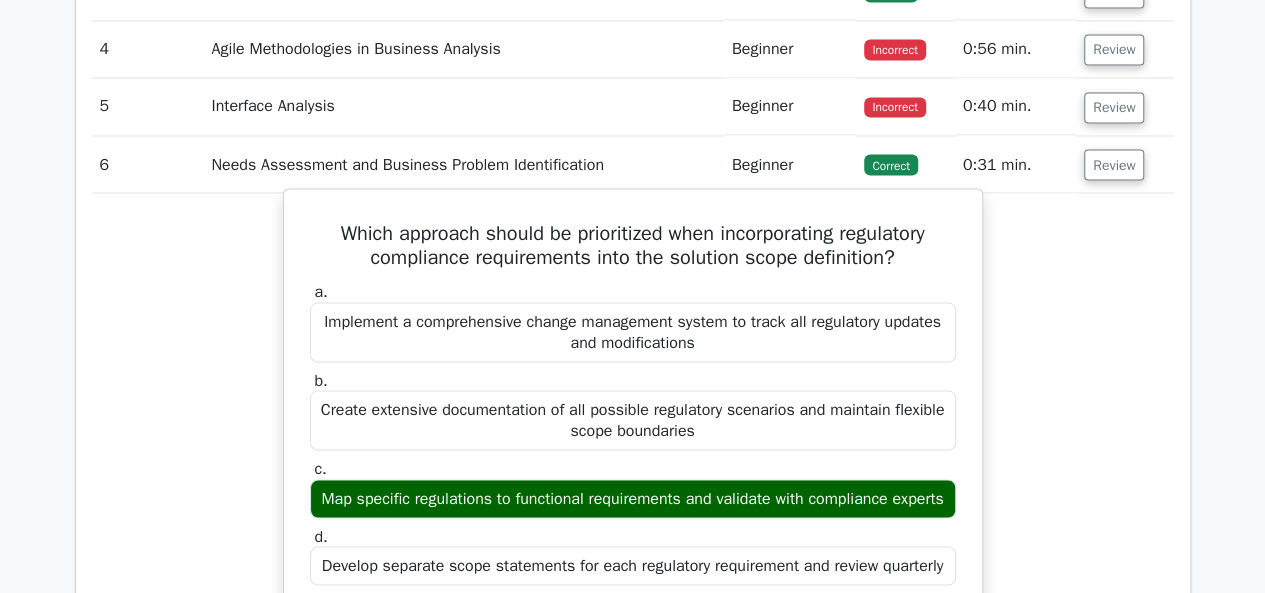 scroll, scrollTop: 1800, scrollLeft: 0, axis: vertical 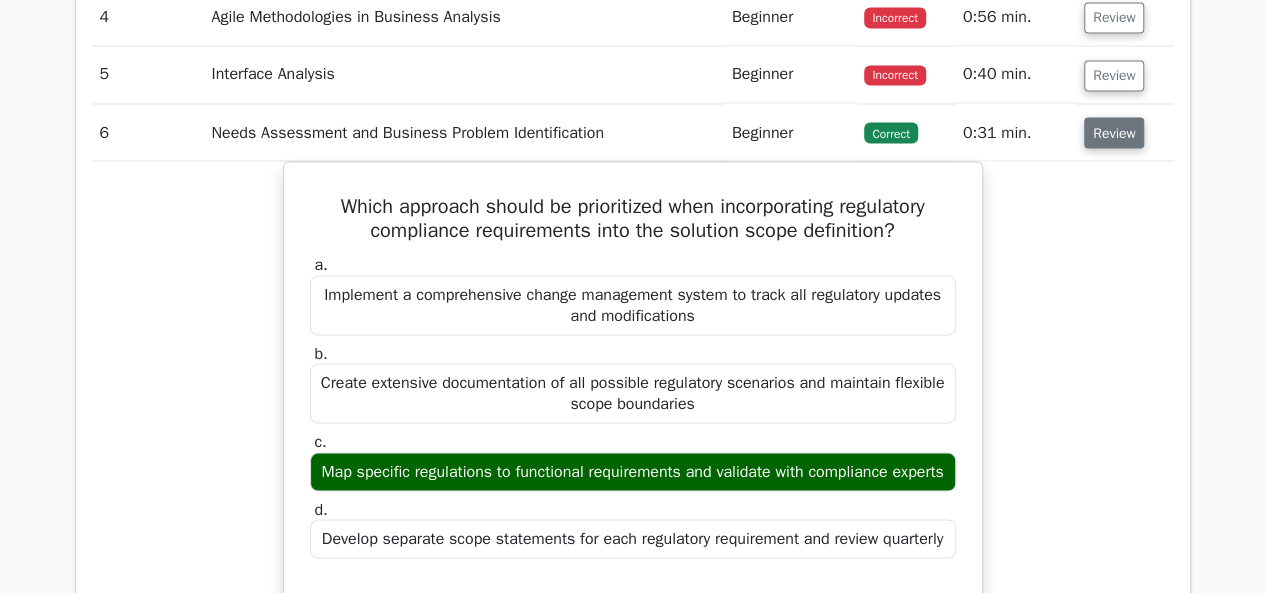 click on "Review" at bounding box center [1114, 132] 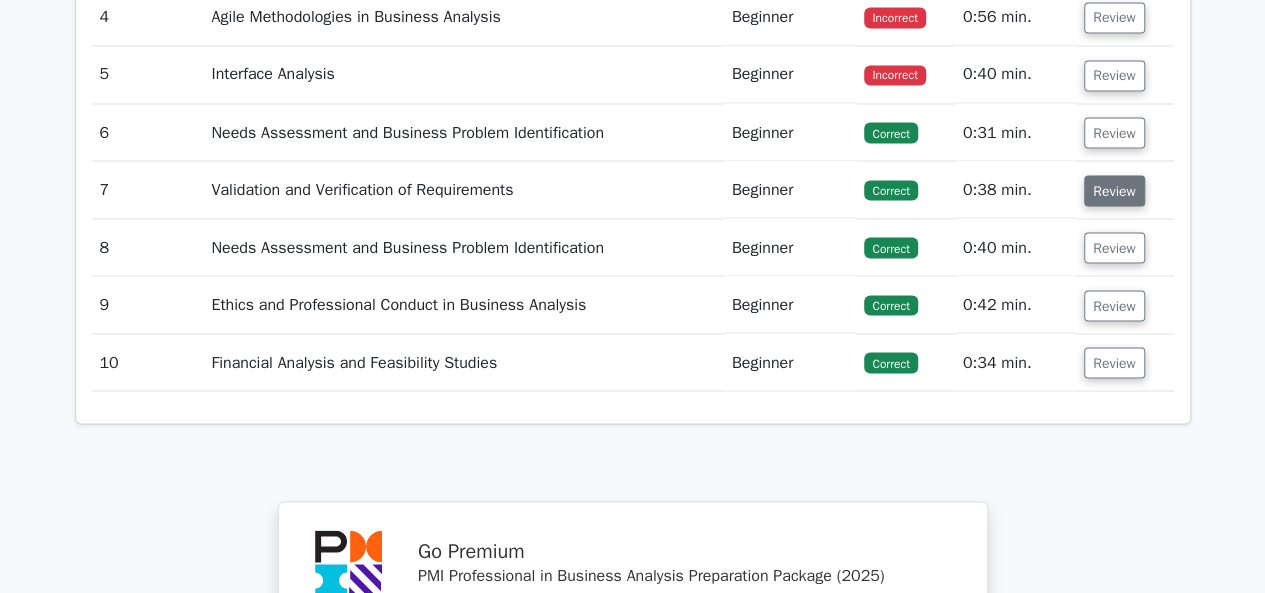 click on "Review" at bounding box center (1114, 190) 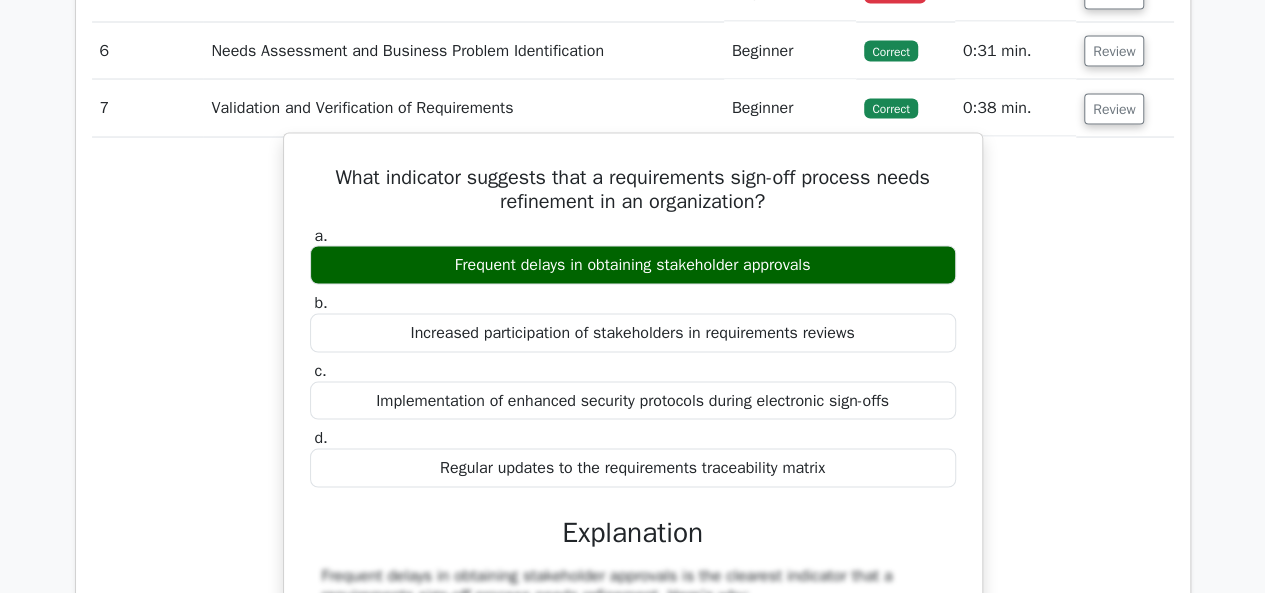 scroll, scrollTop: 1900, scrollLeft: 0, axis: vertical 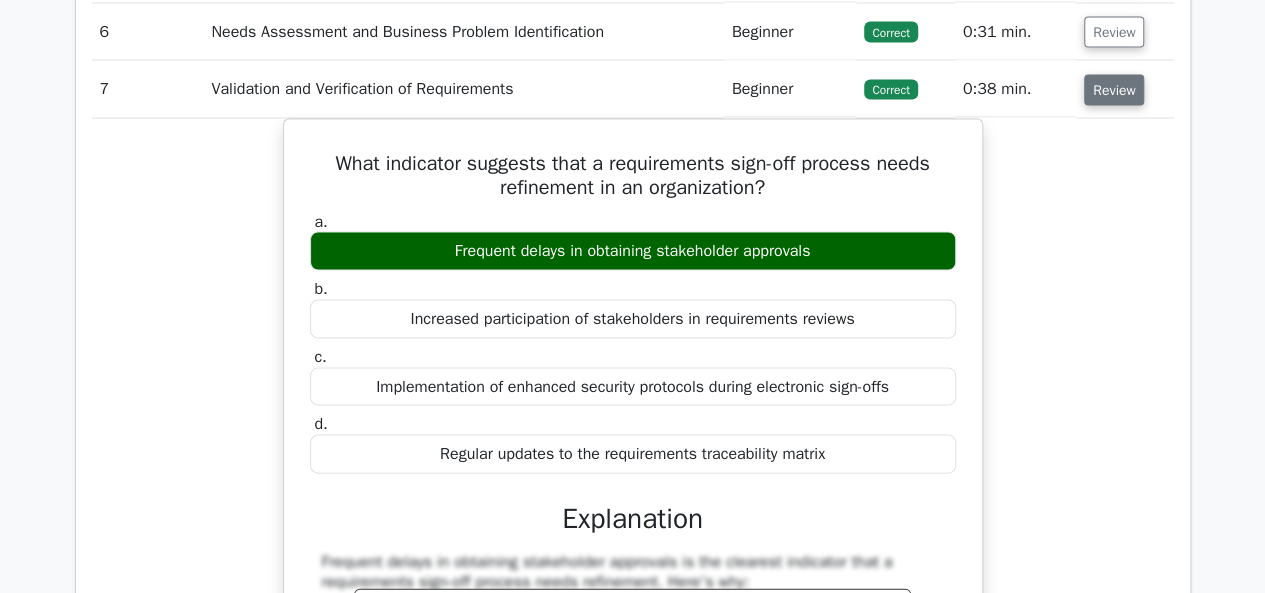 click on "Review" at bounding box center [1114, 90] 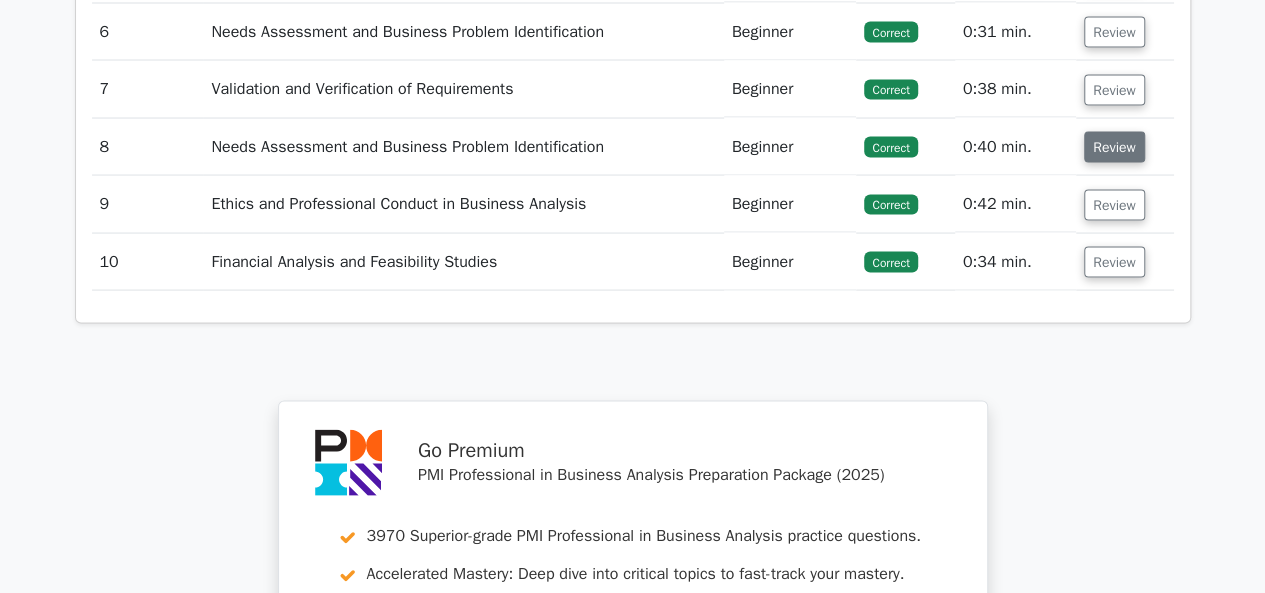 click on "Review" at bounding box center [1114, 147] 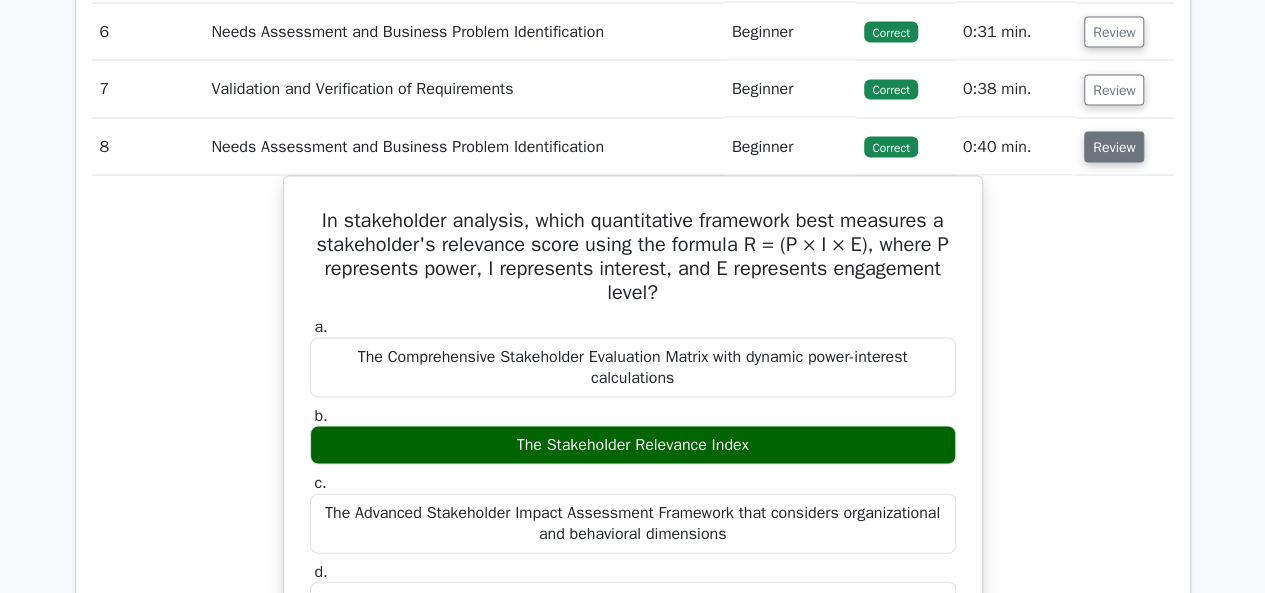 click on "Review" at bounding box center (1114, 147) 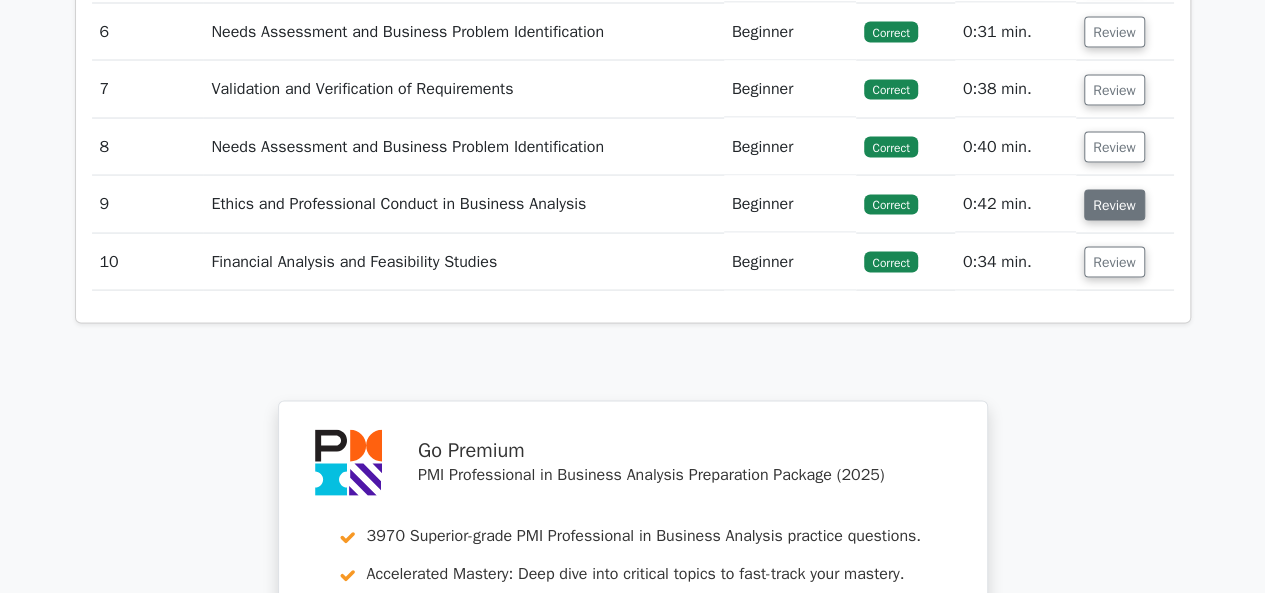 click on "Review" at bounding box center (1114, 205) 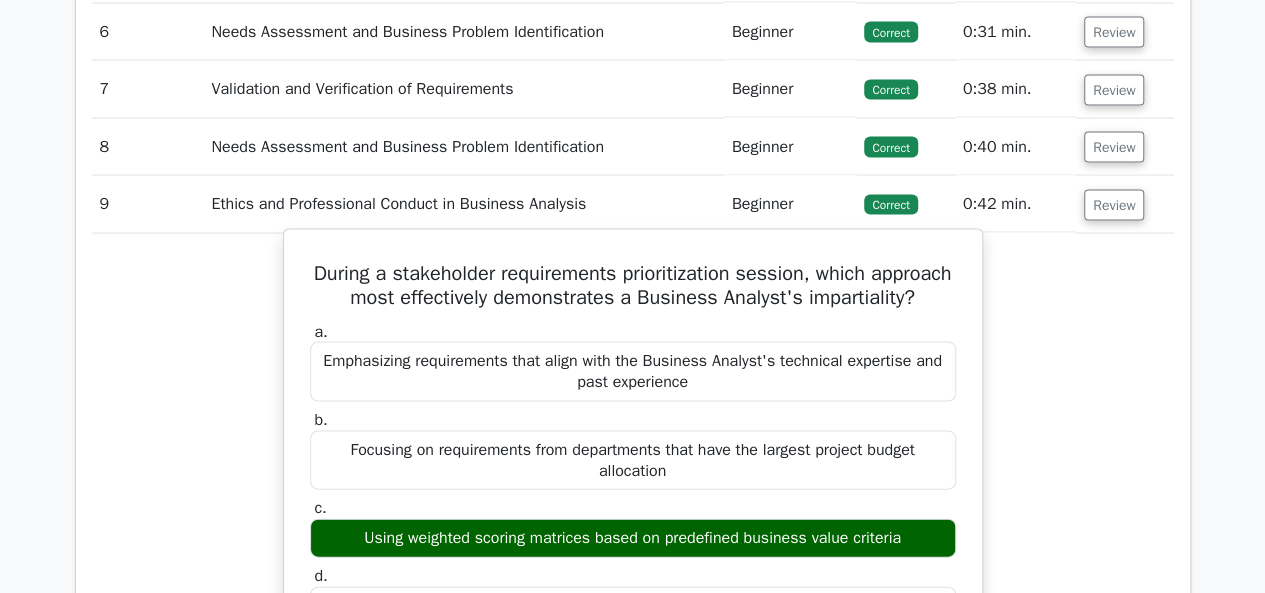 scroll, scrollTop: 2000, scrollLeft: 0, axis: vertical 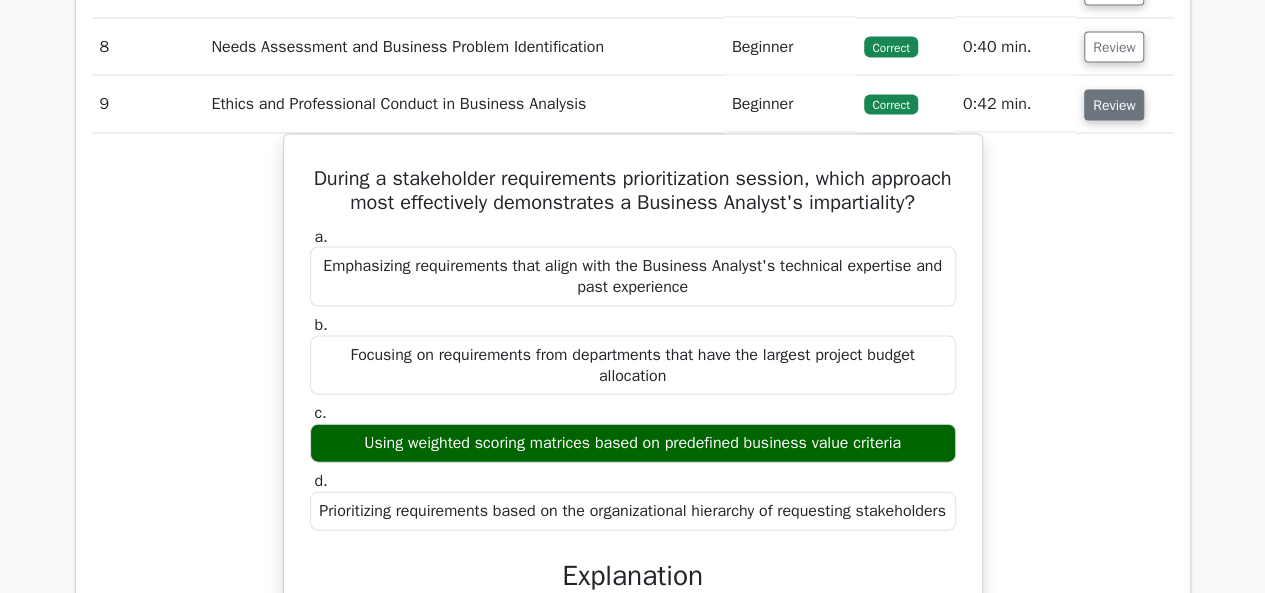 click on "Review" at bounding box center [1114, 105] 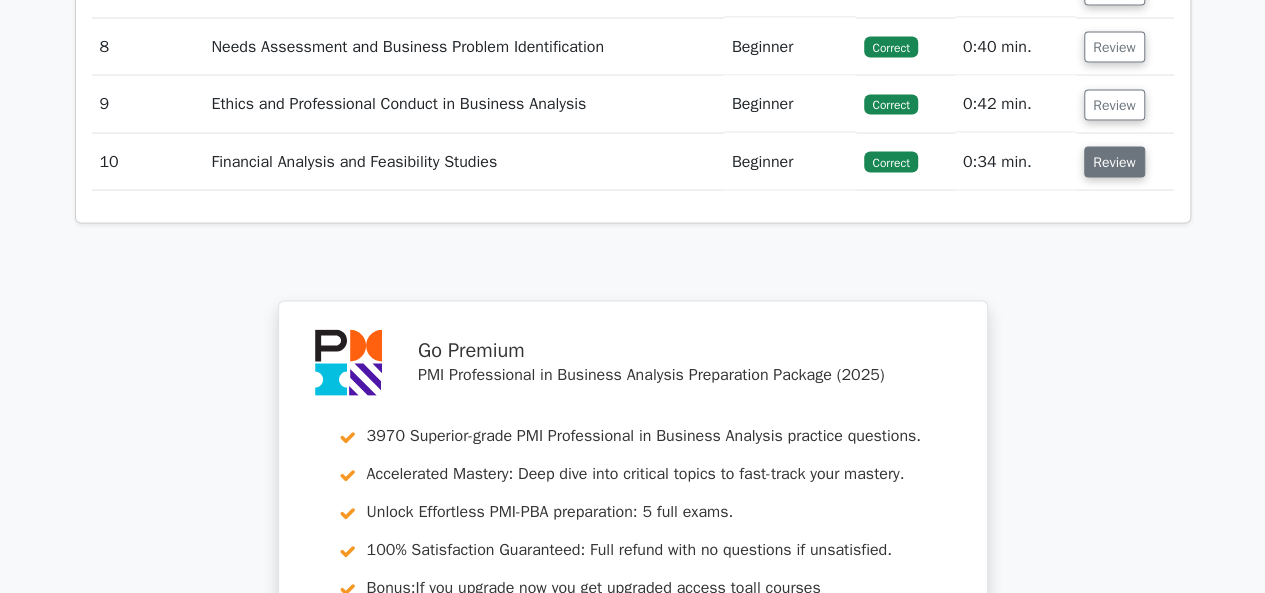 click on "Review" at bounding box center [1114, 162] 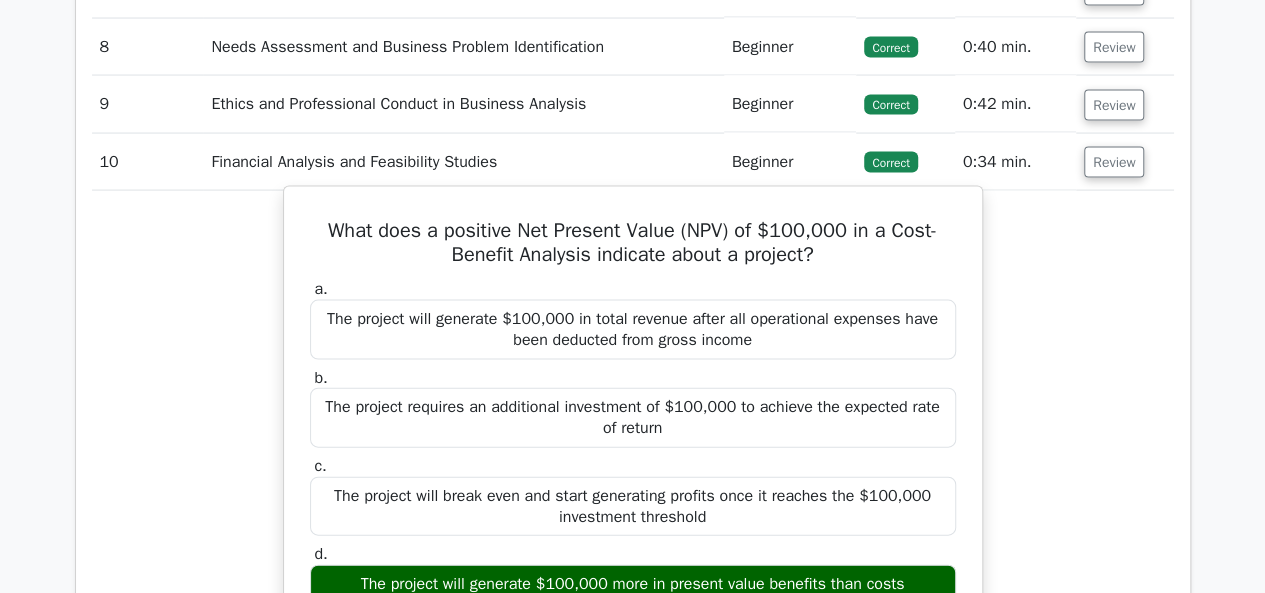 scroll, scrollTop: 2100, scrollLeft: 0, axis: vertical 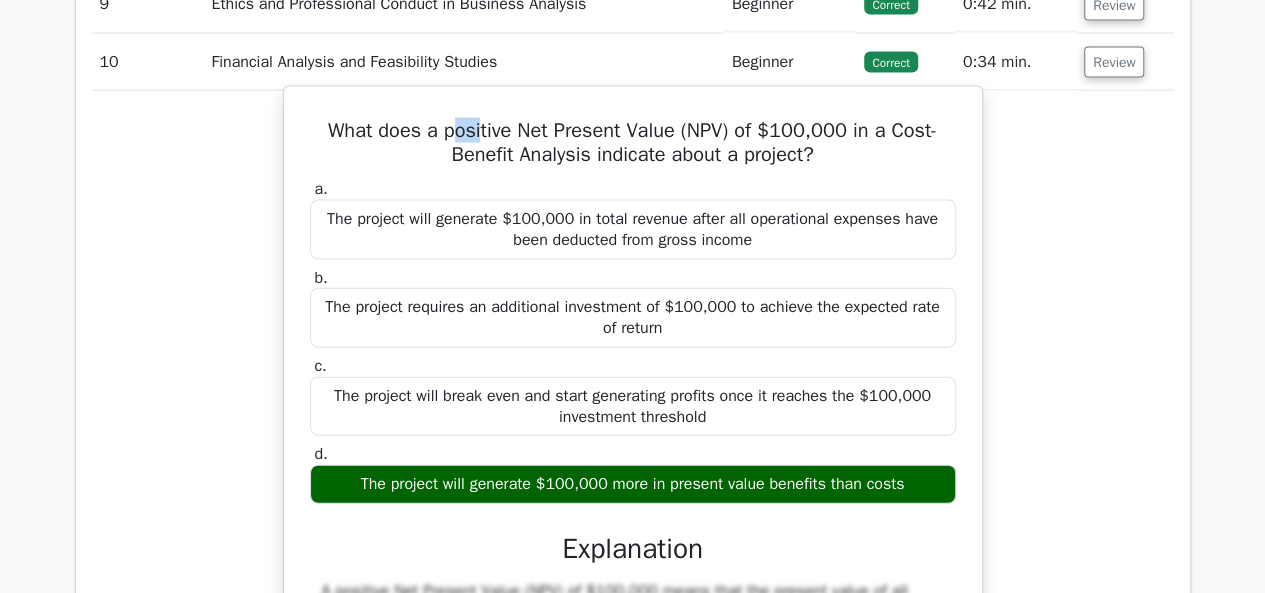 drag, startPoint x: 451, startPoint y: 127, endPoint x: 530, endPoint y: 129, distance: 79.025314 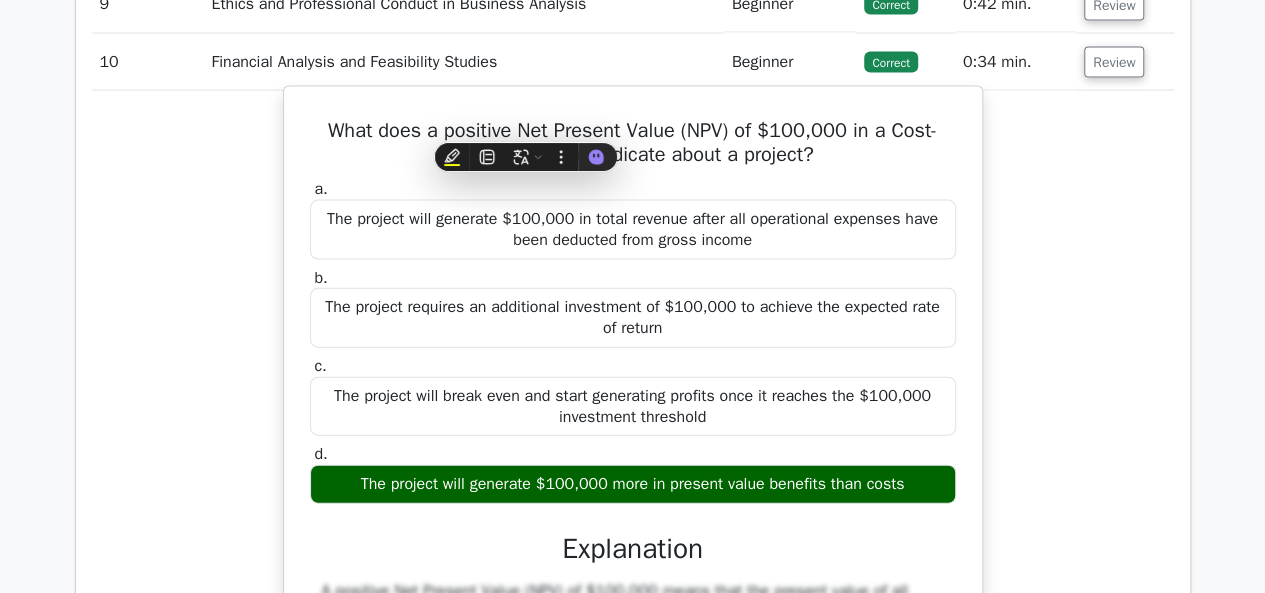 click on "The project will generate $100,000 more in present value benefits than costs" at bounding box center (633, 484) 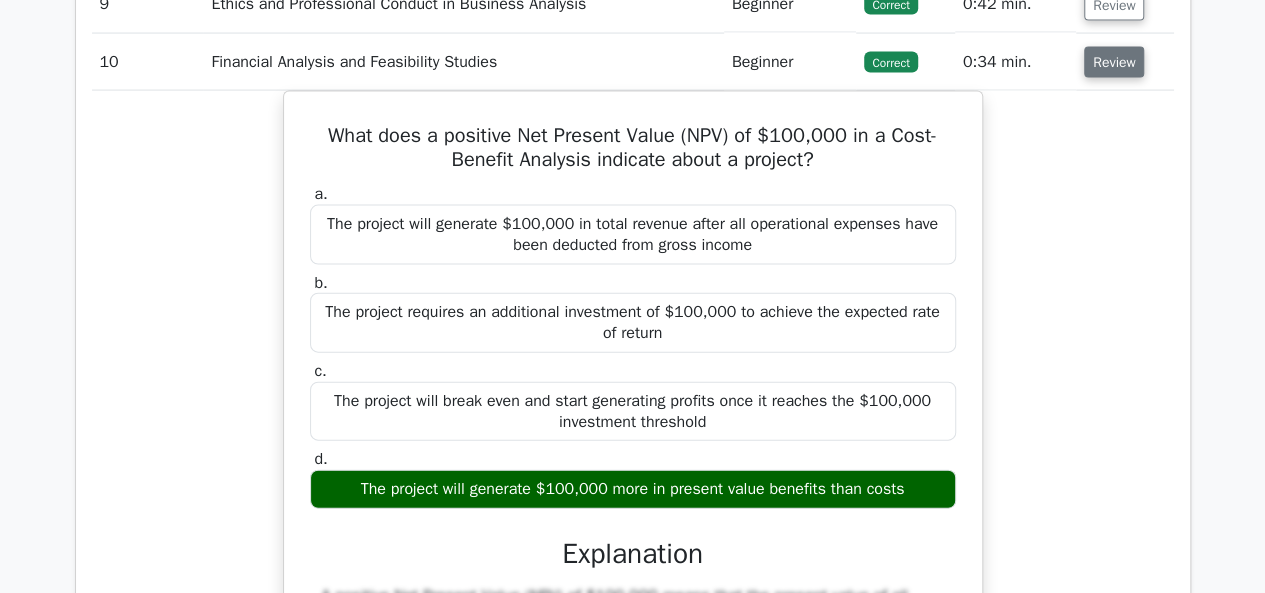 click on "Review" at bounding box center (1114, 62) 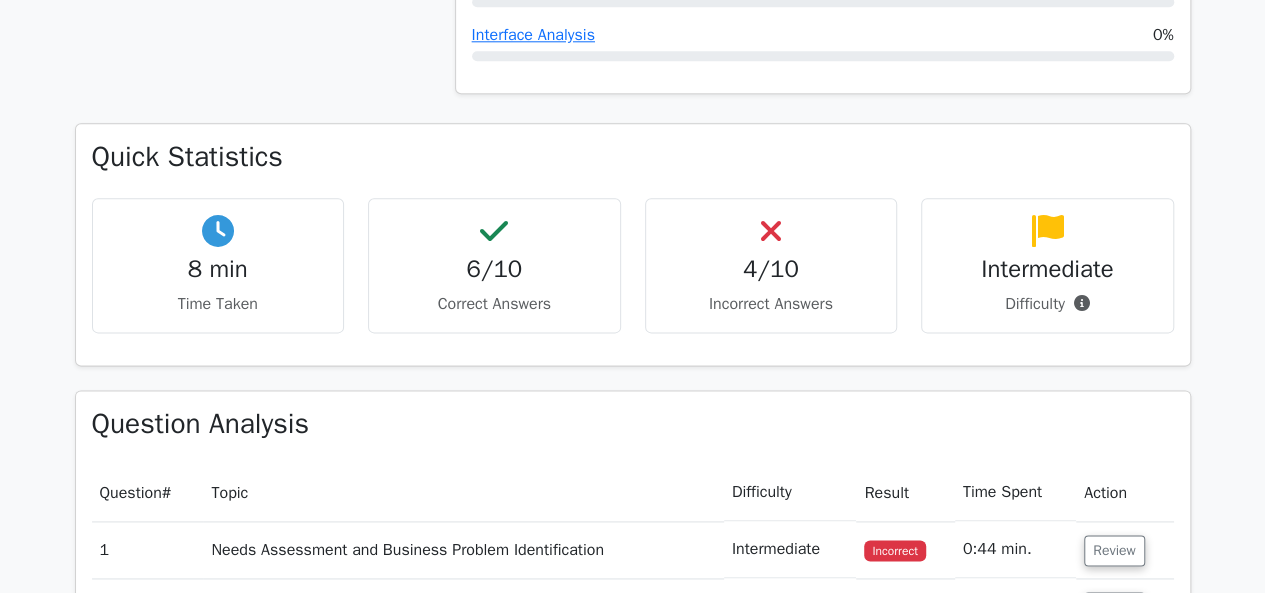 scroll, scrollTop: 500, scrollLeft: 0, axis: vertical 